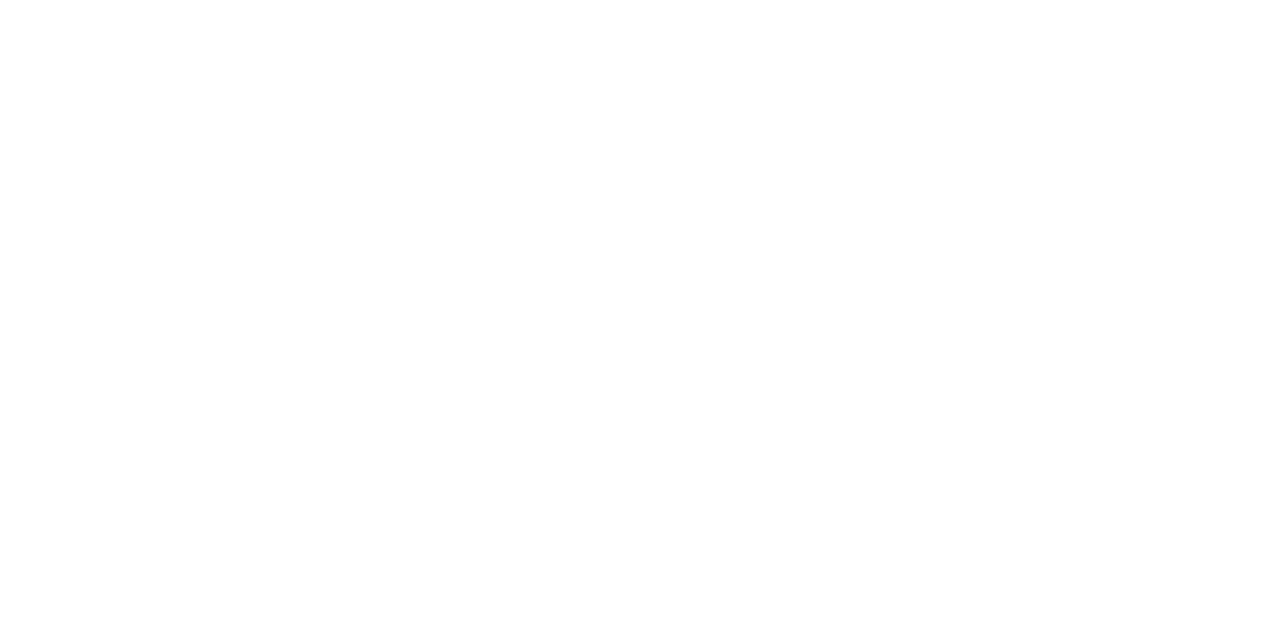 scroll, scrollTop: 0, scrollLeft: 0, axis: both 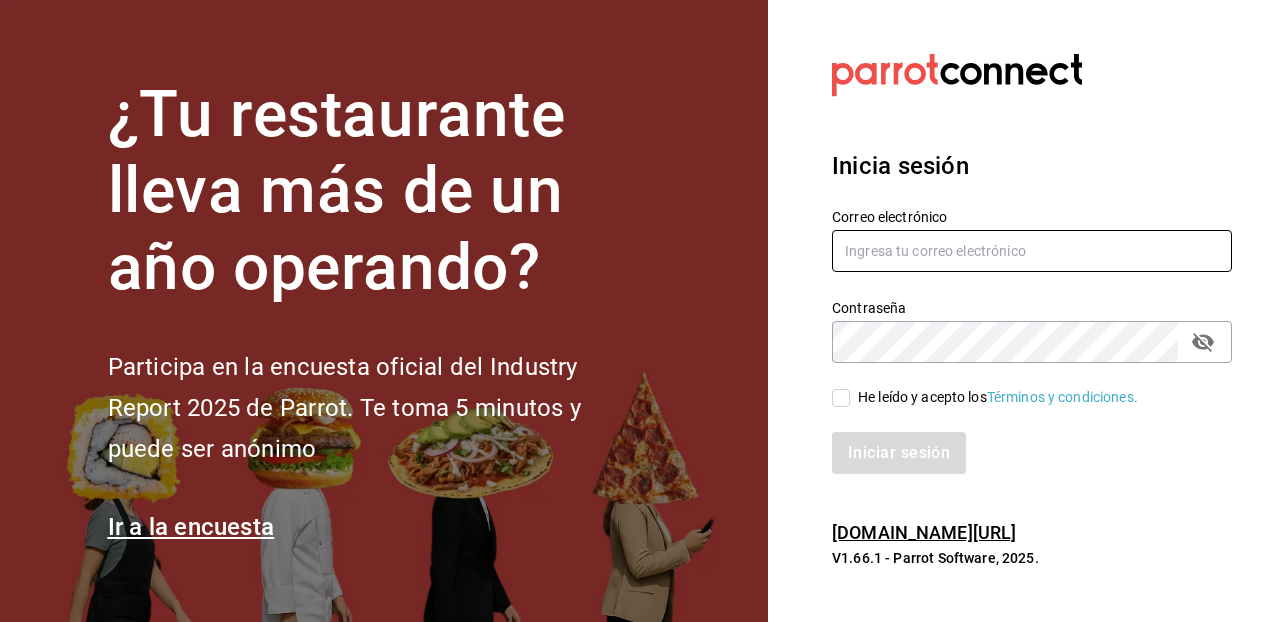 type on "[EMAIL_ADDRESS][DOMAIN_NAME]" 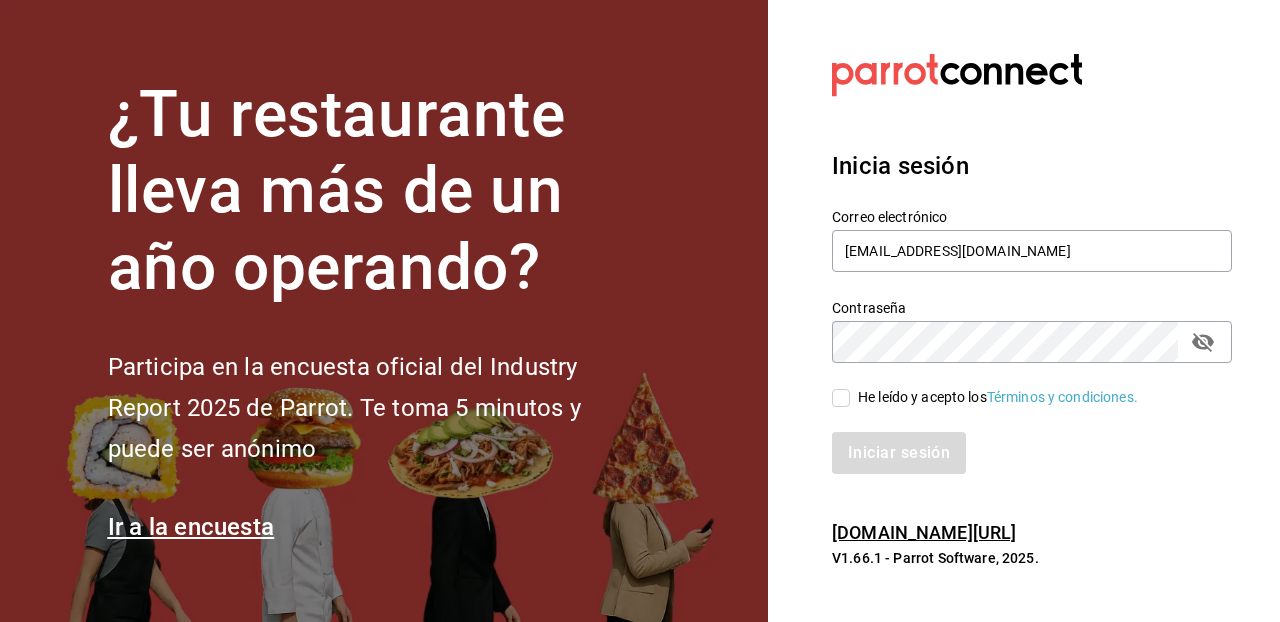 click on "He leído y acepto los  Términos y condiciones." at bounding box center [841, 398] 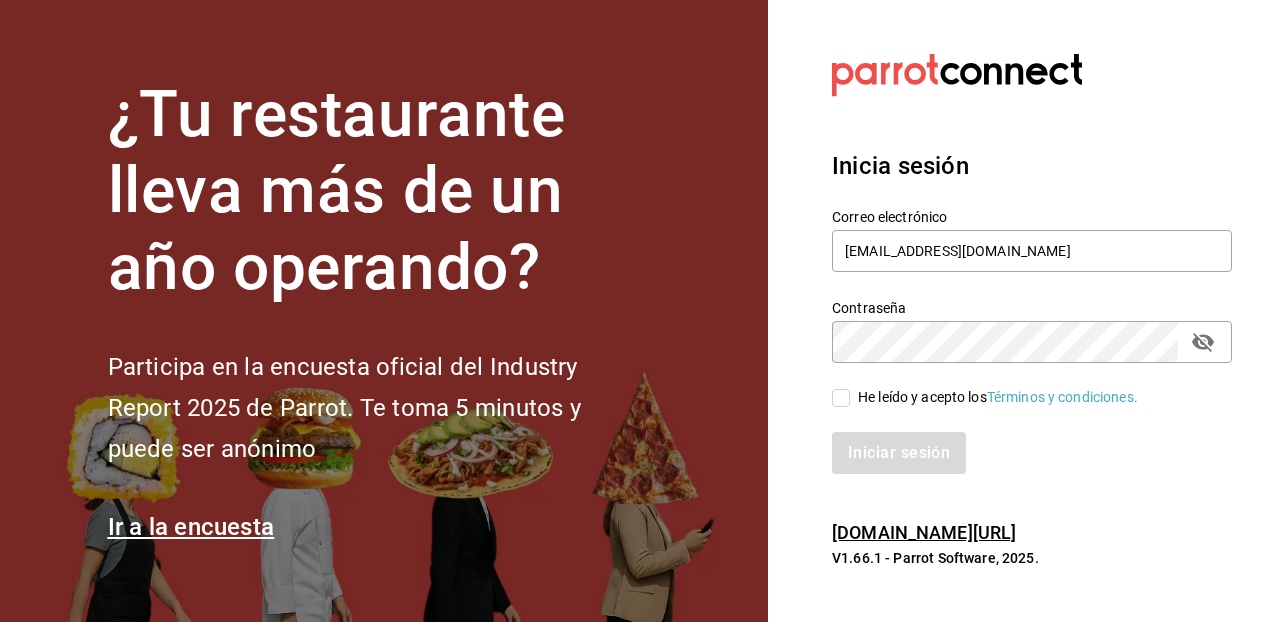 checkbox on "true" 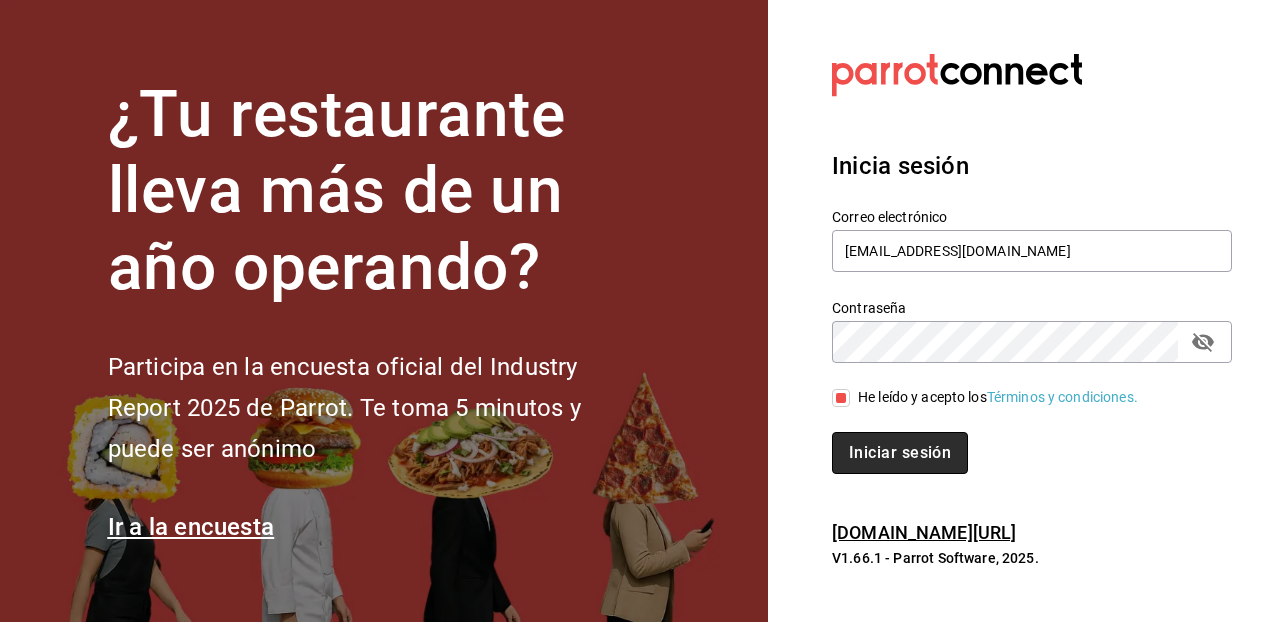 click on "Iniciar sesión" at bounding box center (900, 453) 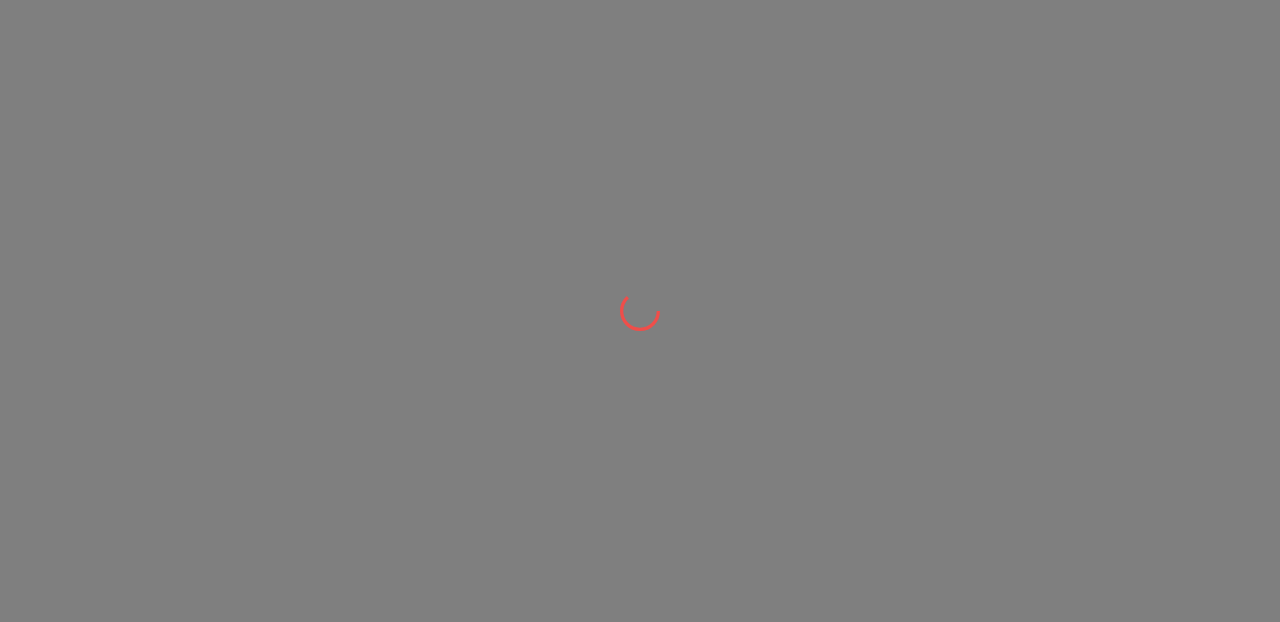 scroll, scrollTop: 0, scrollLeft: 0, axis: both 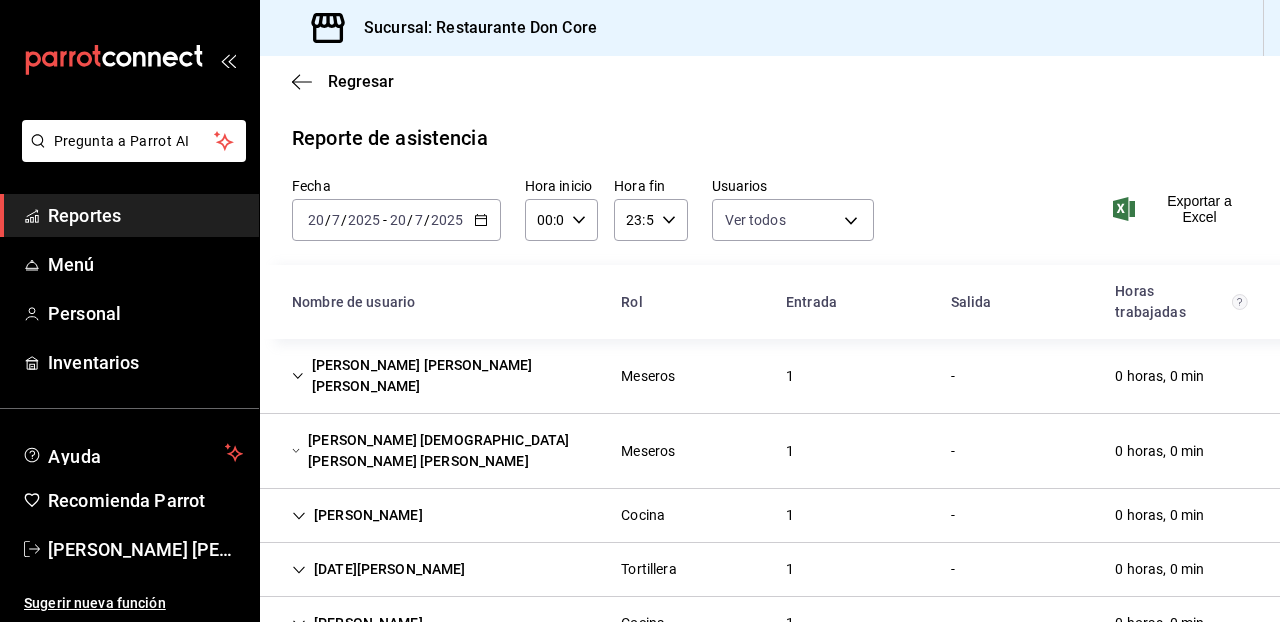 type on "ad6b84ca-789c-44ce-9046-69182a2b7397,4437c20c-4a47-49d2-b4e0-bcf96d1c4927,f418b4ba-ac66-4908-a30f-b40886023c8f,a31d631e-193b-4c3c-be11-c9049b778c61,9eeec4d2-1dc1-426f-8b6d-426ad23106fd,438eede4-8164-40df-a70b-244b70385491,ff063c39-510e-43a1-8c42-224eabdc0f0c,95c72ccd-bb32-4a95-81bc-f65180580c3a,785b2b58-ad4f-4085-b8ab-707d209169a0,4a81bf57-4da8-4376-ac3a-2d68839c73e5,17de162d-22e5-48e2-90a2-0273ccc4a3c3,cbcd653c-4ca3-441d-8110-13b0afbfcbbb,a7308614-fc05-46fd-b371-c6e5985724b9,48226518-ab55-422f-b8d0-80a3299e09e2,27027c2c-7107-4b3b-98d4-0197483ff8e4,4c5ede76-15d9-4ce1-9545-231bd2566951,5826fab8-3faa-4434-9e00-89c52af262b2,d20aab36-f9c2-42a9-a9cd-e2cd1677d37c,ba3187d4-ae3f-4a40-87c0-4b36e0f8f4a2,75f557d7-0b1a-4874-9a8a-264a7b75e629,be06479c-b8da-48eb-a798-3d614f0e82f2,5690d7d8-662f-4959-b767-248b2332666a,c38b8419-6bd9-4c1d-9c82-b3197467e5ca,5381cf55-ca13-48a2-89c1-d9aff71ca2bf,3ed420d2-eea1-41be-9e16-bb1e78551e54,88732af6-8442-4310-84fb-60910b2e62a6,810b36fd-7b6f-4b7e-a71e-ecba5857967d,026bab94-b30a-4d7f-b0a..." 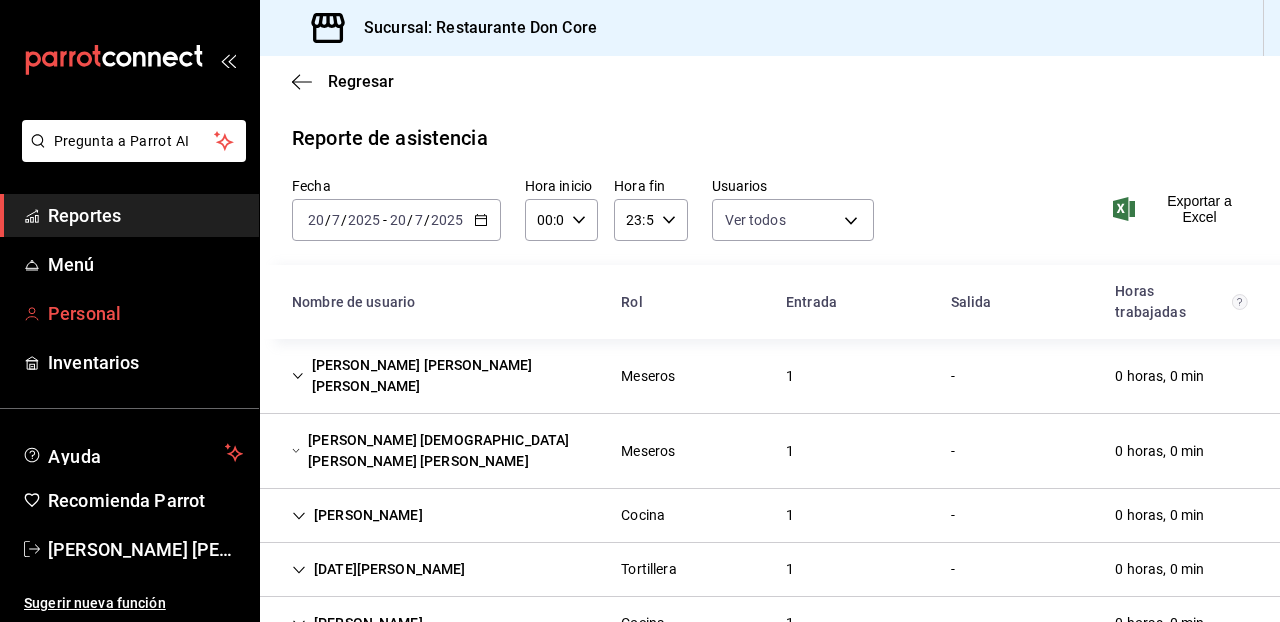 click on "Personal" at bounding box center [145, 313] 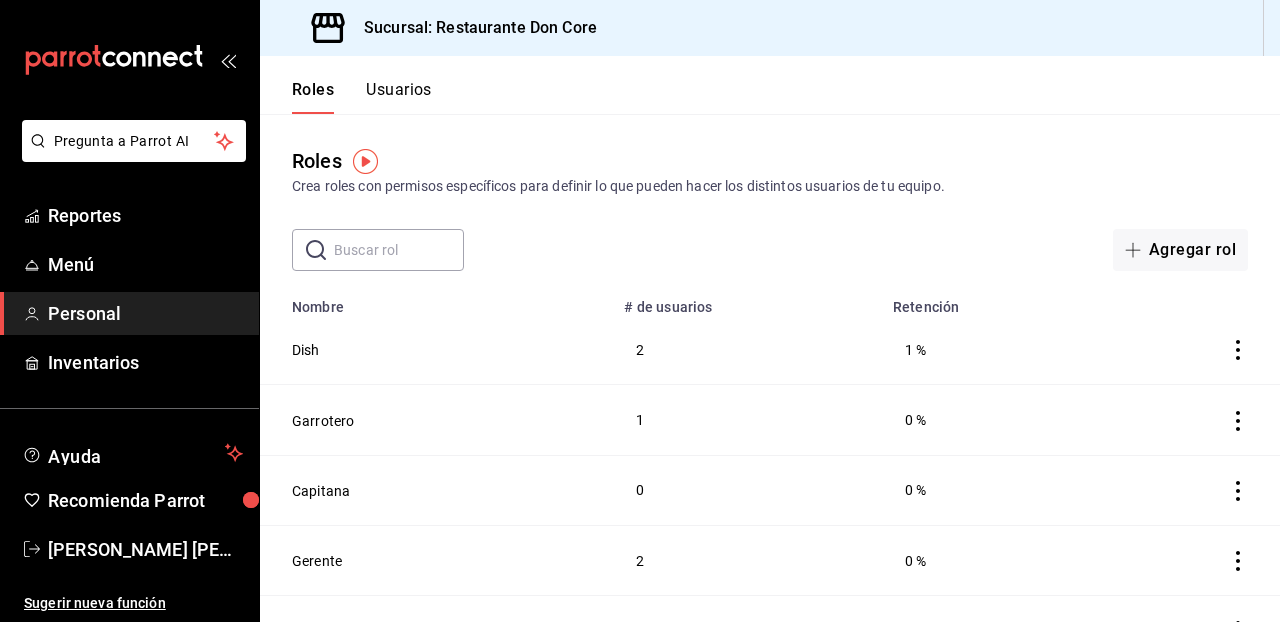 click on "Usuarios" at bounding box center [399, 97] 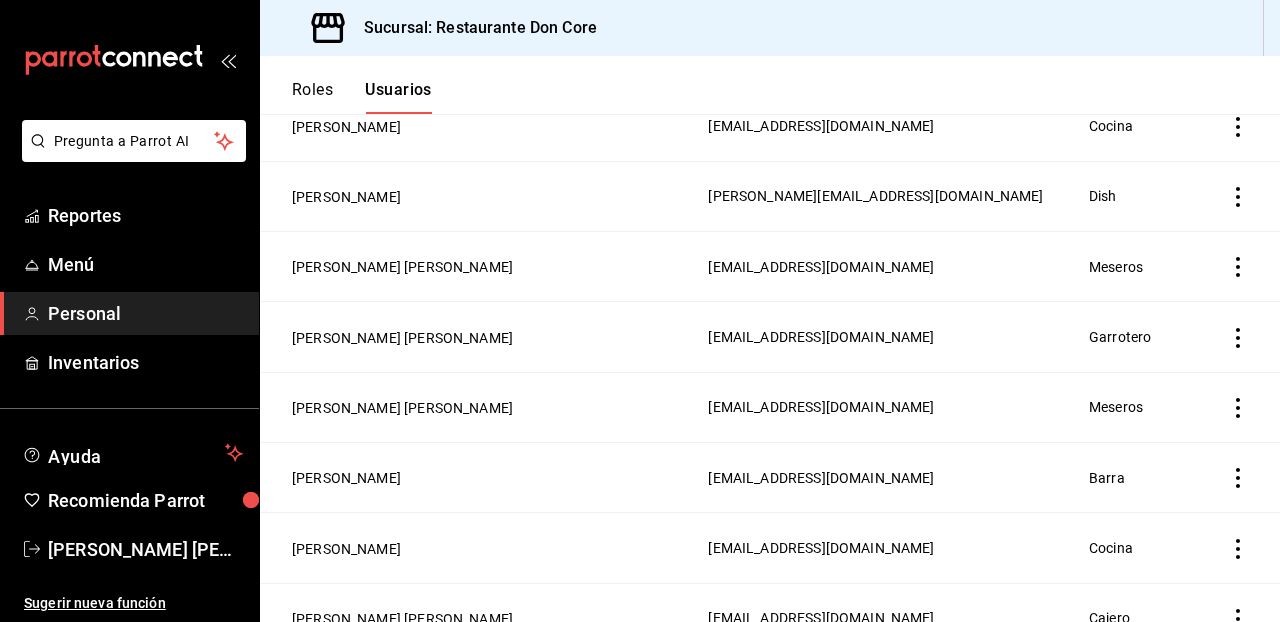 scroll, scrollTop: 688, scrollLeft: 0, axis: vertical 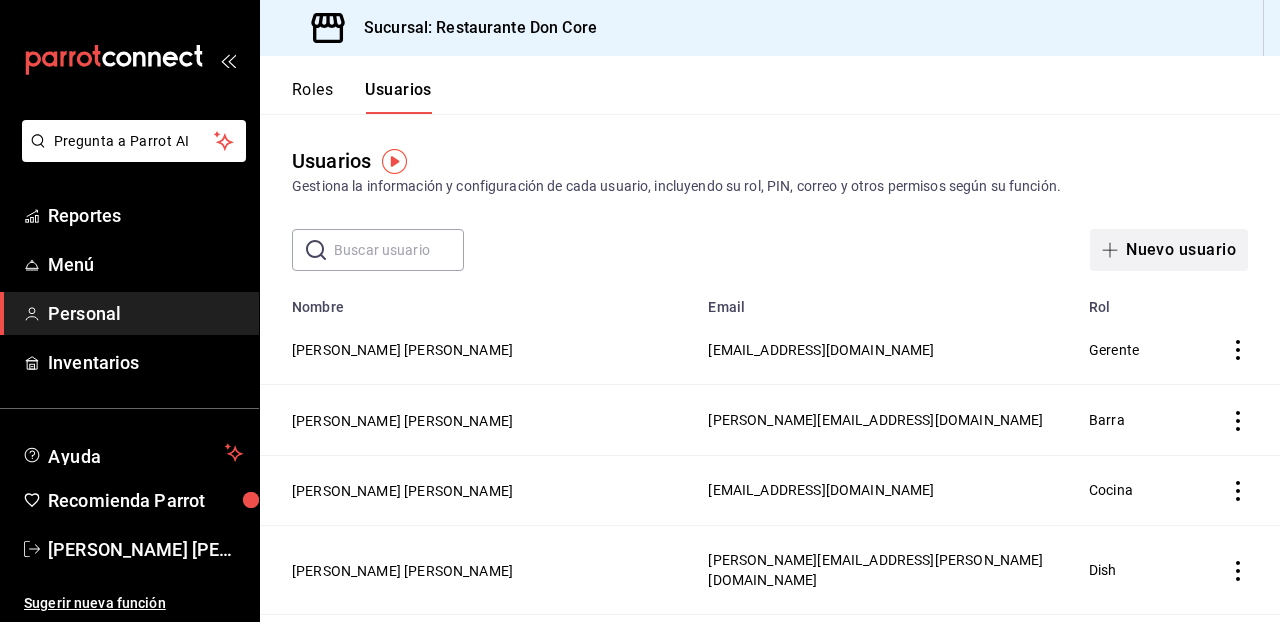 click on "Nuevo usuario" at bounding box center (1169, 250) 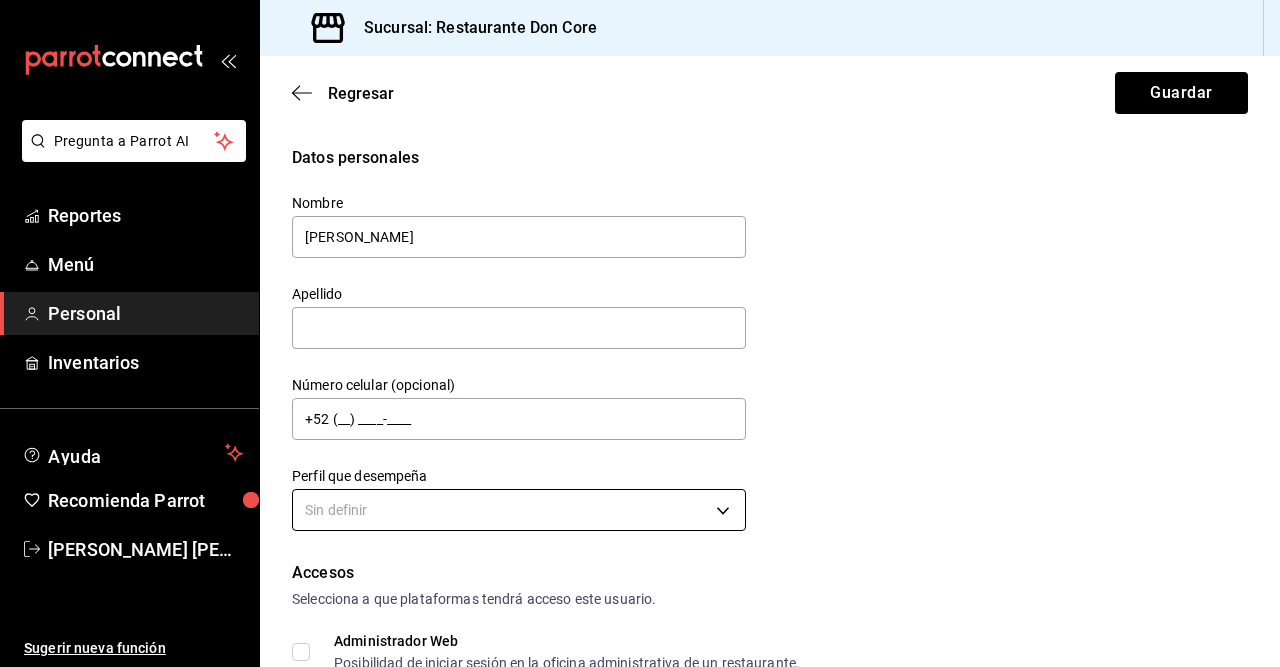 type on "karen" 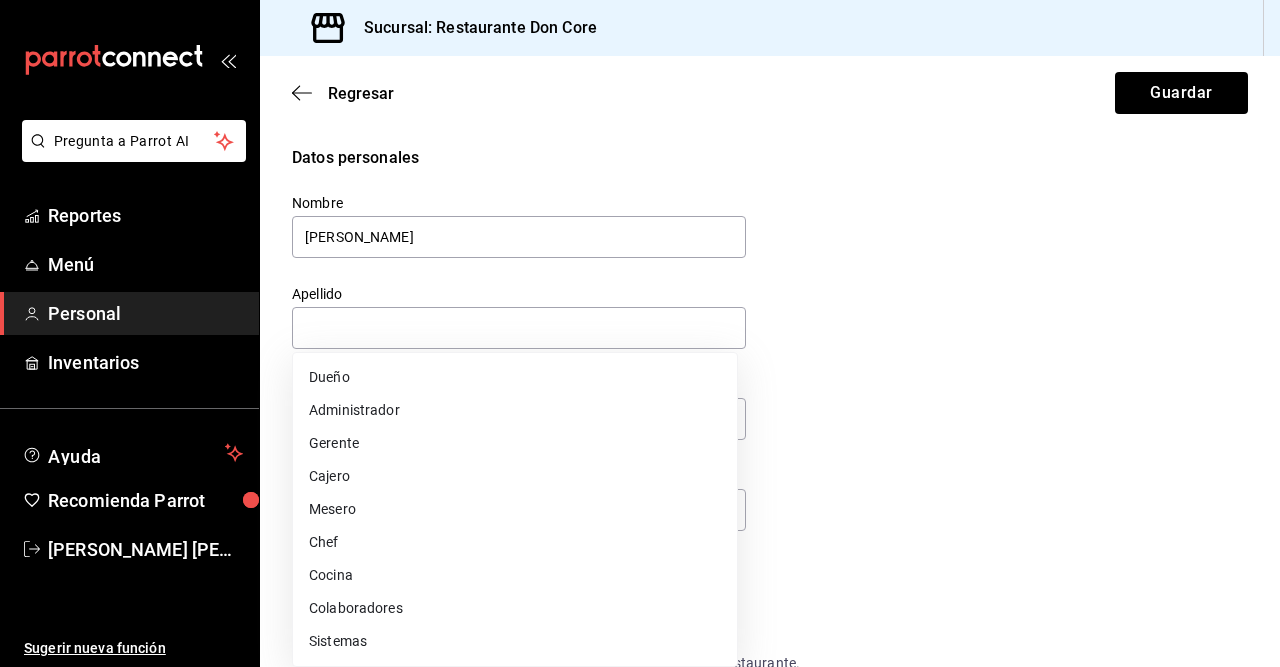 click on "Mesero" at bounding box center [515, 509] 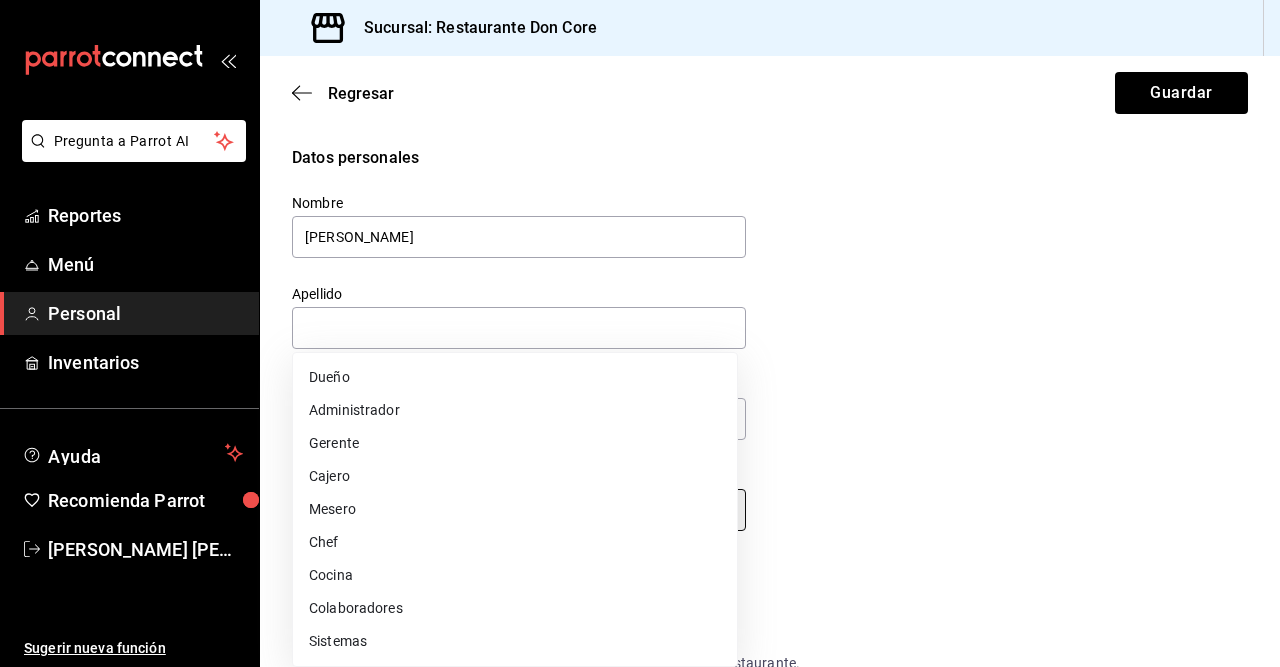 type on "WAITER" 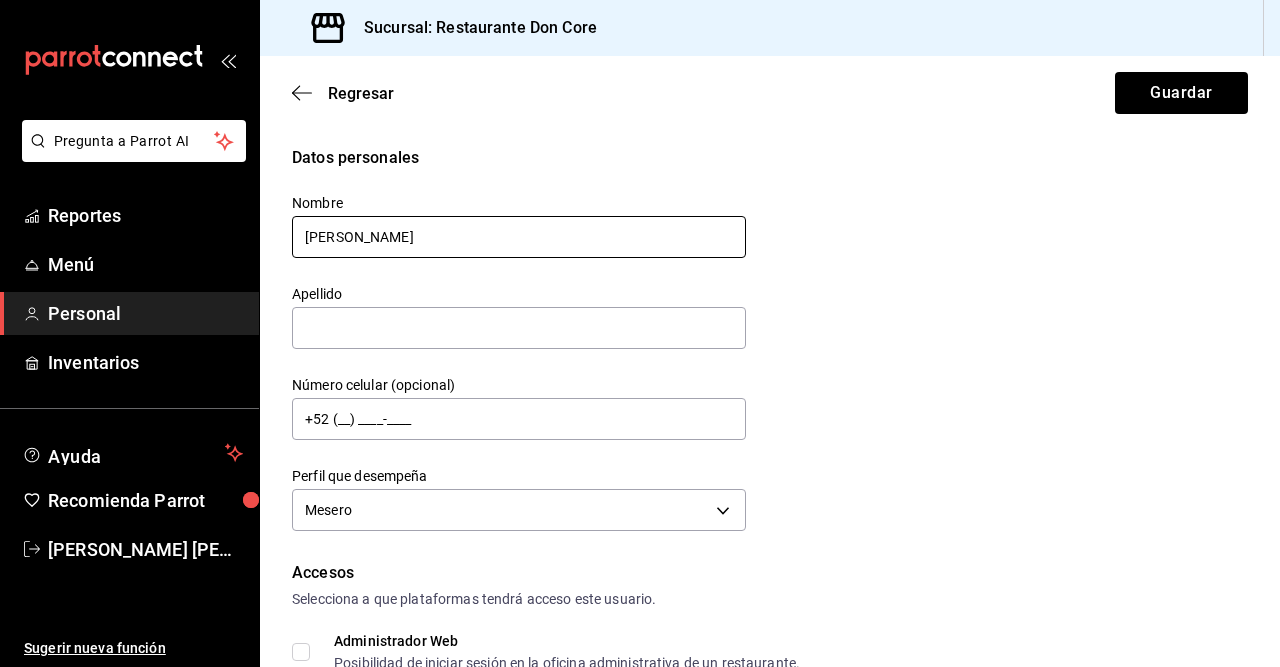 click on "karen" at bounding box center [519, 237] 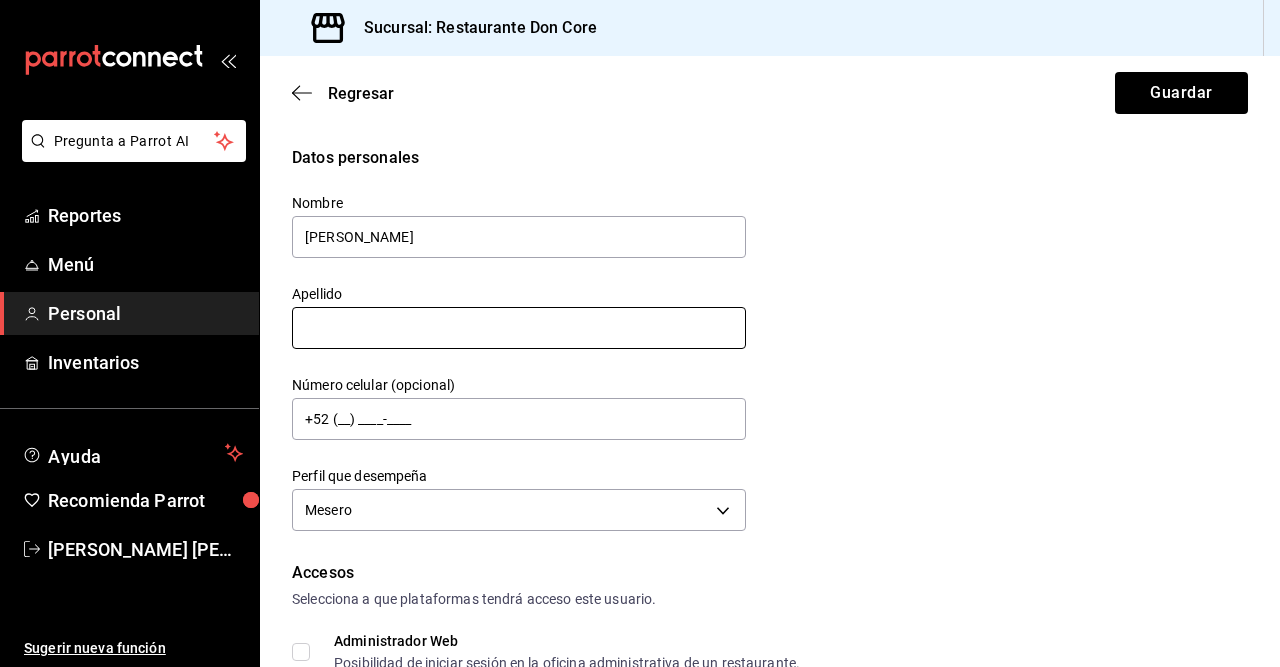 click at bounding box center [519, 328] 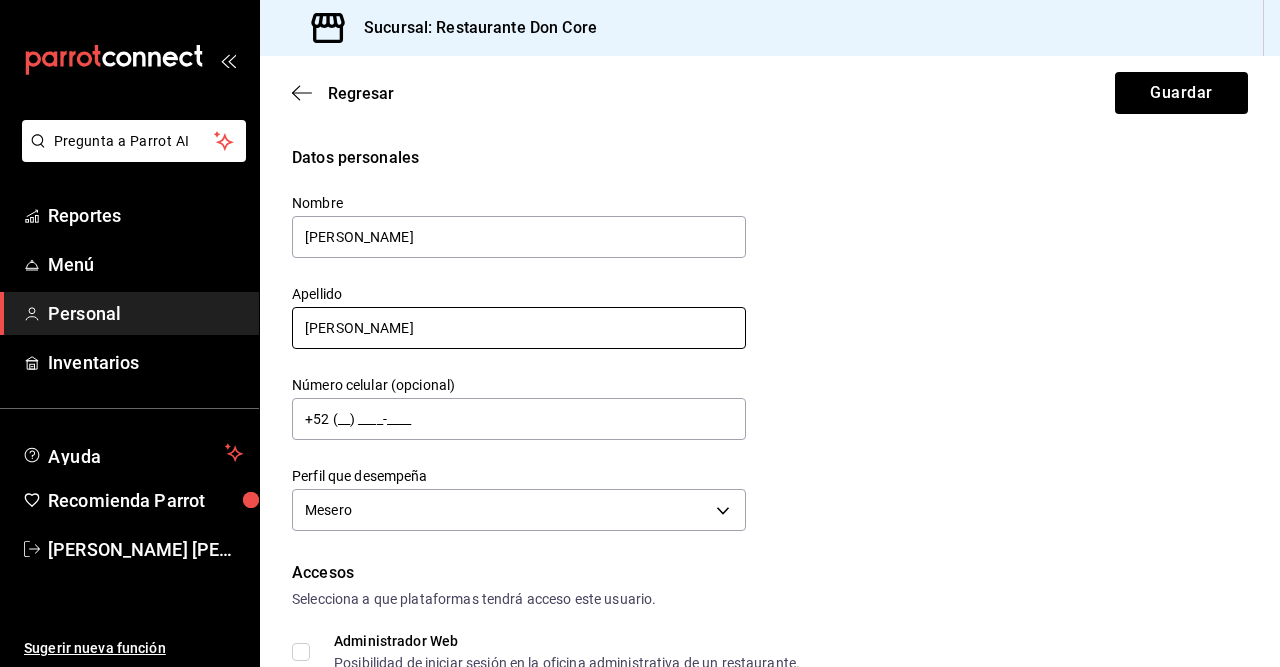 click on "torrecillas" at bounding box center [519, 328] 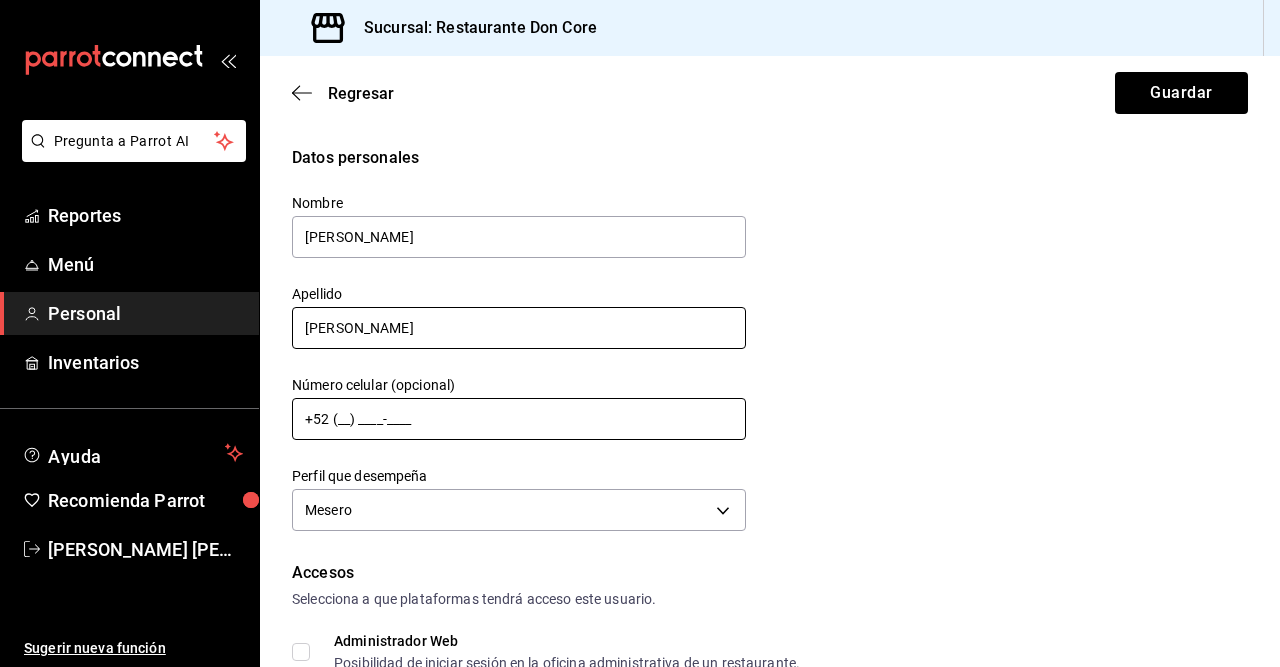 type on "torrecillas najera" 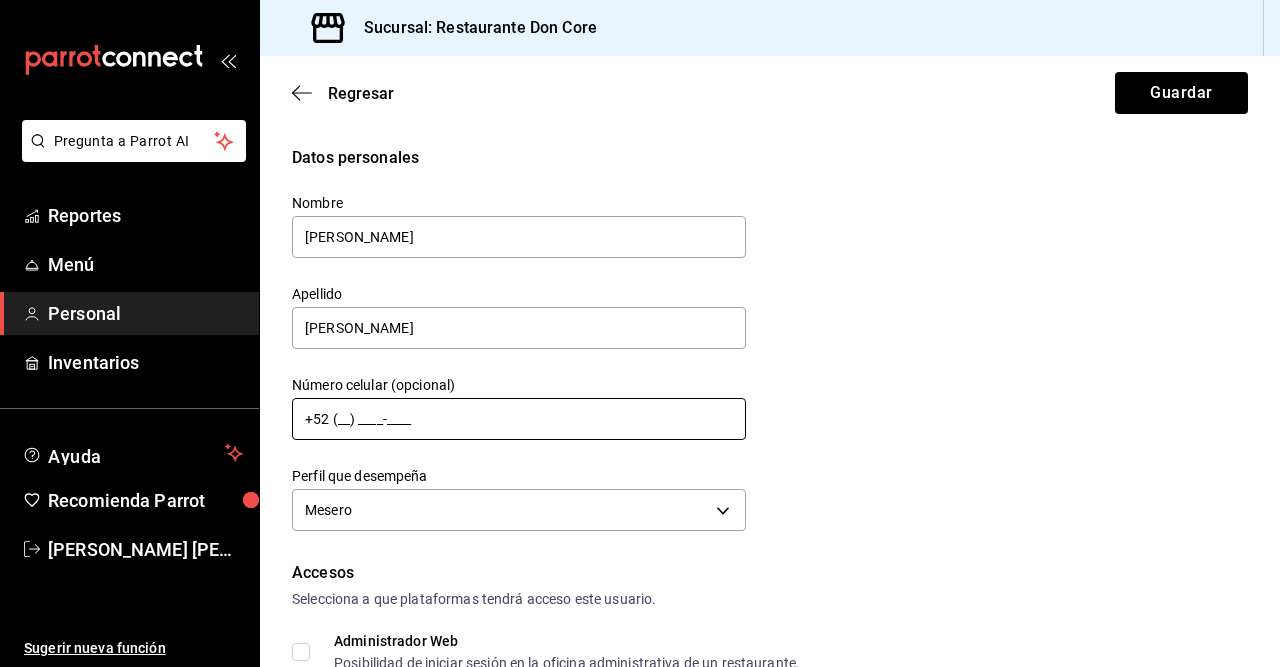click on "+52 (__) ____-____" at bounding box center [519, 419] 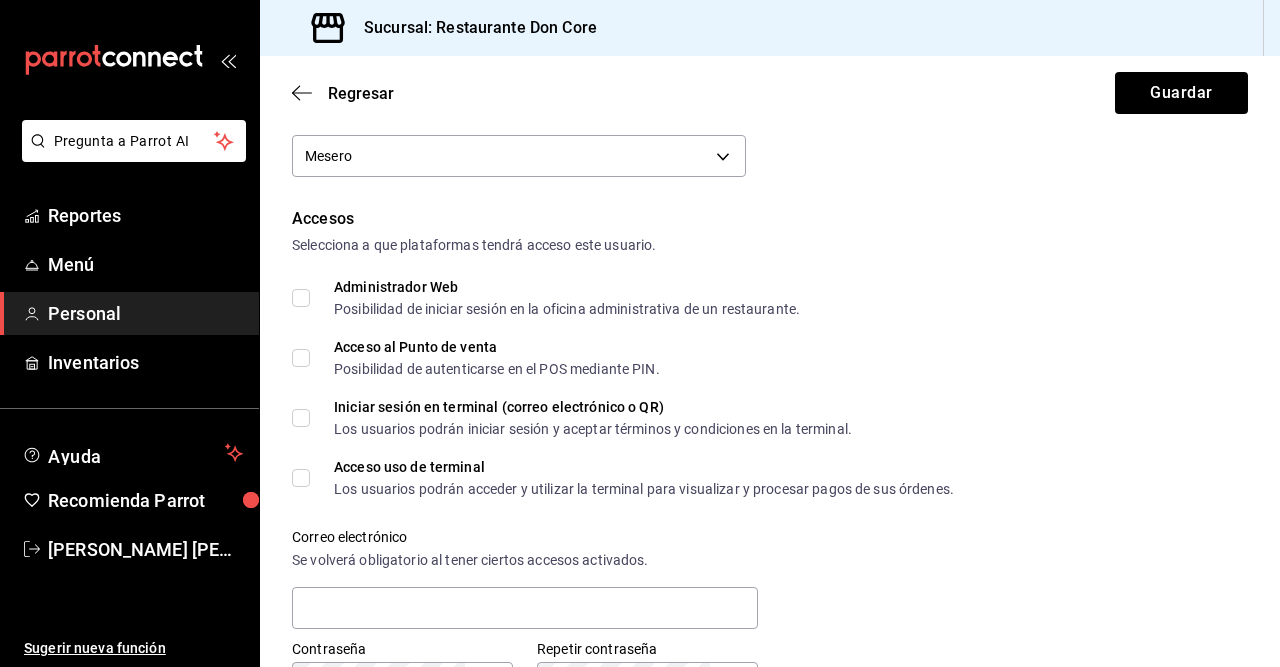 scroll, scrollTop: 364, scrollLeft: 0, axis: vertical 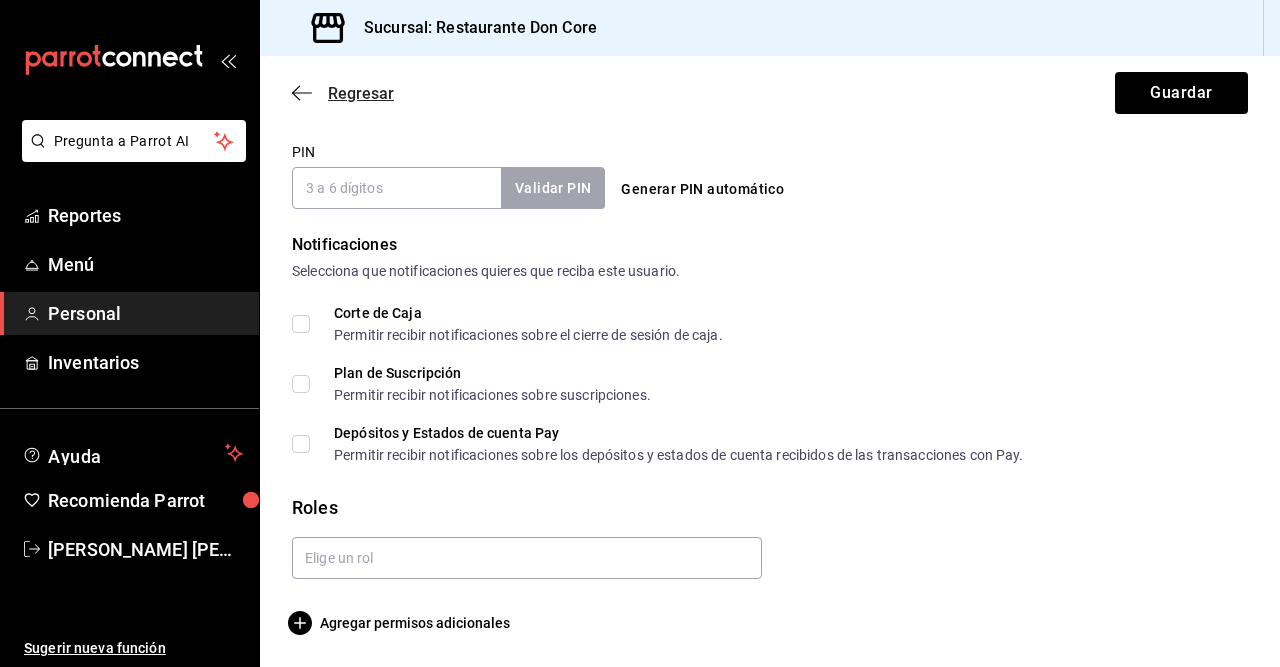 click 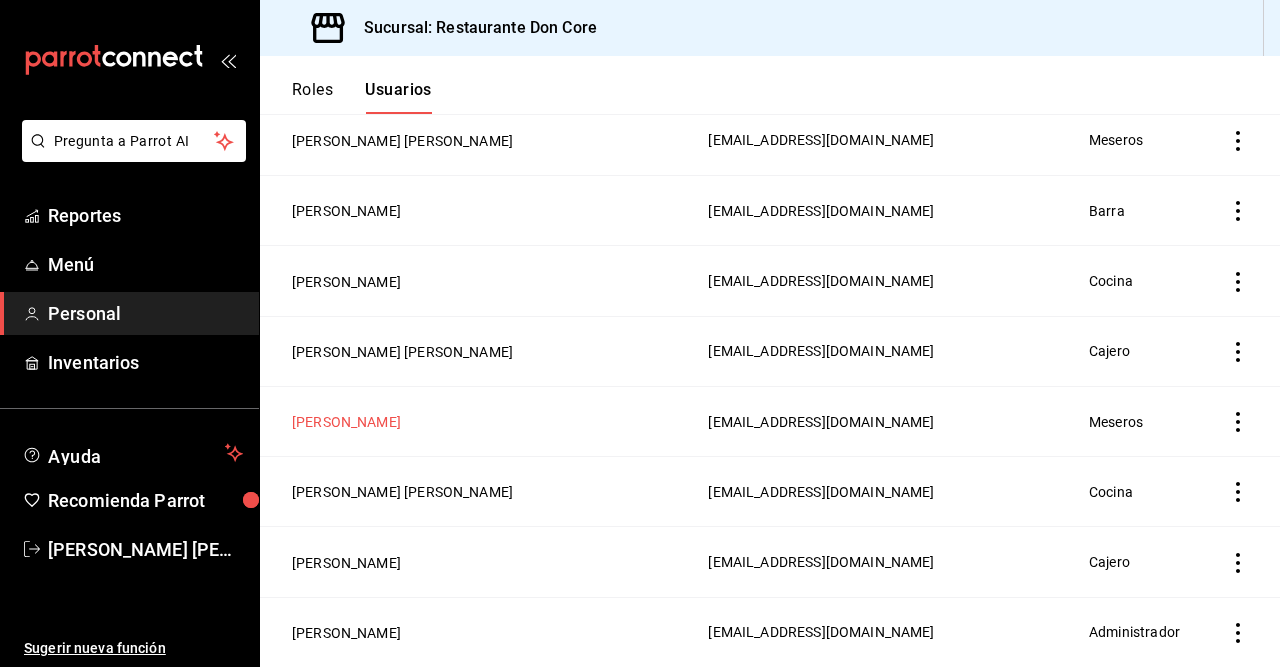 click on "Alicia Moran Flores" at bounding box center [346, 422] 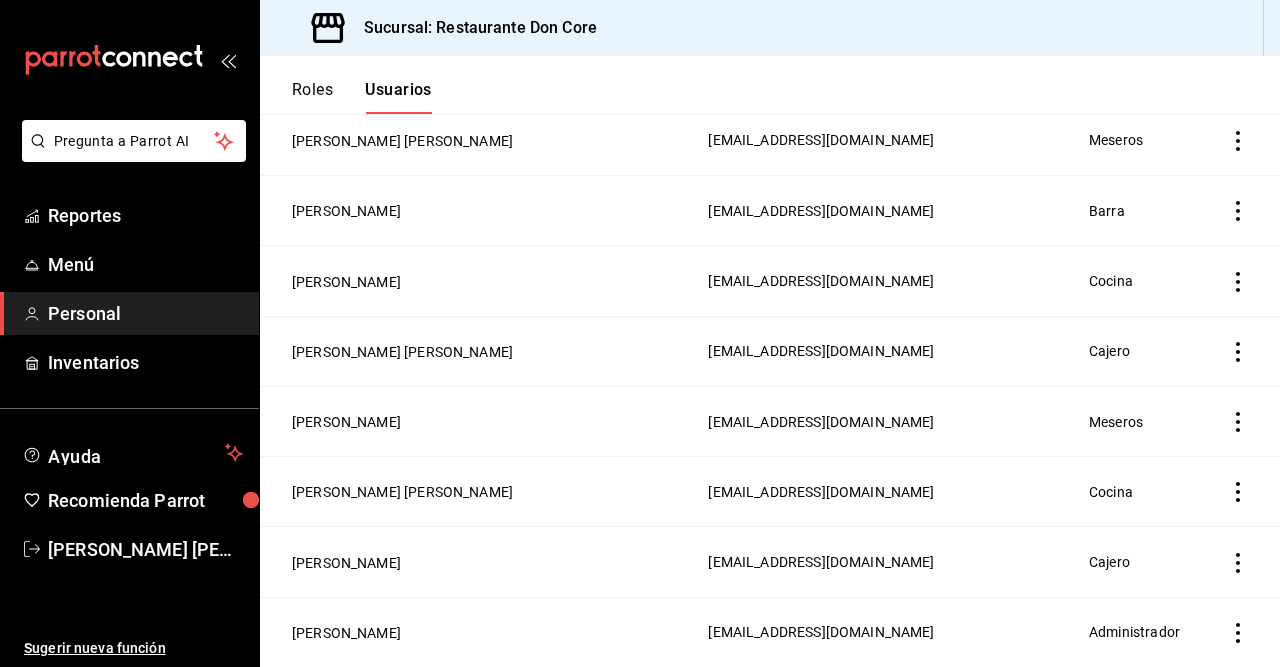 click on "Pregunta a Parrot AI Reportes   Menú   Personal   Inventarios   Ayuda Recomienda Parrot   Martin Flores Renteria   Sugerir nueva función   Sucursal: Restaurante Don Core Roles Usuarios Usuarios Gestiona la información y configuración de cada usuario, incluyendo su rol, PIN, correo y otros permisos según su función. ​ ​ Nuevo usuario Lo sentimos, no pudimos cargar la lista de usuarios. Reintentar Nombre Email Rol Martin Flores Renteria fridayael2009@gmail.com Gerente Leonardo Jose Ramirez leonardo@gmail.com Barra Sergio Yahir Pineda Neri yair12np@outlok.com Cocina Miguel Alfredo Rada Blanco miguel@gamil.com Dish Susana Hernandez Escobar susana@gmail.com Cajero Agustin Vlobens agustin@gmail.com Cocina Jhonder Rojas Ramos jhonder@gmail.com Cocina Edilberto Gonzalez Rodriguez edilberto@gmail.com Dish Derek Yael Silva Carmona dereksilva@gmail.com Meseros Alan Cristopher Espinosa Carmona cristopherespinosa@gmail.com Garrotero Daniel Ulises Sanchez Perez danielsanchez@gmail.com Meseros Roberto Valero Recio" at bounding box center [640, 333] 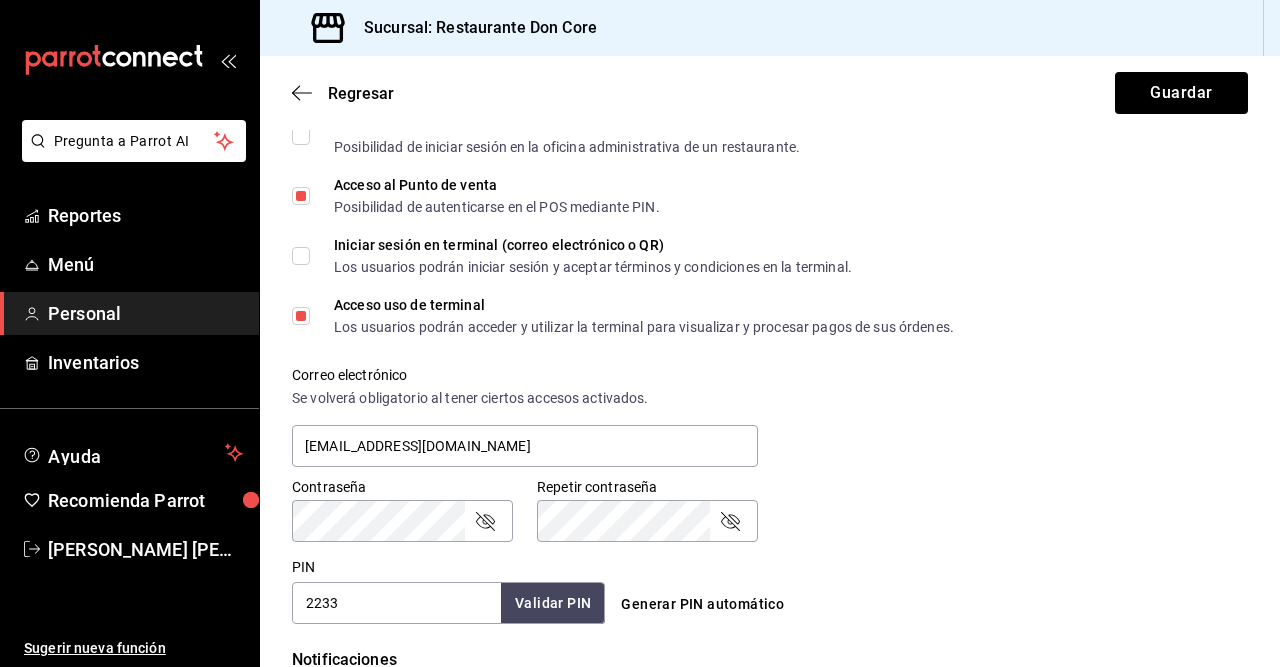 scroll, scrollTop: 520, scrollLeft: 0, axis: vertical 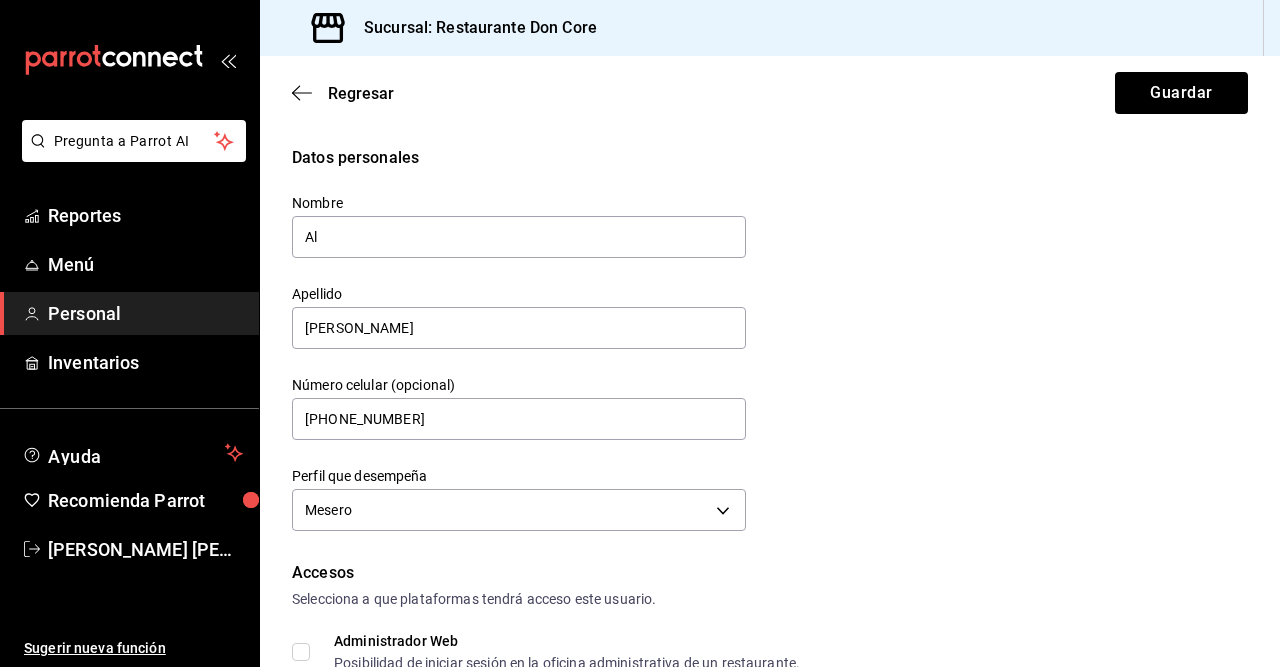 type on "A" 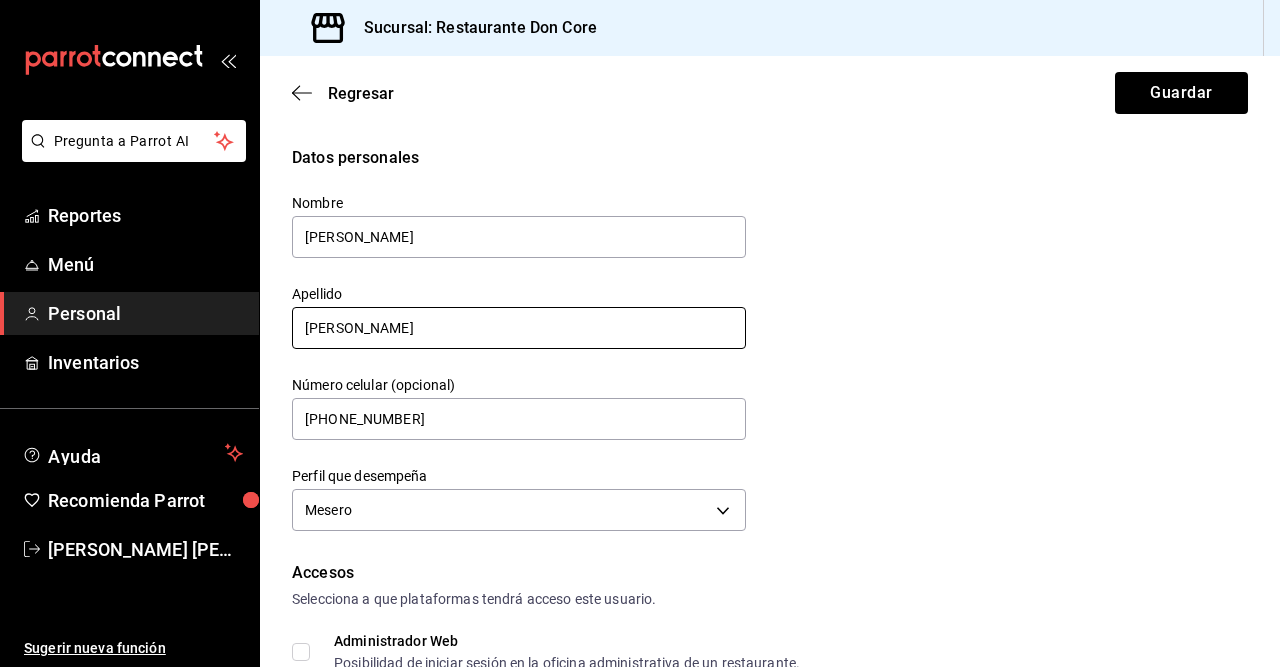 type on "karen" 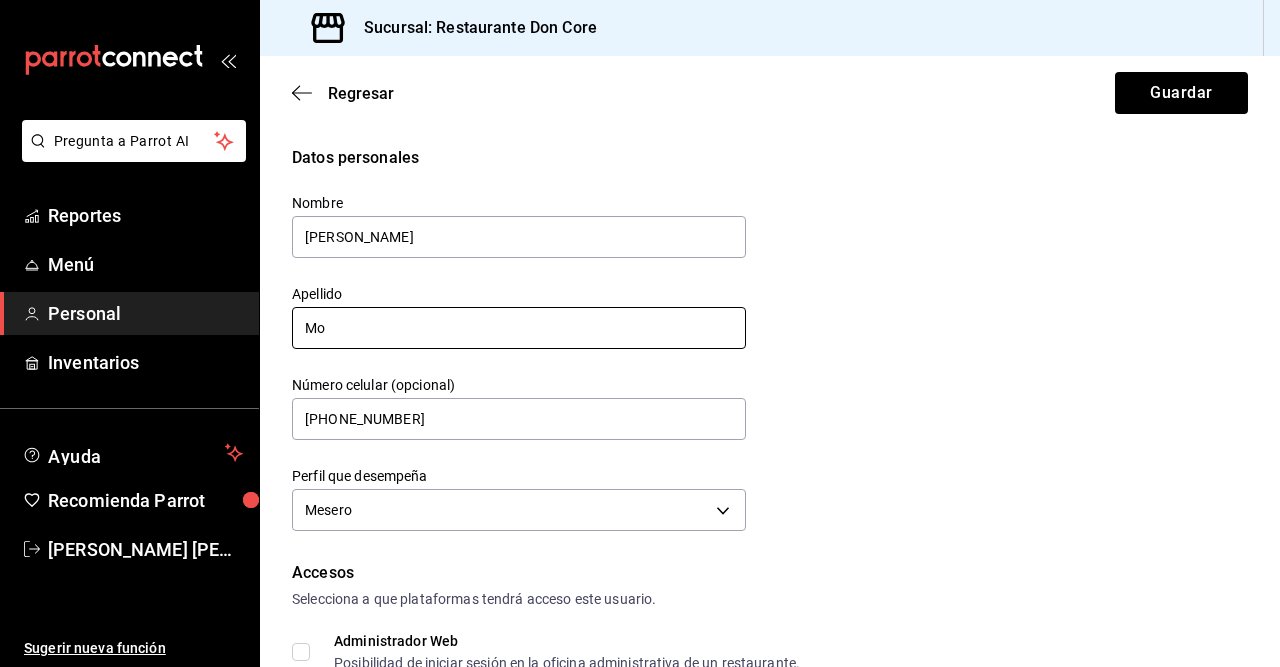 type on "M" 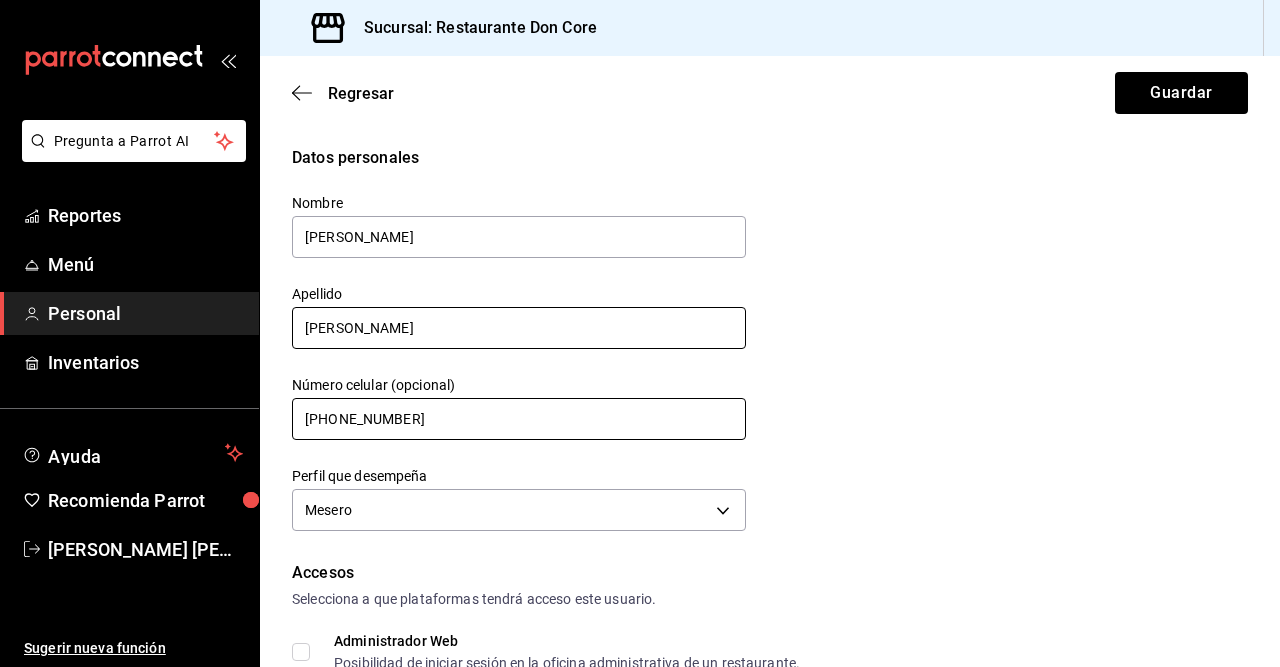 type on "torrecilla najera" 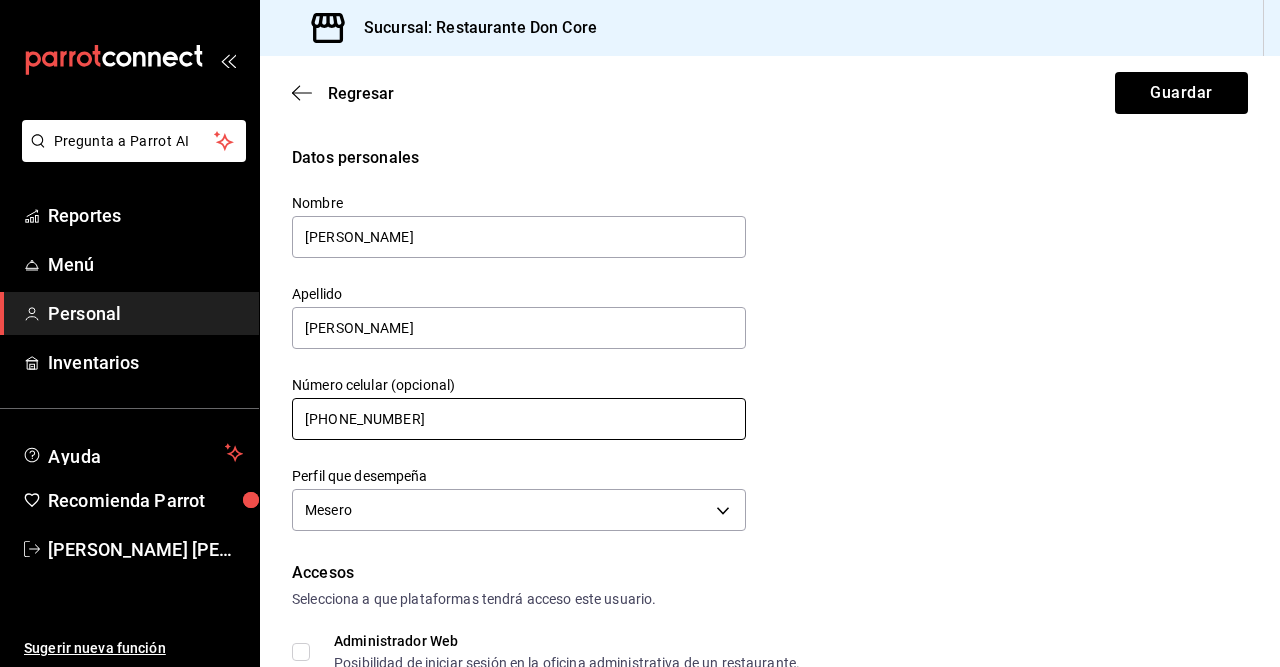 click on "+52 (52) 5647-8747" at bounding box center [519, 419] 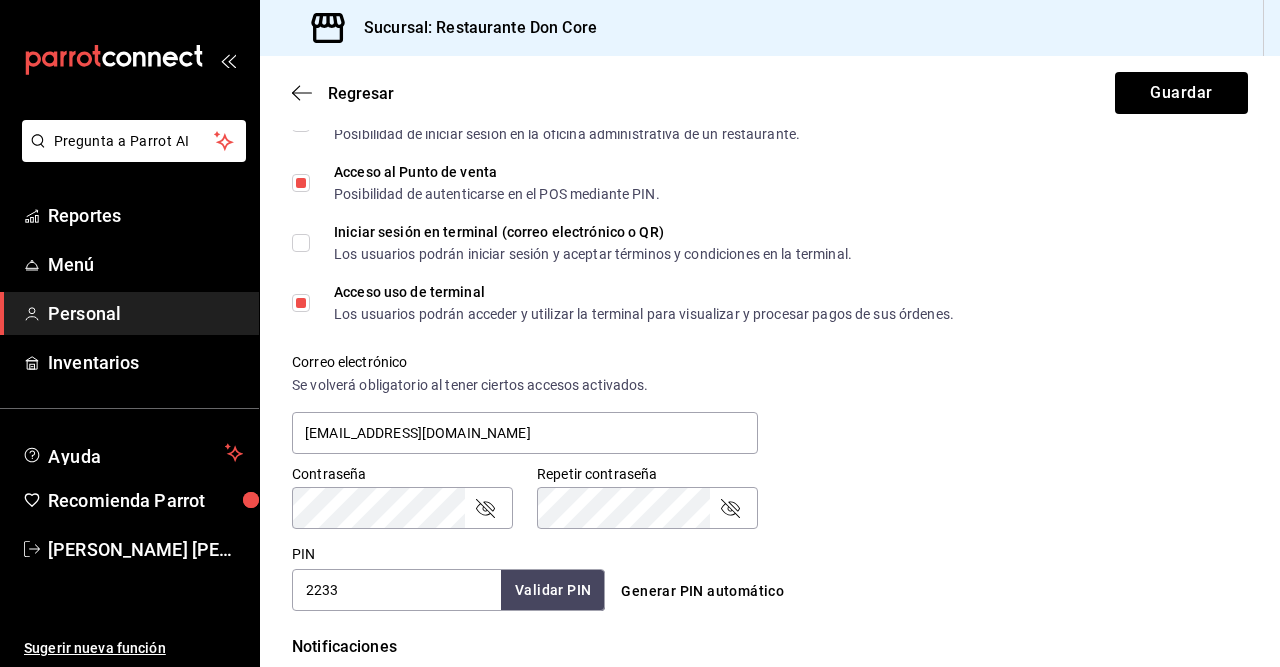 scroll, scrollTop: 560, scrollLeft: 0, axis: vertical 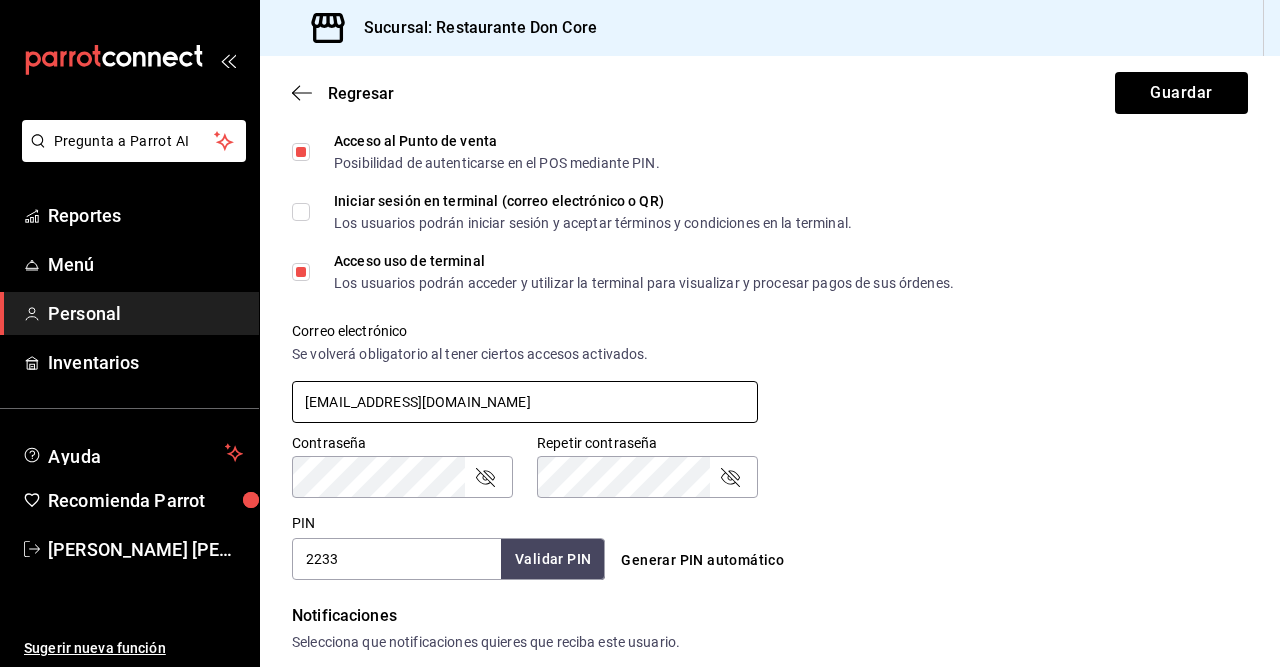 type on "+52 (__) ____-____" 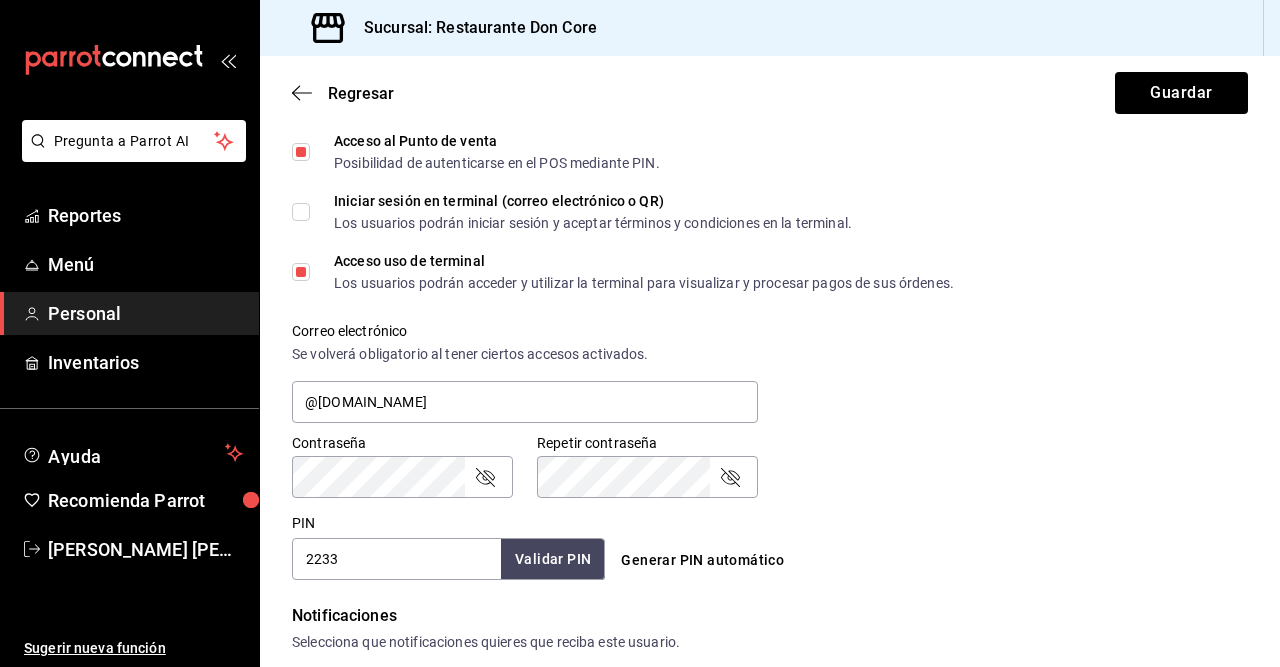 click on "2233" at bounding box center (396, 559) 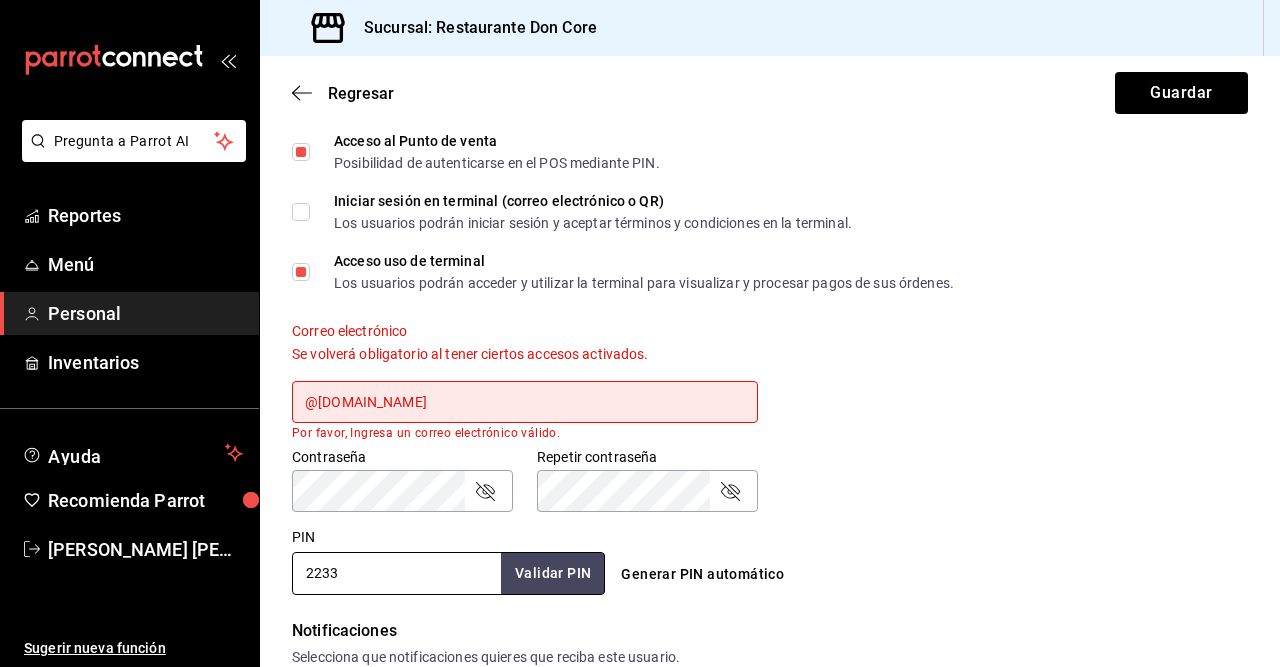 click on "@gmail.com" at bounding box center (525, 402) 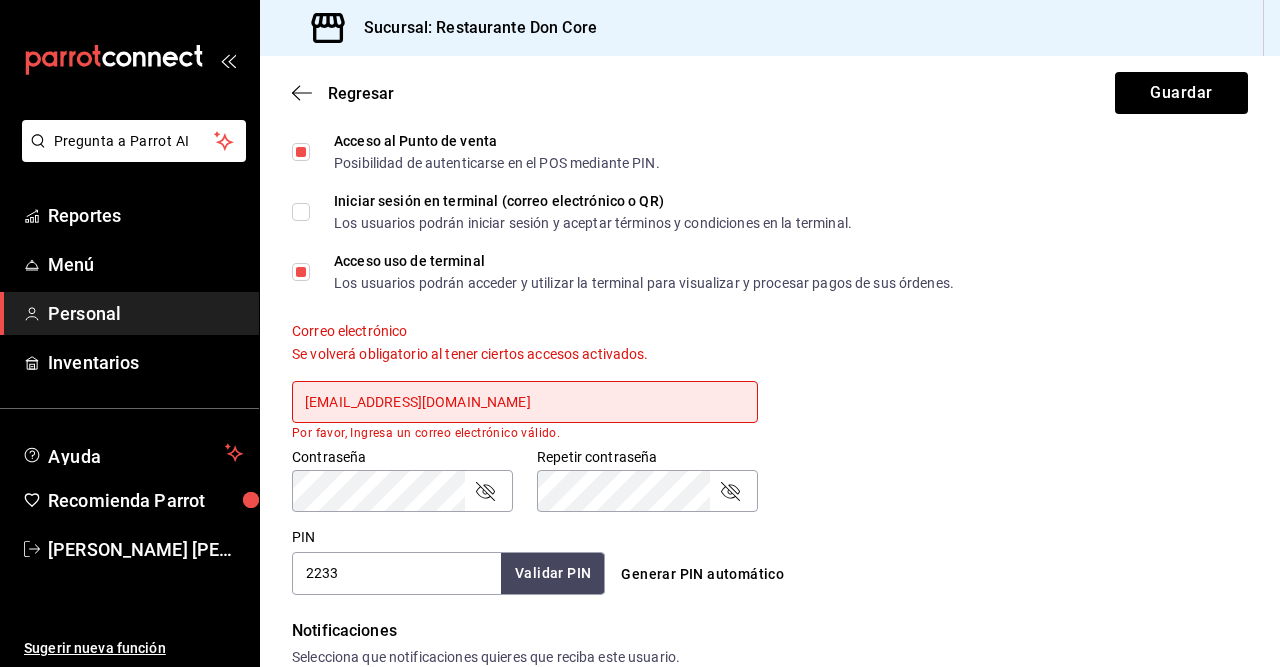 type on "karentorrecillas@icloud.com" 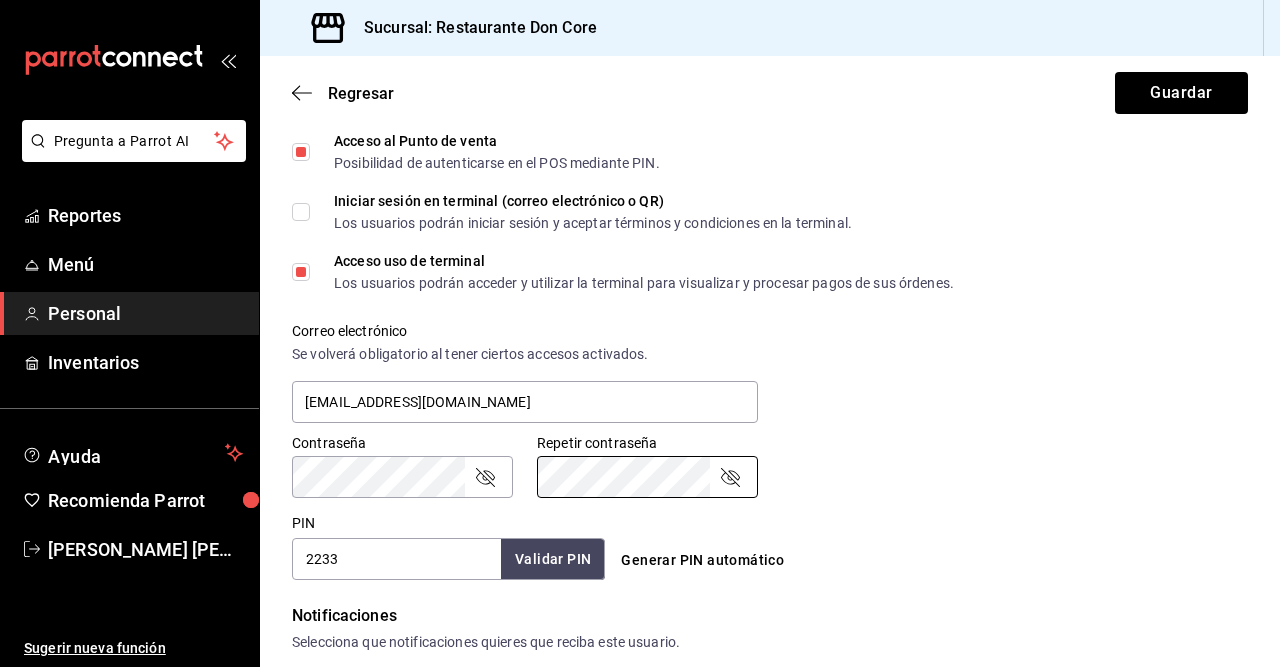 click on "Generar PIN automático" at bounding box center [702, 560] 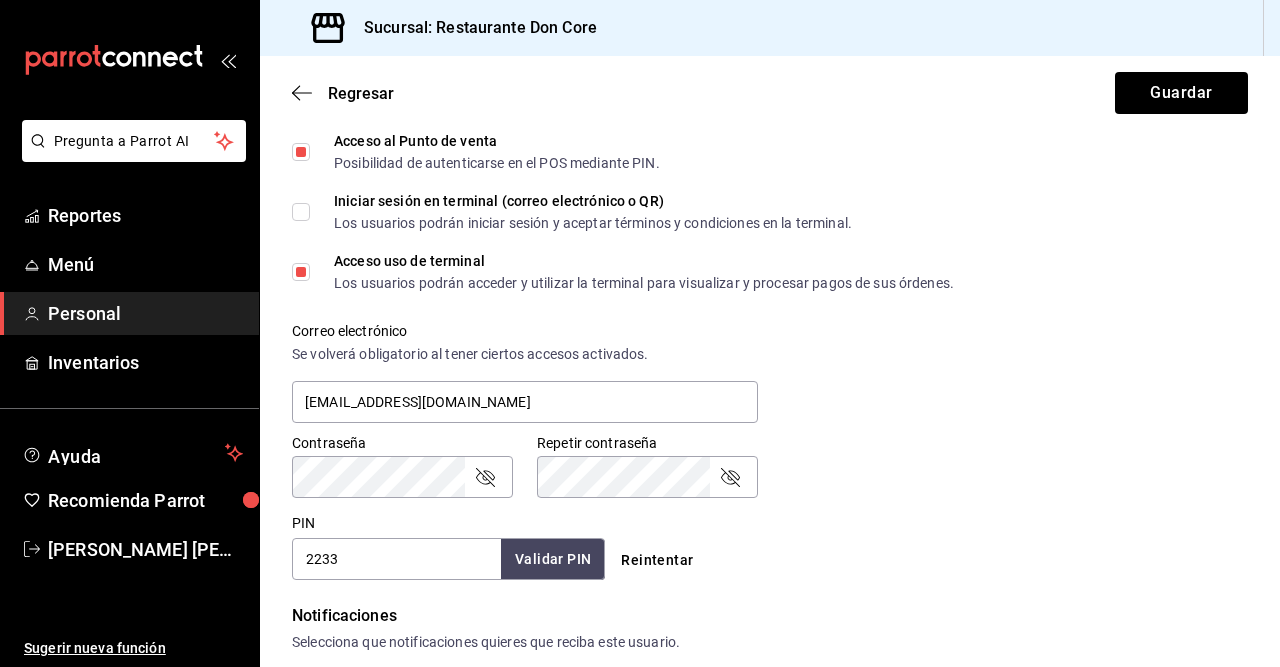 click 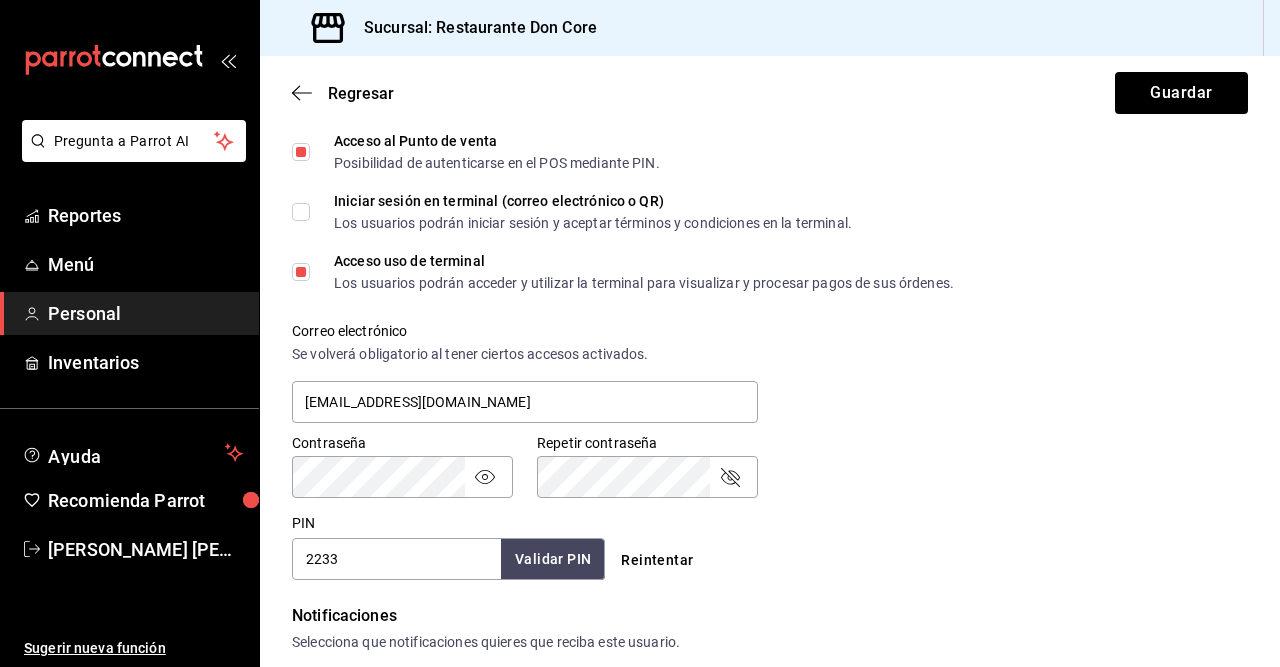click 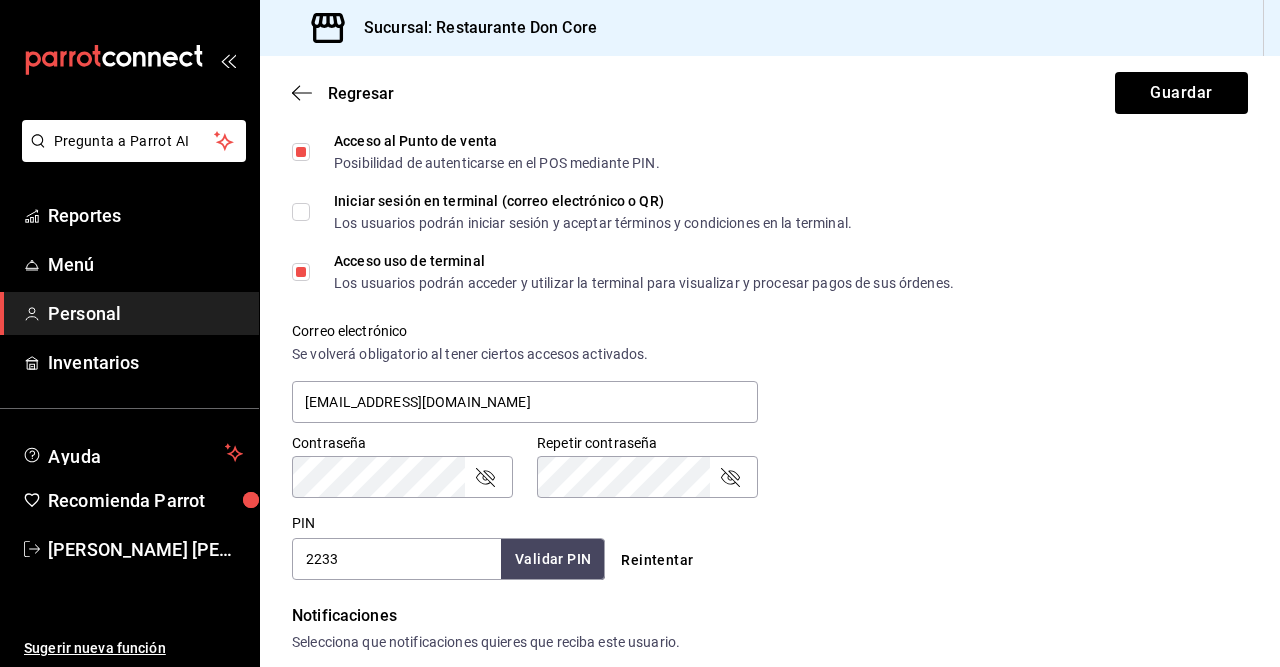 click on "Datos personales Nombre karen Apellido torrecilla najera Número celular (opcional) +52 (__) ____-____ Perfil que desempeña Mesero WAITER Accesos Selecciona a que plataformas tendrá acceso este usuario. Administrador Web Posibilidad de iniciar sesión en la oficina administrativa de un restaurante.  Acceso al Punto de venta Posibilidad de autenticarse en el POS mediante PIN.  Iniciar sesión en terminal (correo electrónico o QR) Los usuarios podrán iniciar sesión y aceptar términos y condiciones en la terminal. Acceso uso de terminal Los usuarios podrán acceder y utilizar la terminal para visualizar y procesar pagos de sus órdenes. Correo electrónico Se volverá obligatorio al tener ciertos accesos activados. karentorrecillas@icloud.com Contraseña Contraseña Repetir contraseña Repetir contraseña PIN 2233 Validar PIN ​ Reintentar Notificaciones Selecciona que notificaciones quieres que reciba este usuario. Corte de Caja Permitir recibir notificaciones sobre el cierre de sesión de caja. Roles" at bounding box center [770, 329] 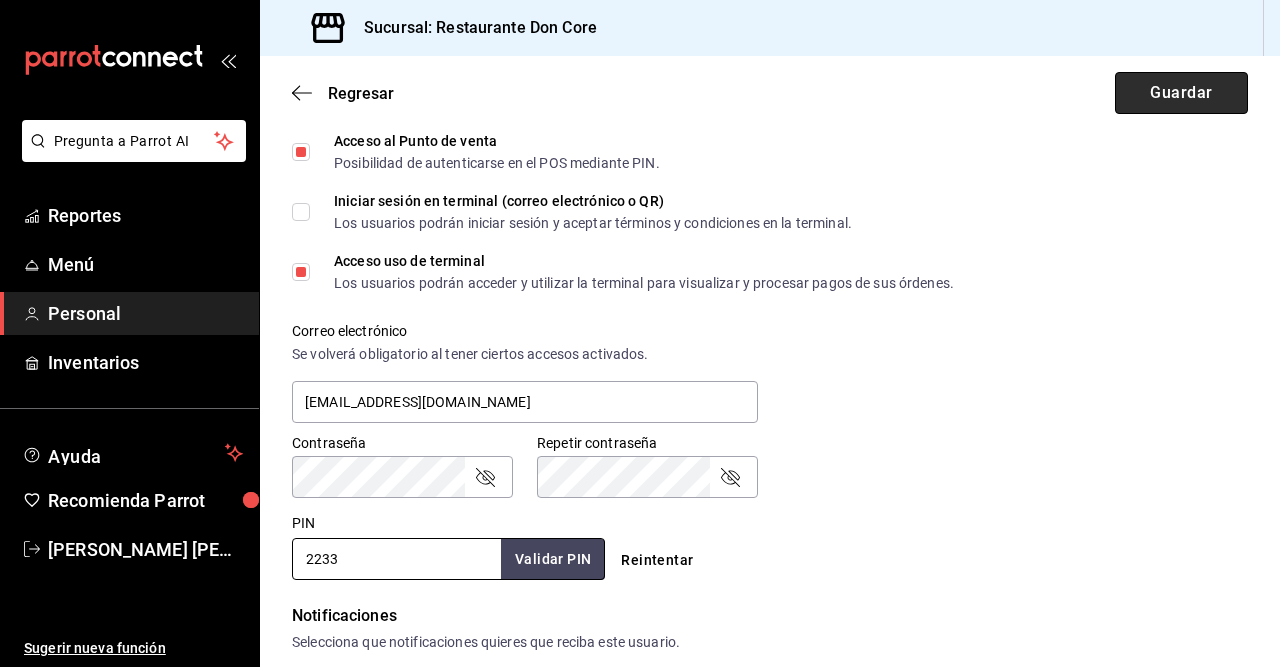 click on "Guardar" at bounding box center (1181, 93) 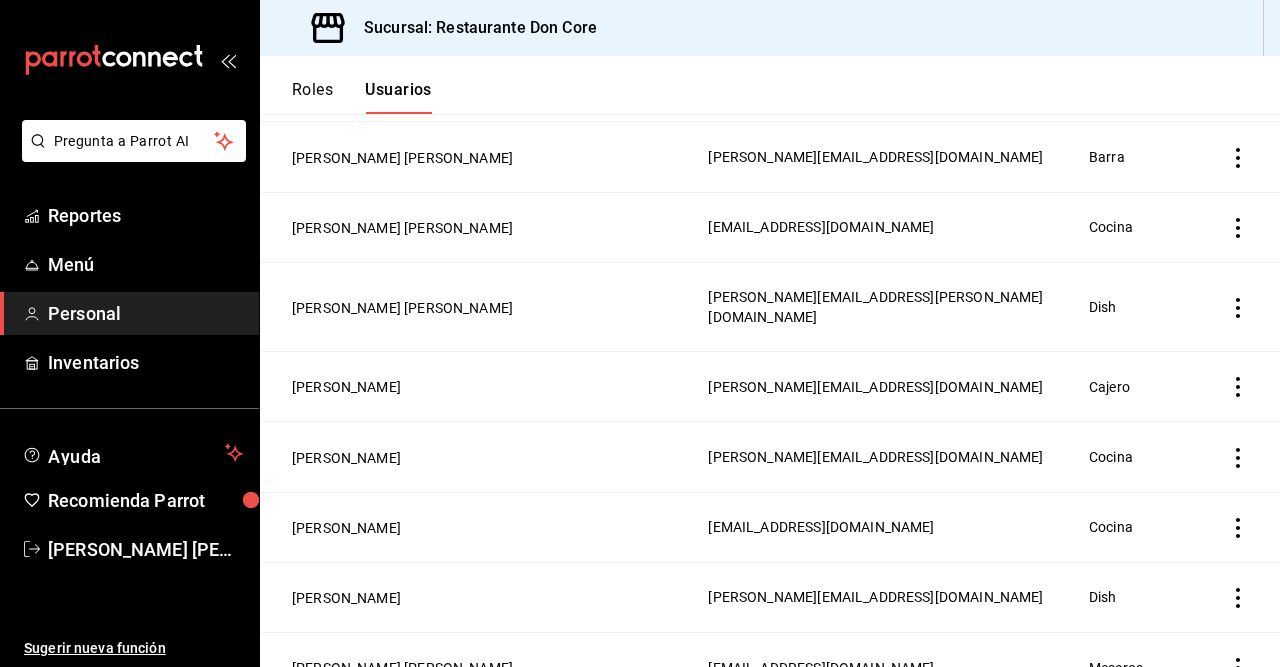scroll, scrollTop: 320, scrollLeft: 0, axis: vertical 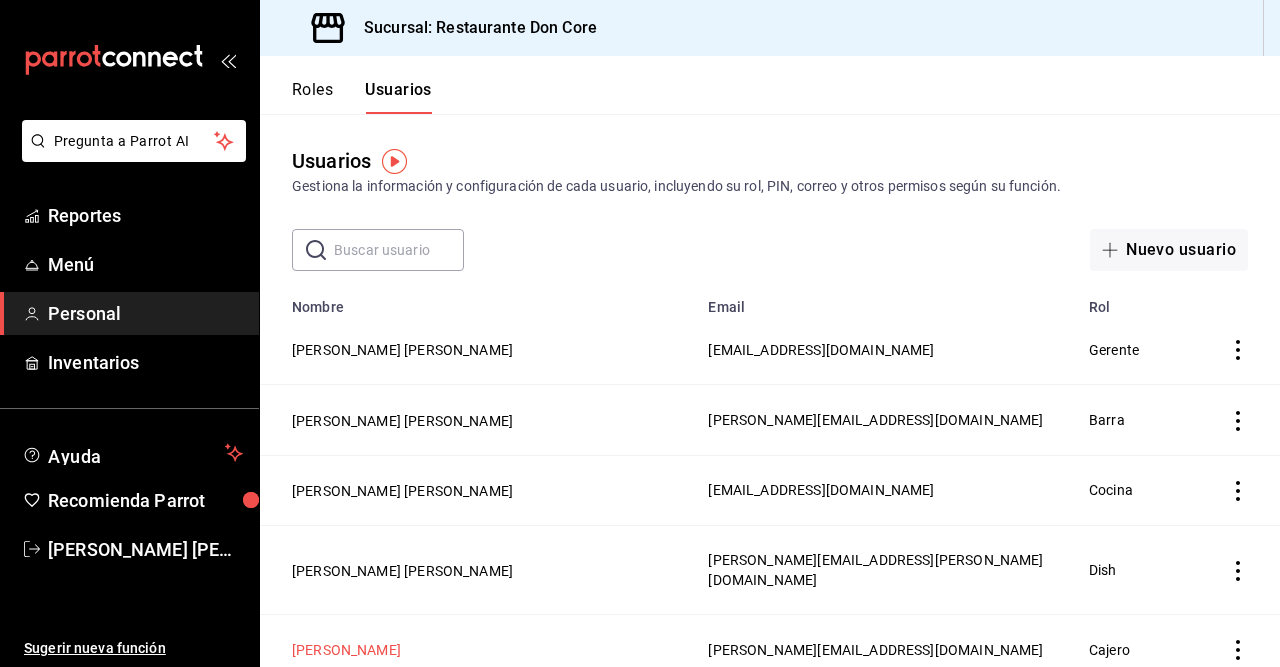 click on "Susana Hernandez Escobar" at bounding box center [346, 650] 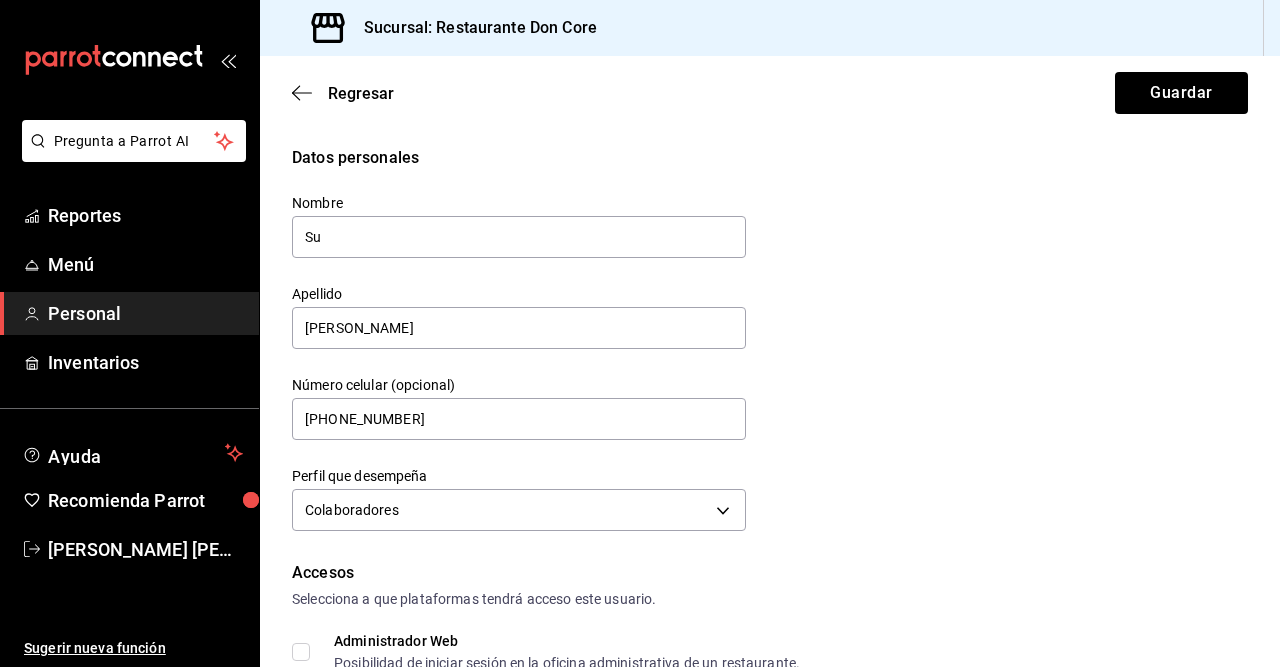 type on "S" 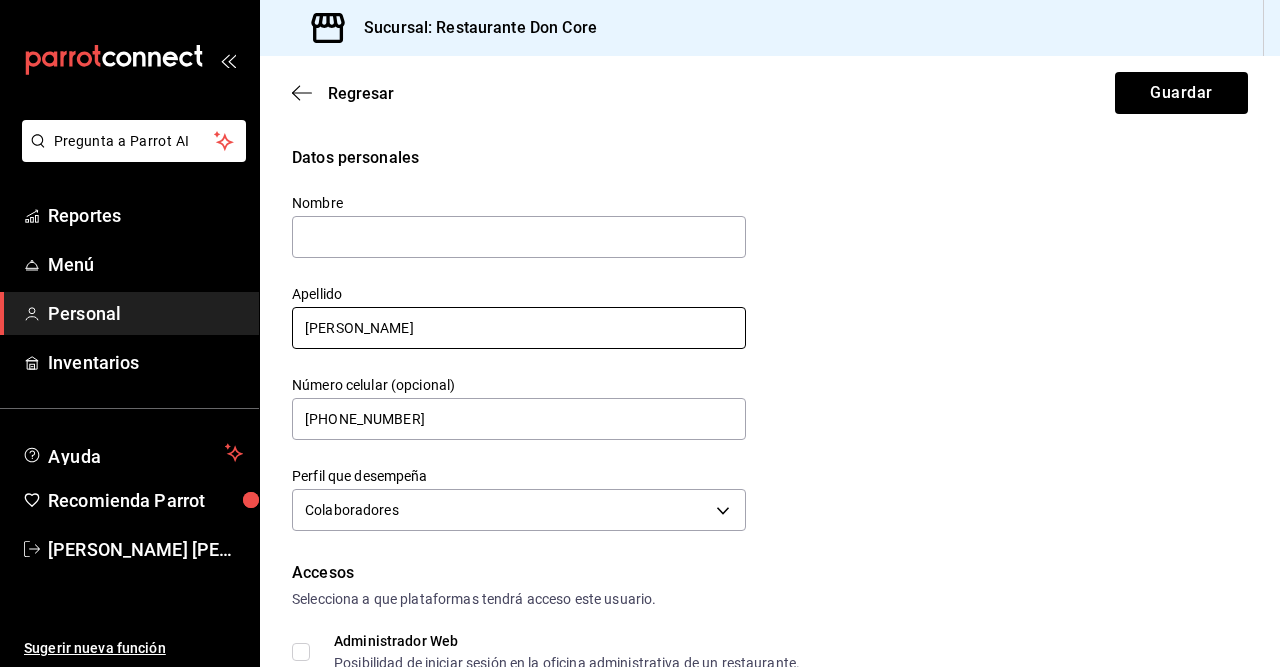 type 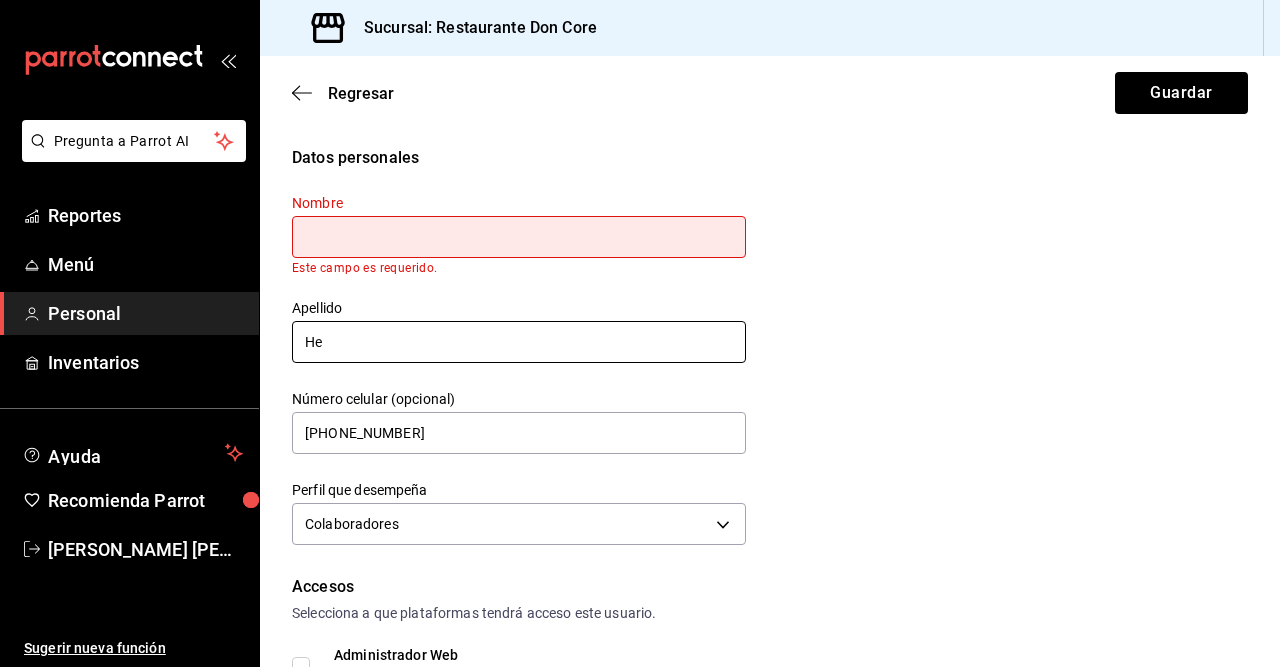 type on "H" 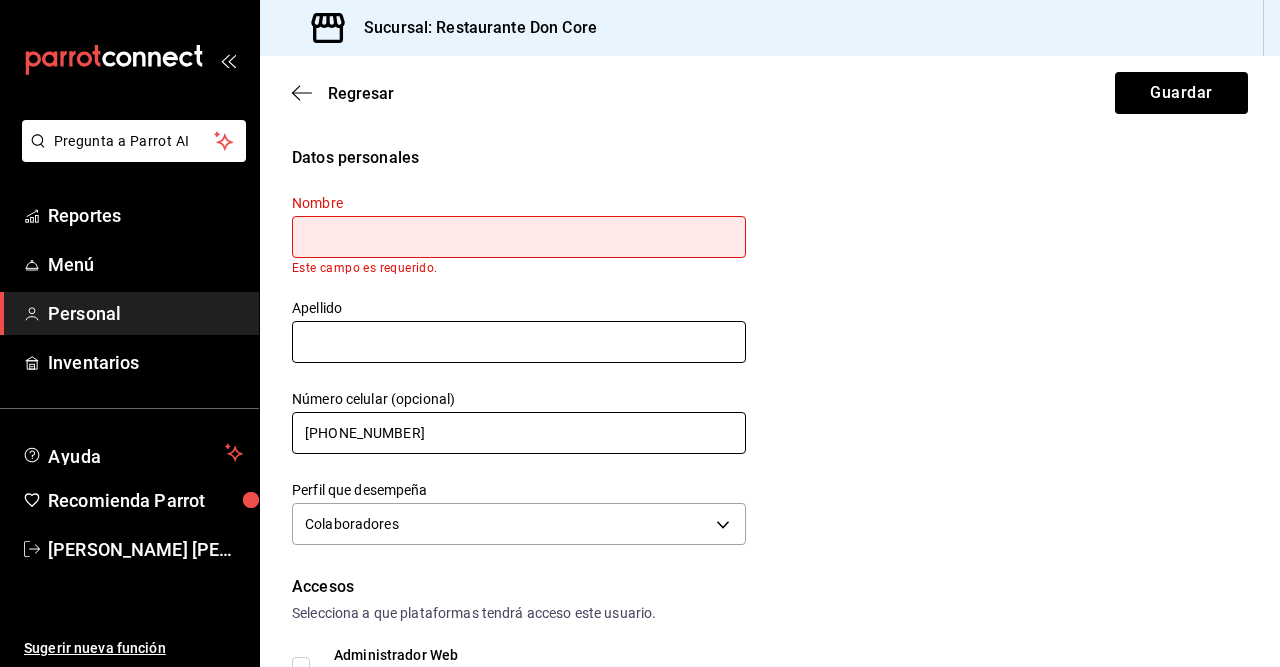 type 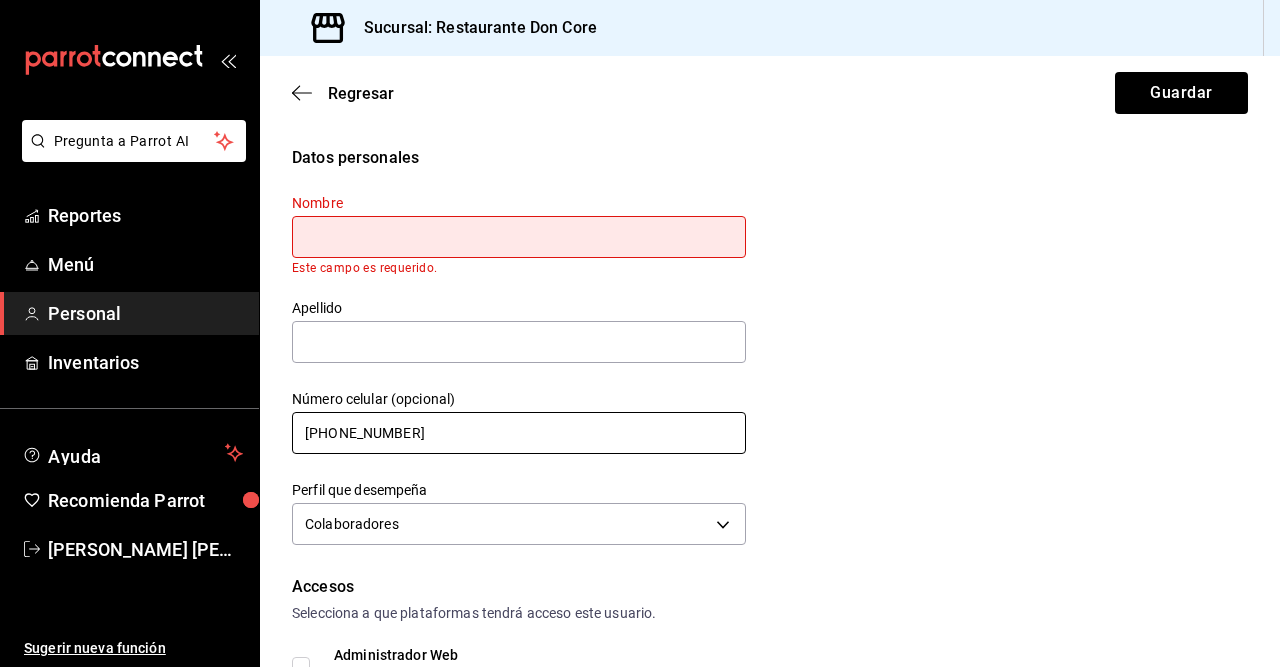 click on "+52 (52) 9621-3762" at bounding box center (519, 433) 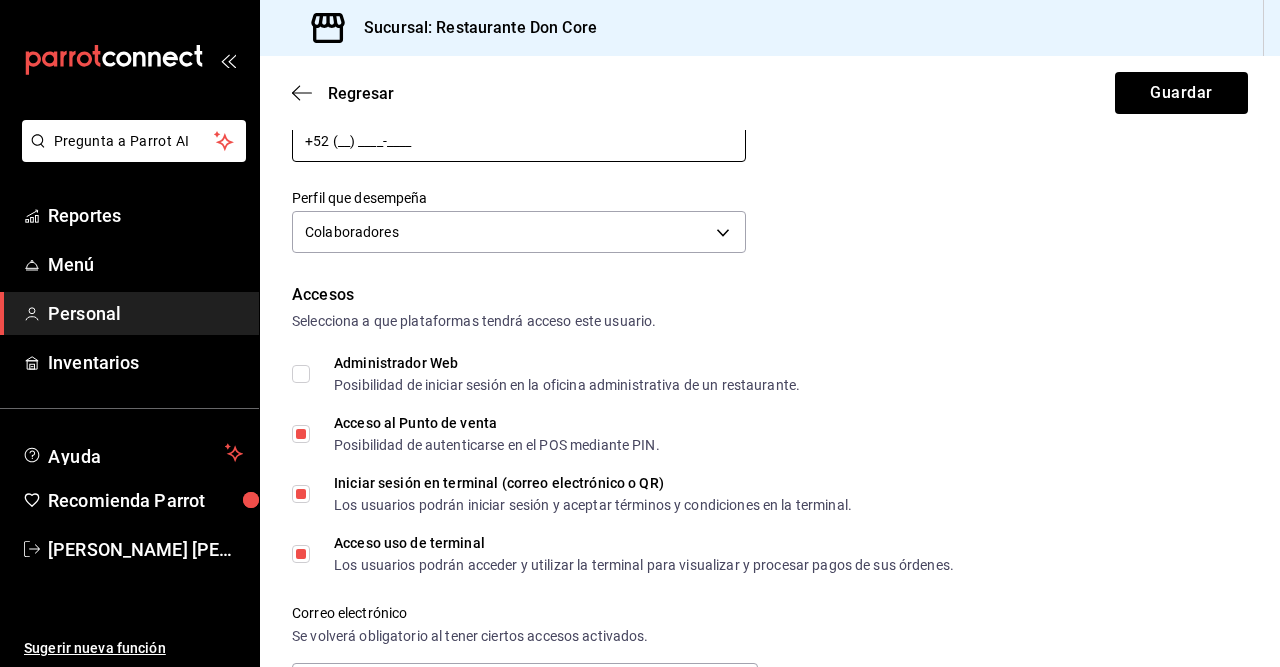 scroll, scrollTop: 320, scrollLeft: 0, axis: vertical 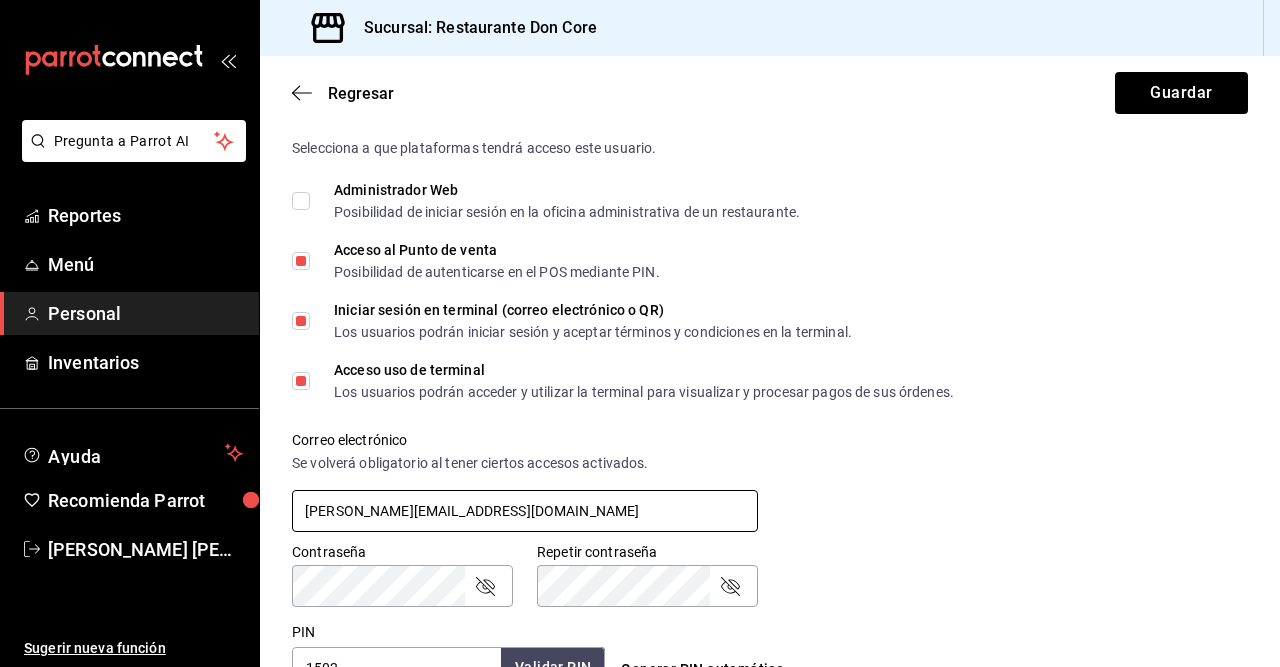 type on "+52 (__) ____-____" 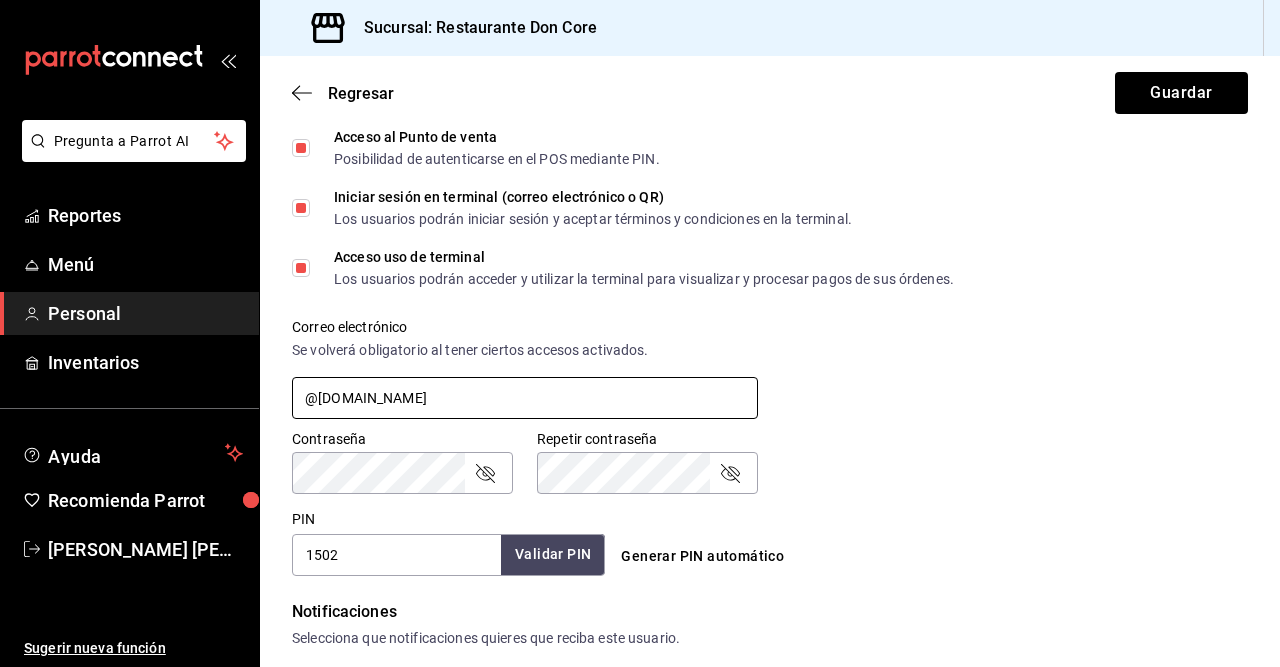 scroll, scrollTop: 614, scrollLeft: 0, axis: vertical 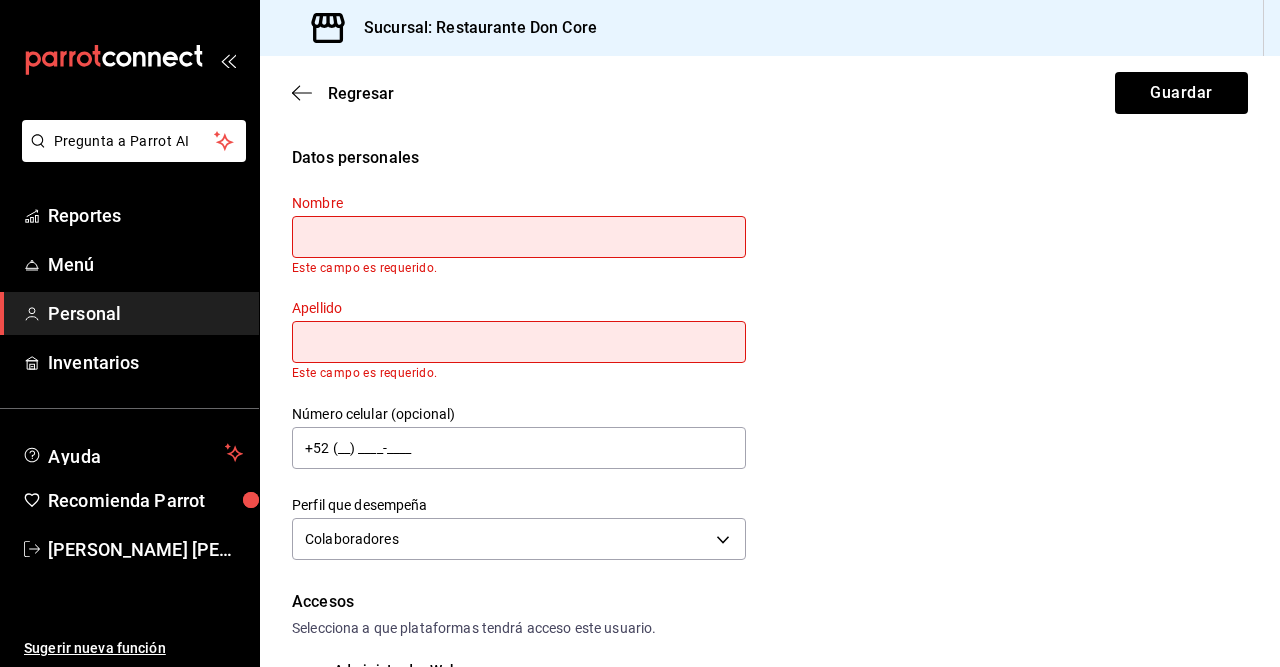 type on "feru04fuentes@gmail.com" 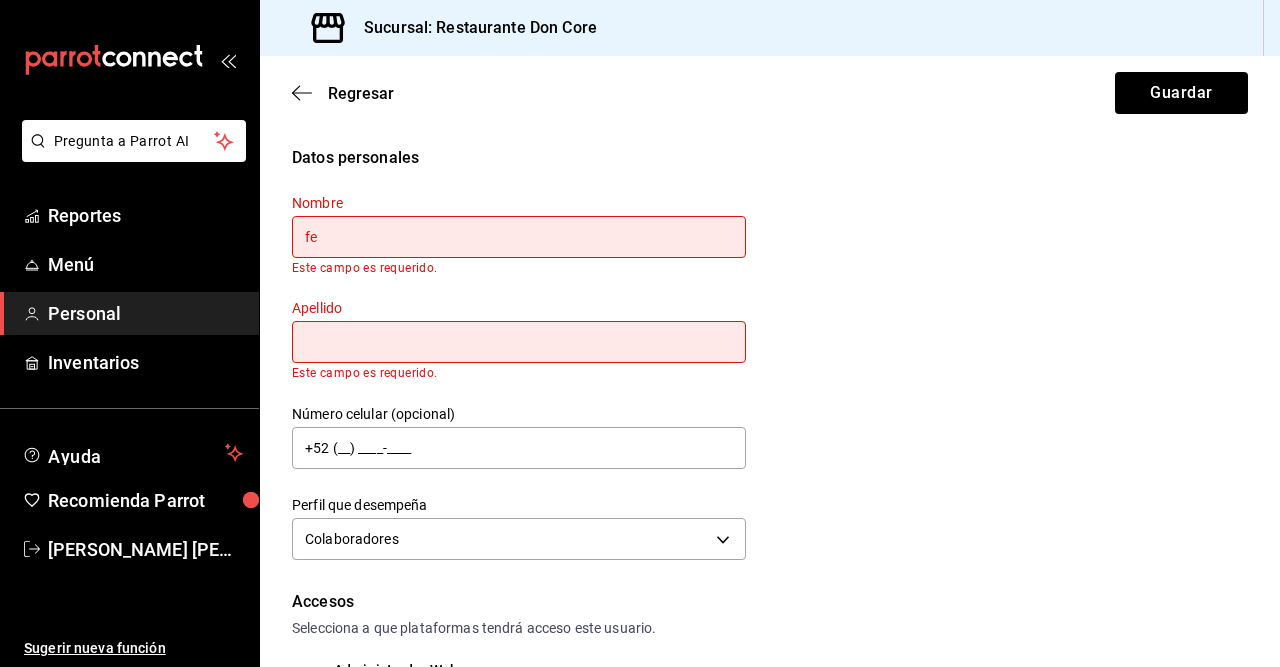 type on "f" 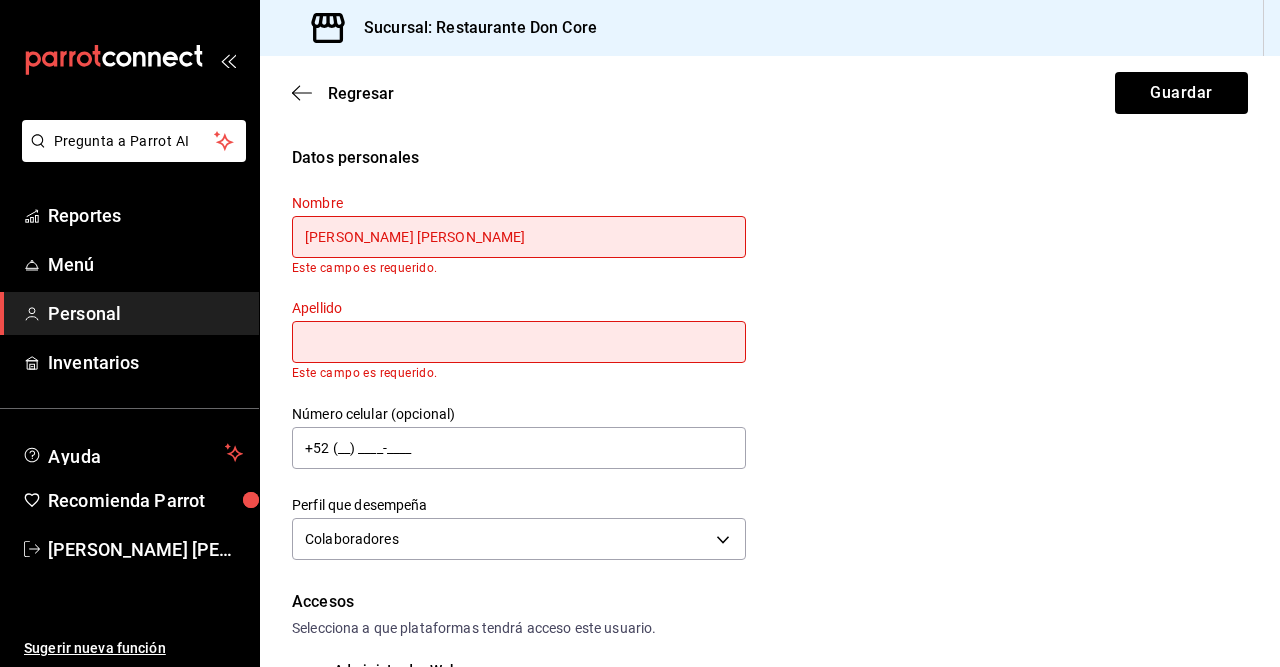 type on "rita fernanda" 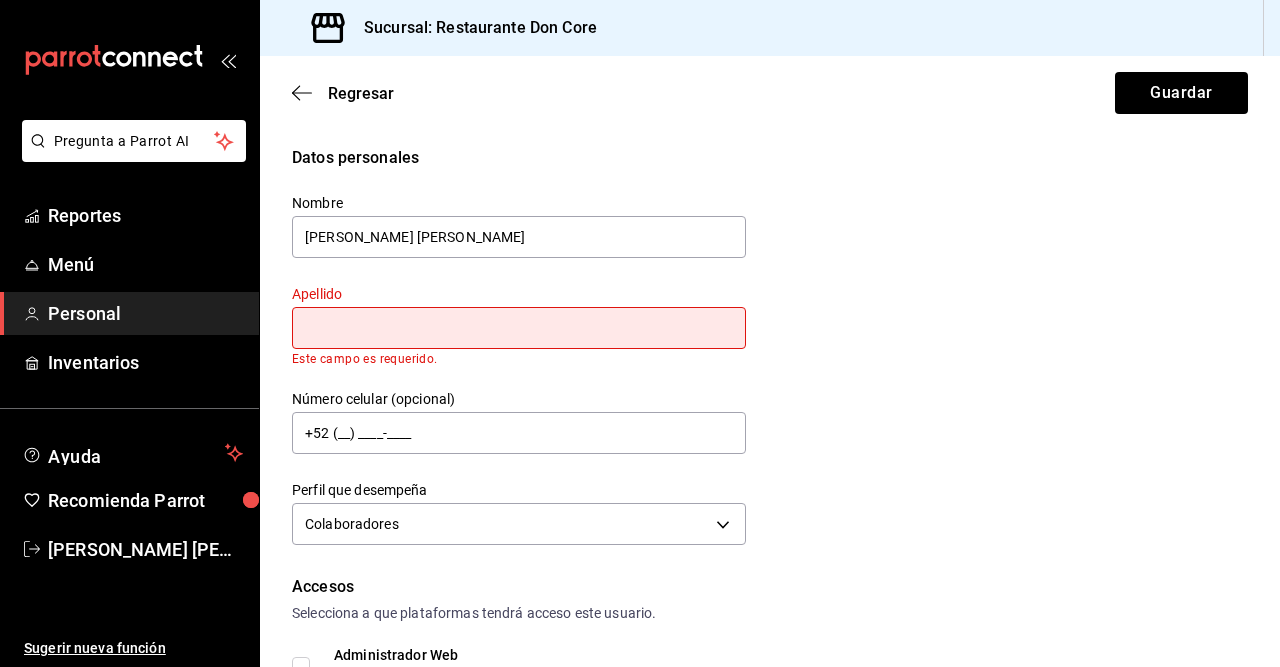 click at bounding box center (519, 328) 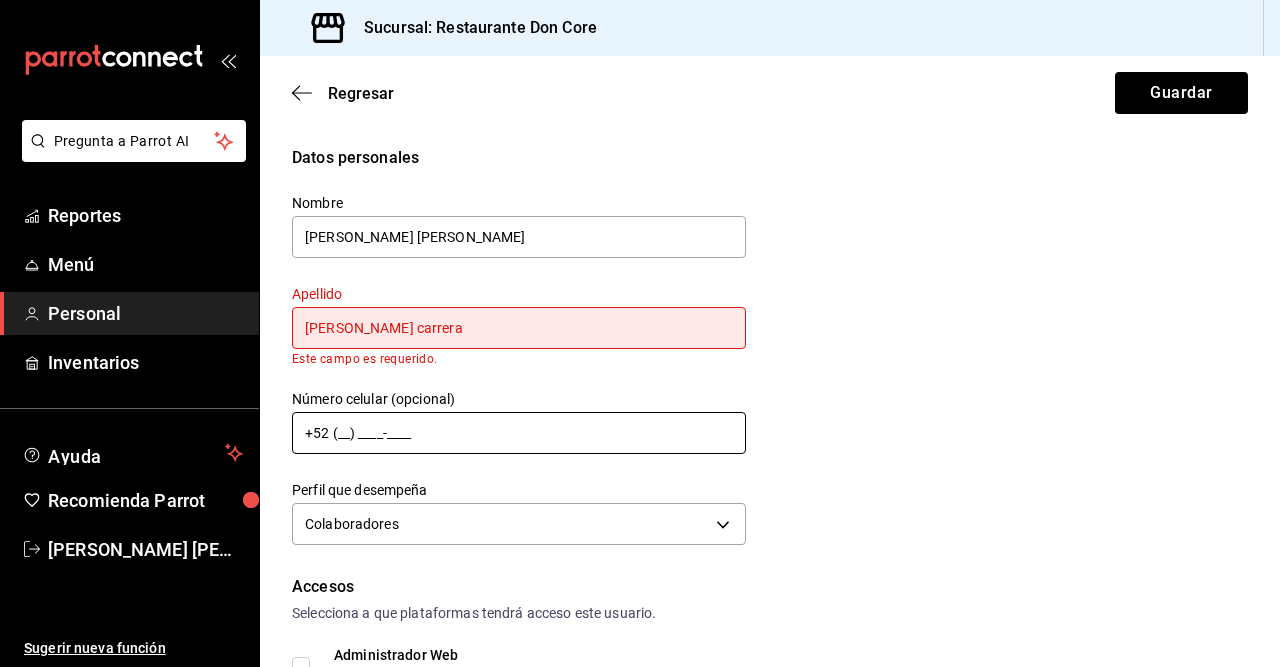 type on "fuentes carrera" 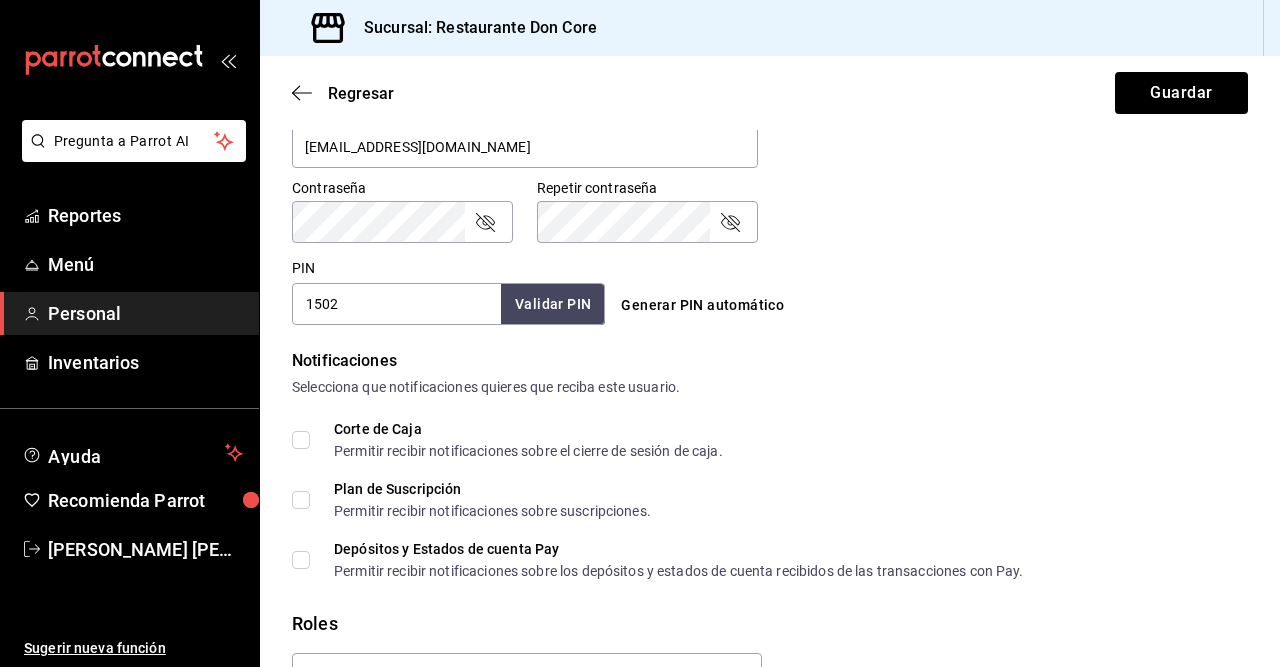 scroll, scrollTop: 840, scrollLeft: 0, axis: vertical 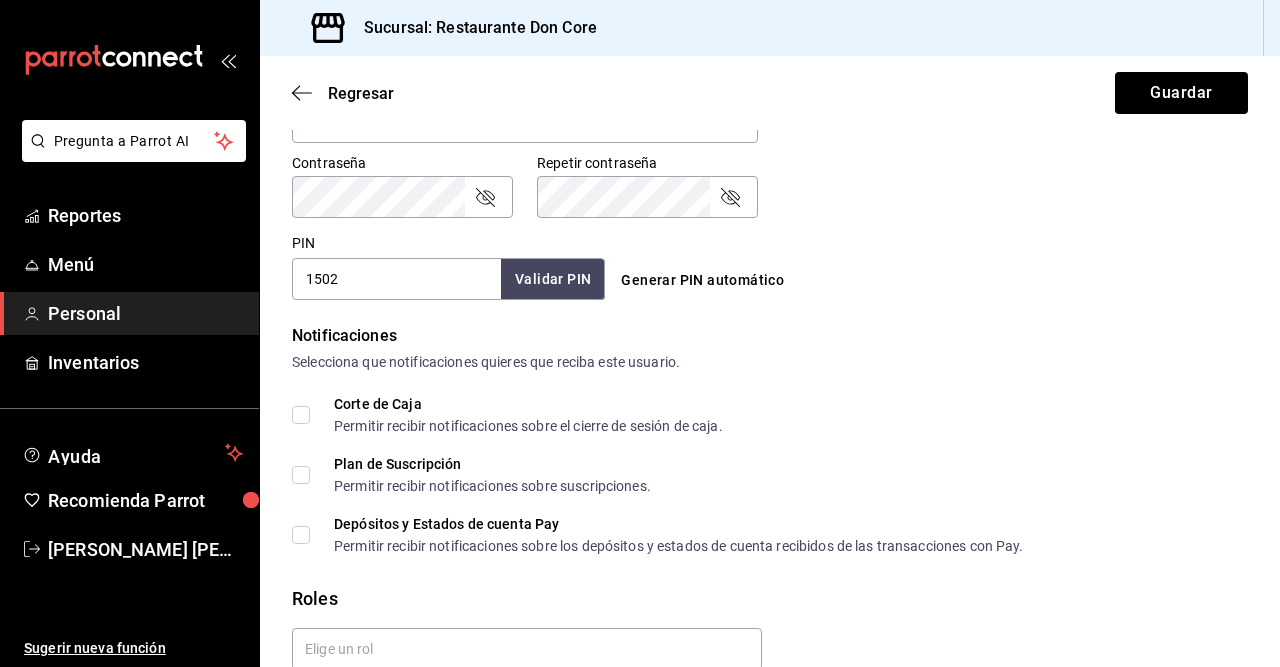 type on "+52 (56) 3713-6300" 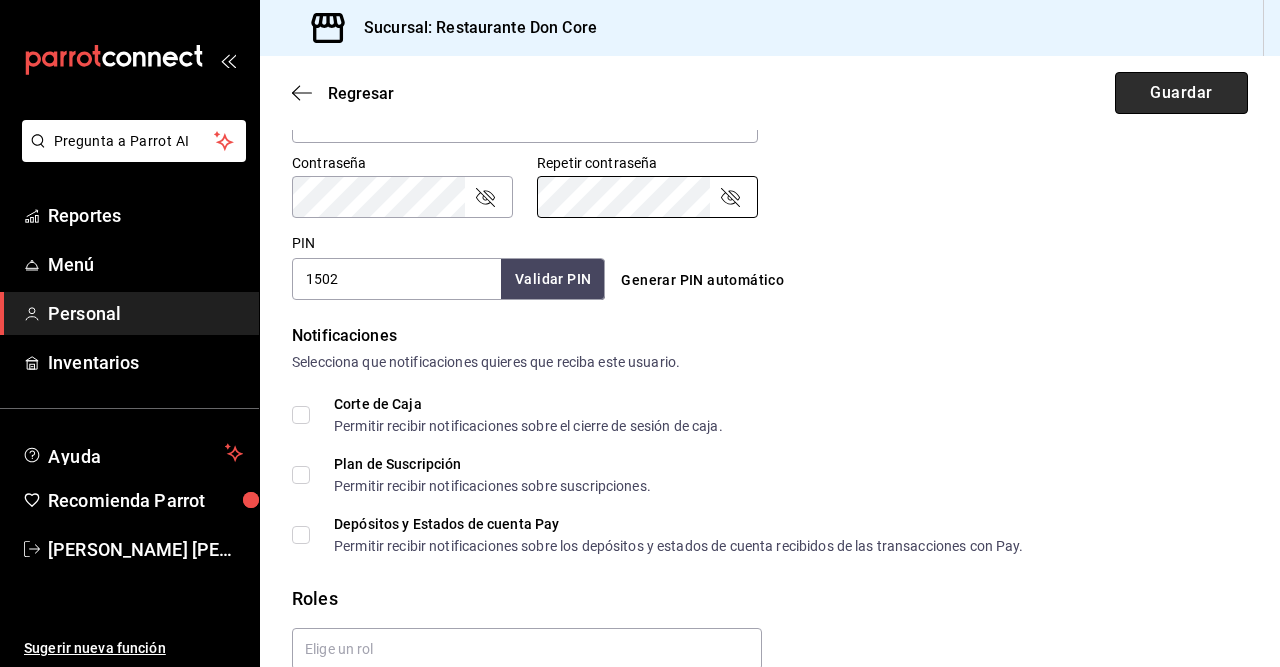 click on "Guardar" at bounding box center [1181, 93] 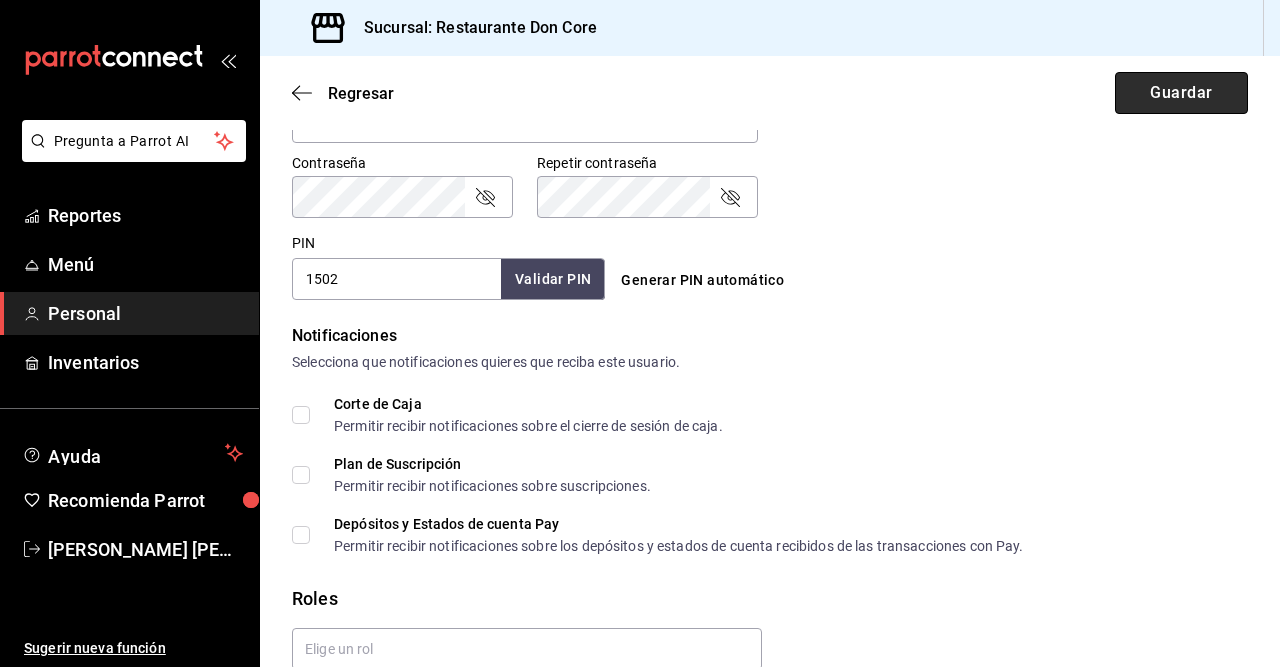click on "Guardar" at bounding box center (1181, 93) 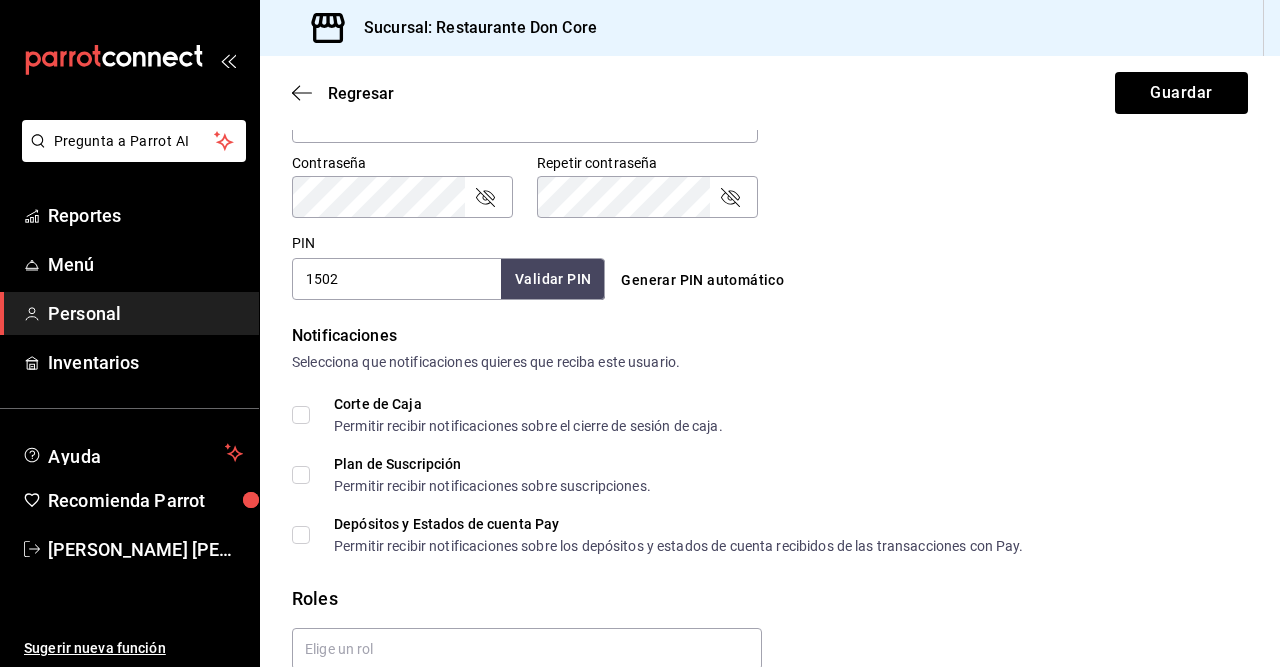 click on "Generar PIN automático" at bounding box center (765, 262) 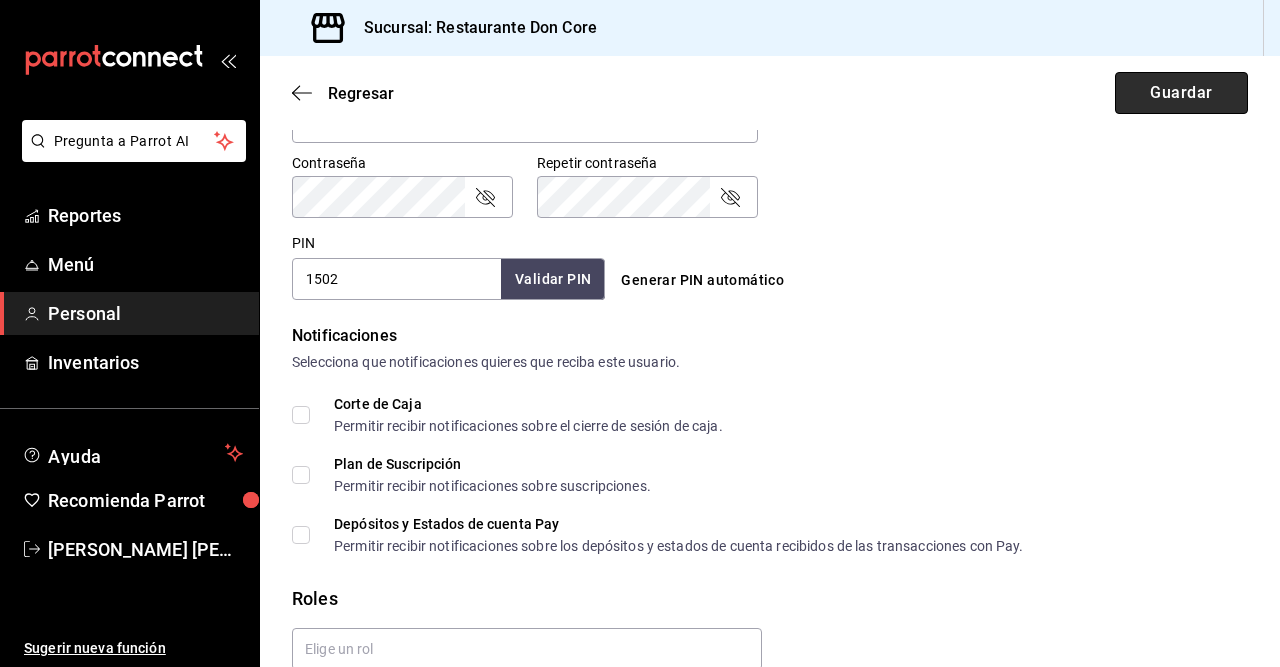 click on "Guardar" at bounding box center (1181, 93) 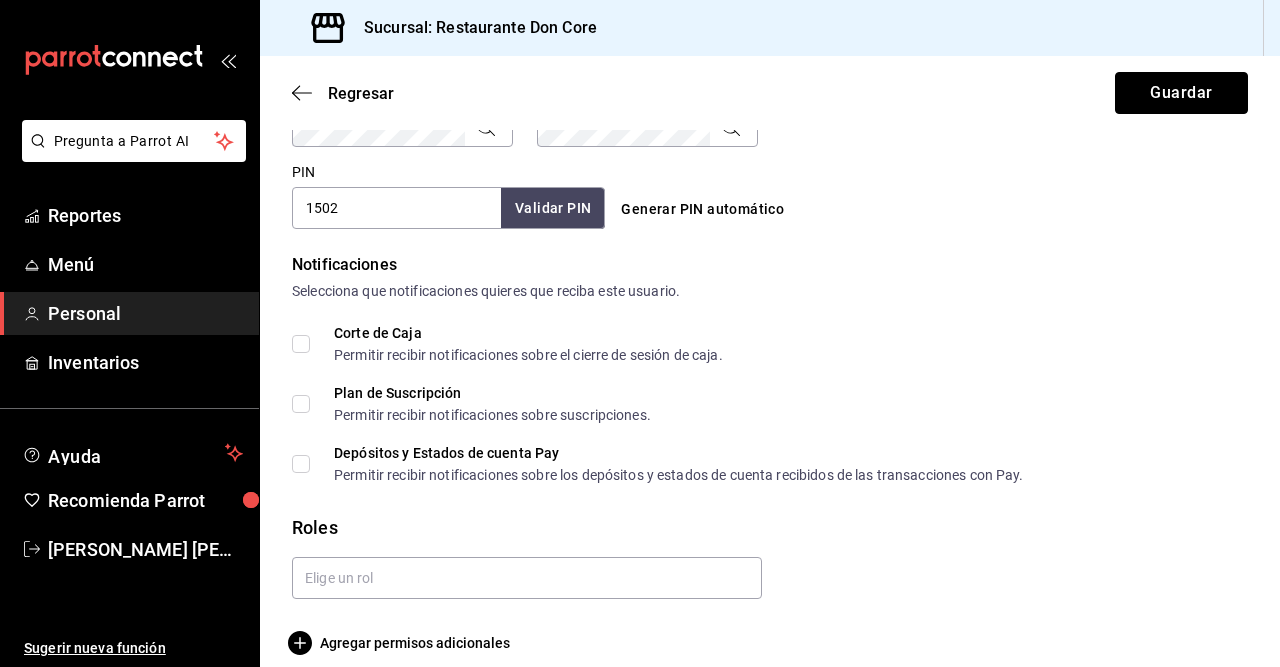 scroll, scrollTop: 931, scrollLeft: 0, axis: vertical 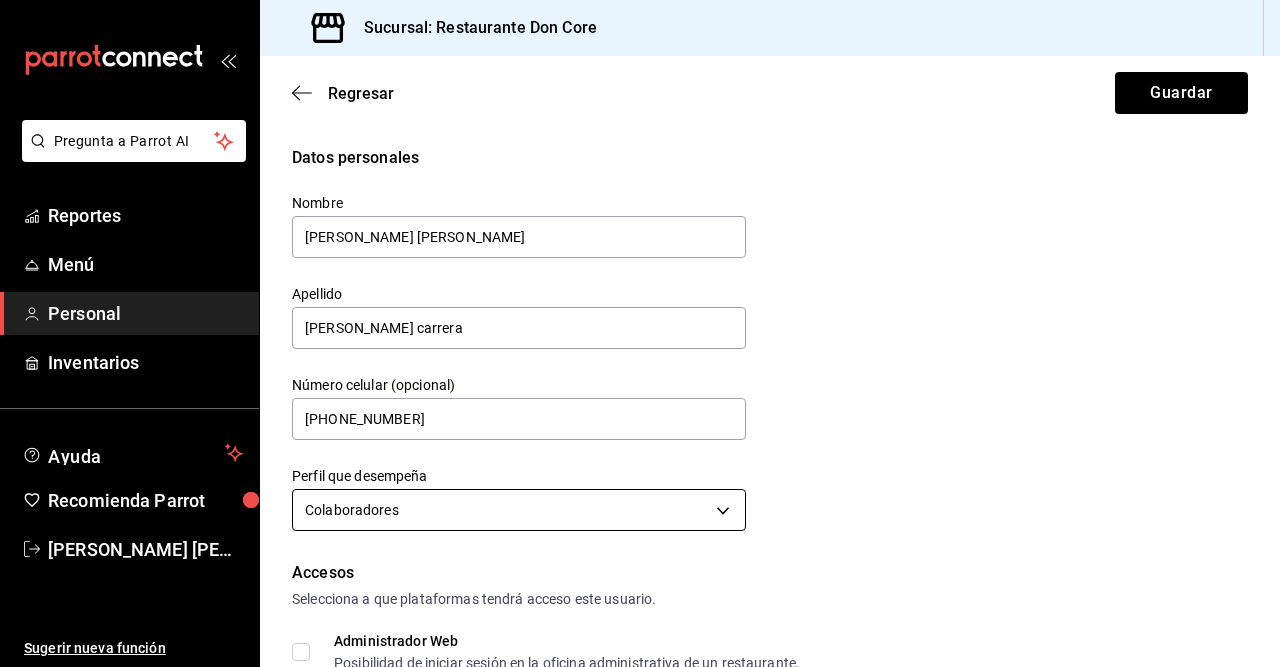 click on "Pregunta a Parrot AI Reportes   Menú   Personal   Inventarios   Ayuda Recomienda Parrot   Martin Flores Renteria   Sugerir nueva función   Sucursal: Restaurante Don Core Regresar Guardar Datos personales Nombre rita fernanda Apellido fuentes carrera Número celular (opcional) +52 (56) 3713-6300 Perfil que desempeña Colaboradores STAFF Accesos Selecciona a que plataformas tendrá acceso este usuario. Administrador Web Posibilidad de iniciar sesión en la oficina administrativa de un restaurante.  Acceso al Punto de venta Posibilidad de autenticarse en el POS mediante PIN.  Iniciar sesión en terminal (correo electrónico o QR) Los usuarios podrán iniciar sesión y aceptar términos y condiciones en la terminal. Acceso uso de terminal Los usuarios podrán acceder y utilizar la terminal para visualizar y procesar pagos de sus órdenes. Correo electrónico Se volverá obligatorio al tener ciertos accesos activados. feru04fuentes@gmail.com Contraseña Contraseña Repetir contraseña Repetir contraseña PIN ​" at bounding box center (640, 333) 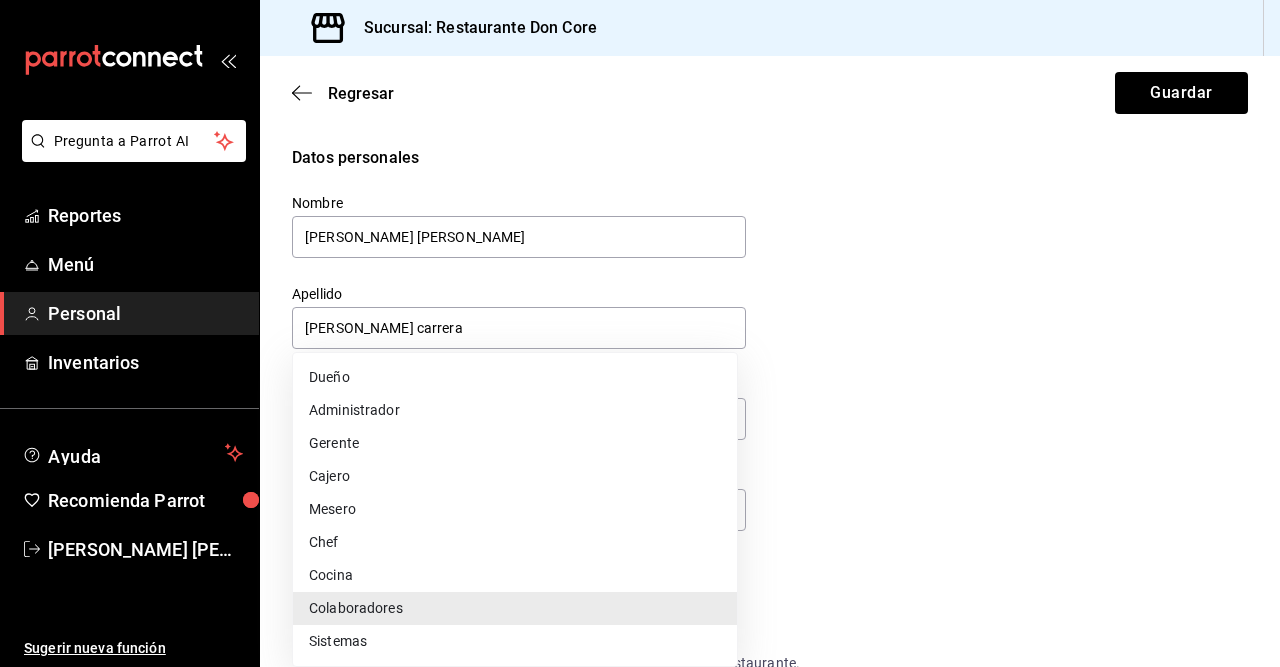 click on "Colaboradores" at bounding box center (515, 608) 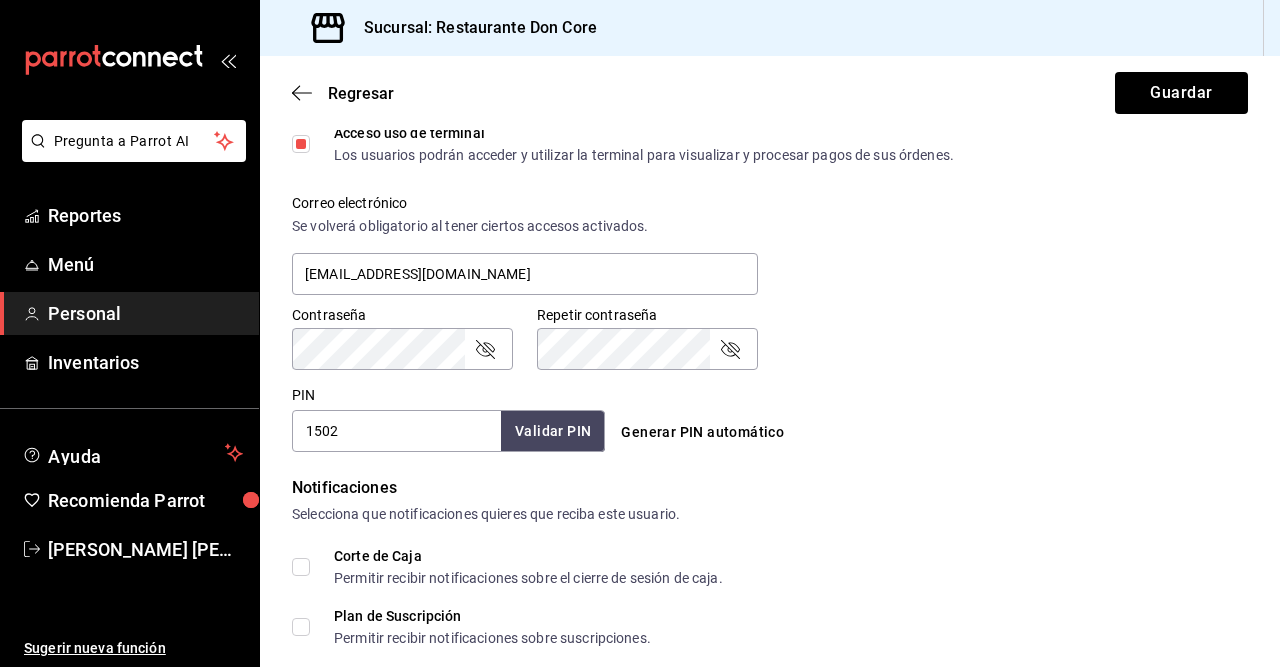 scroll, scrollTop: 720, scrollLeft: 0, axis: vertical 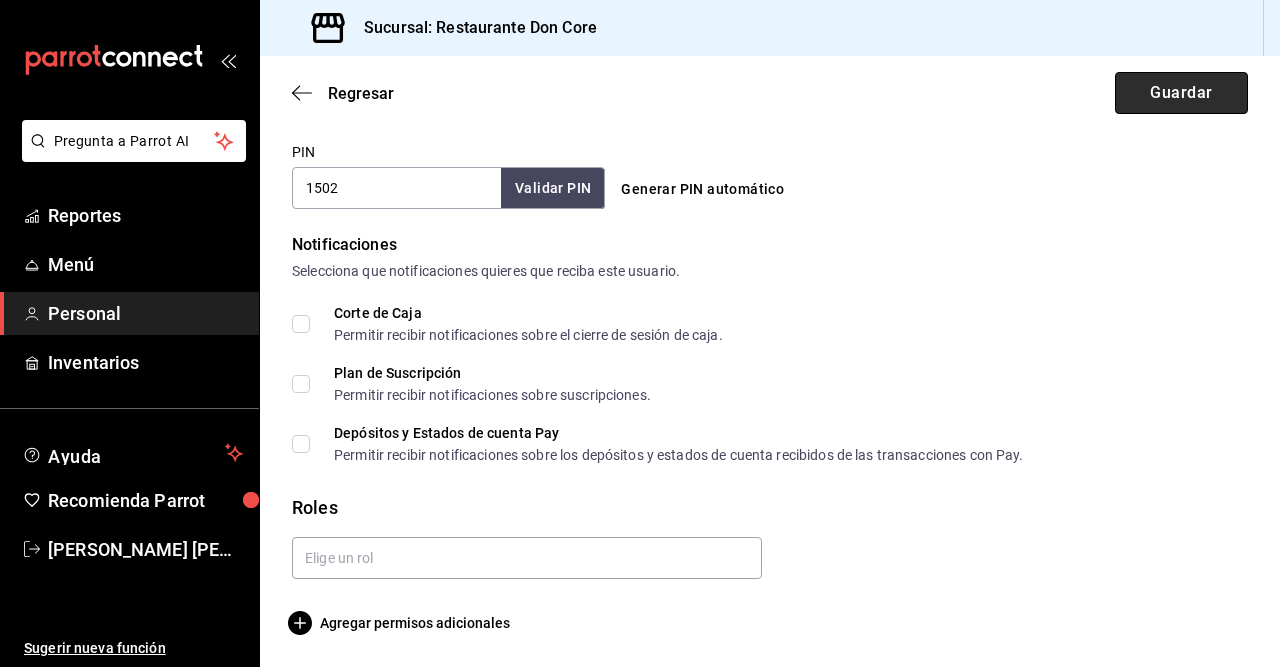click on "Guardar" at bounding box center [1181, 93] 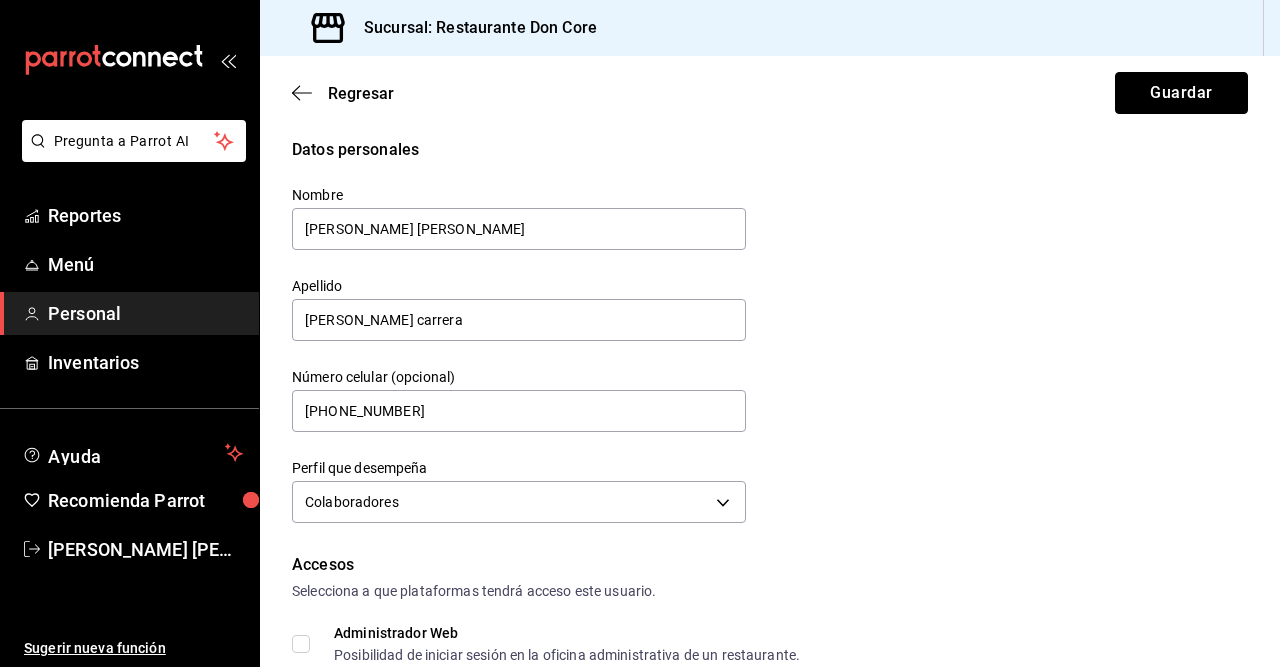 scroll, scrollTop: 0, scrollLeft: 0, axis: both 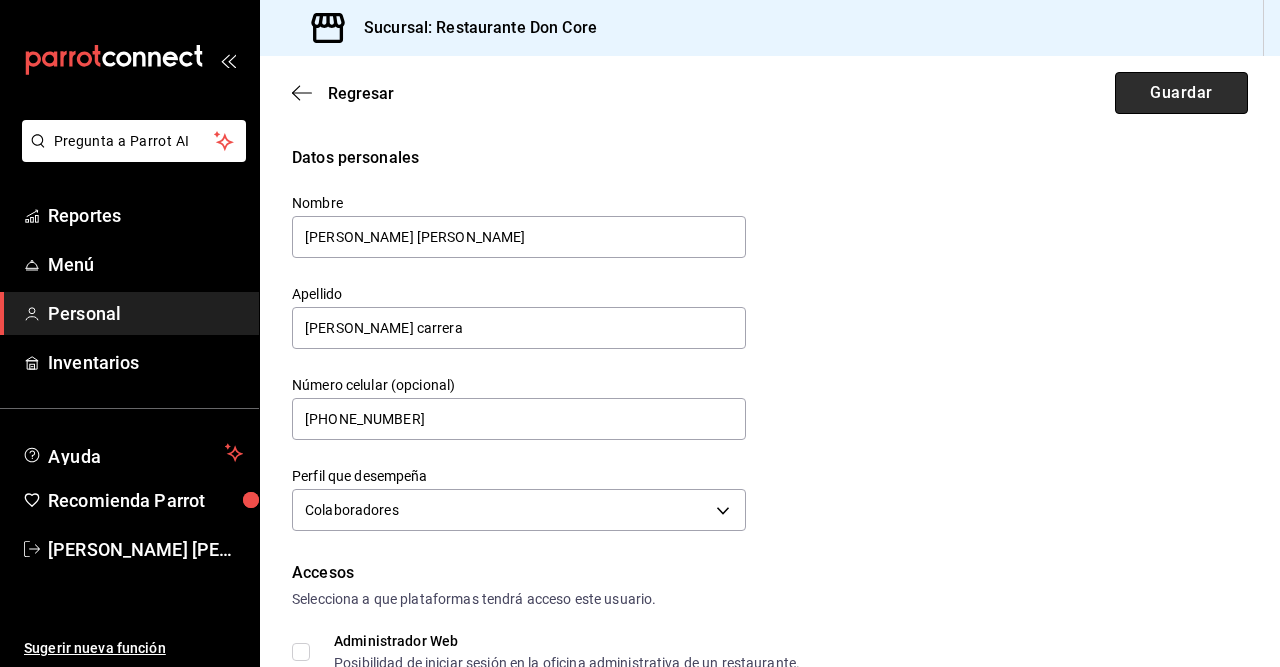 click on "Guardar" at bounding box center [1181, 93] 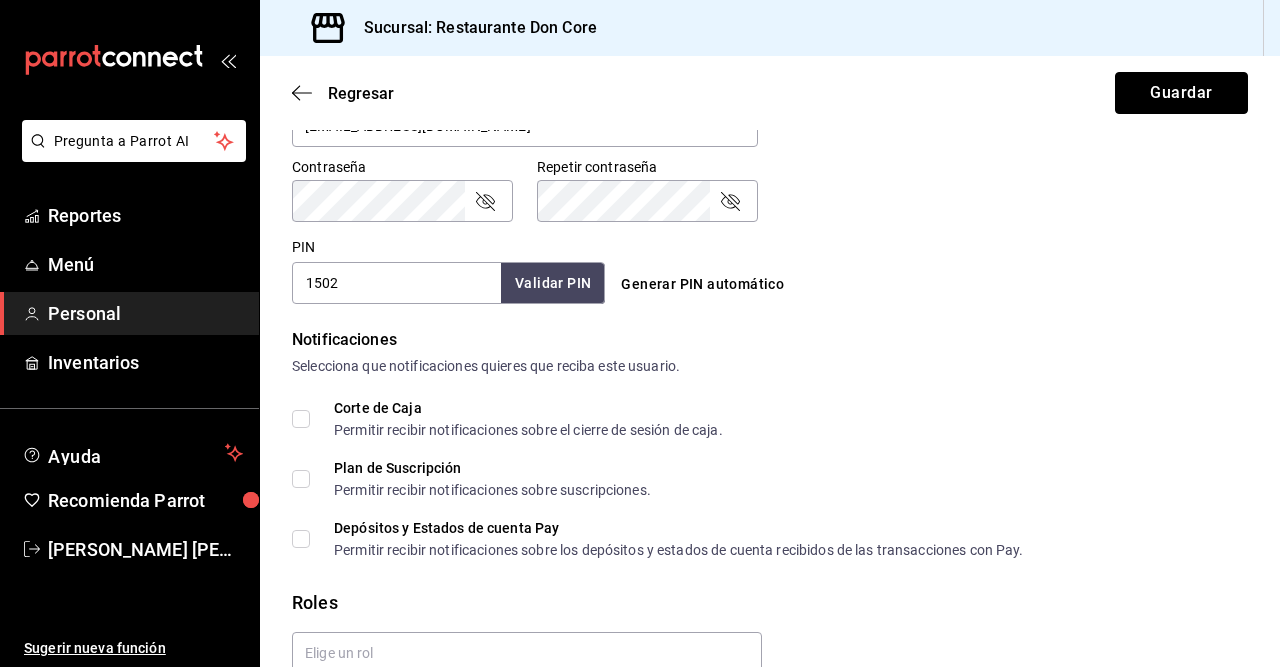 scroll, scrollTop: 880, scrollLeft: 0, axis: vertical 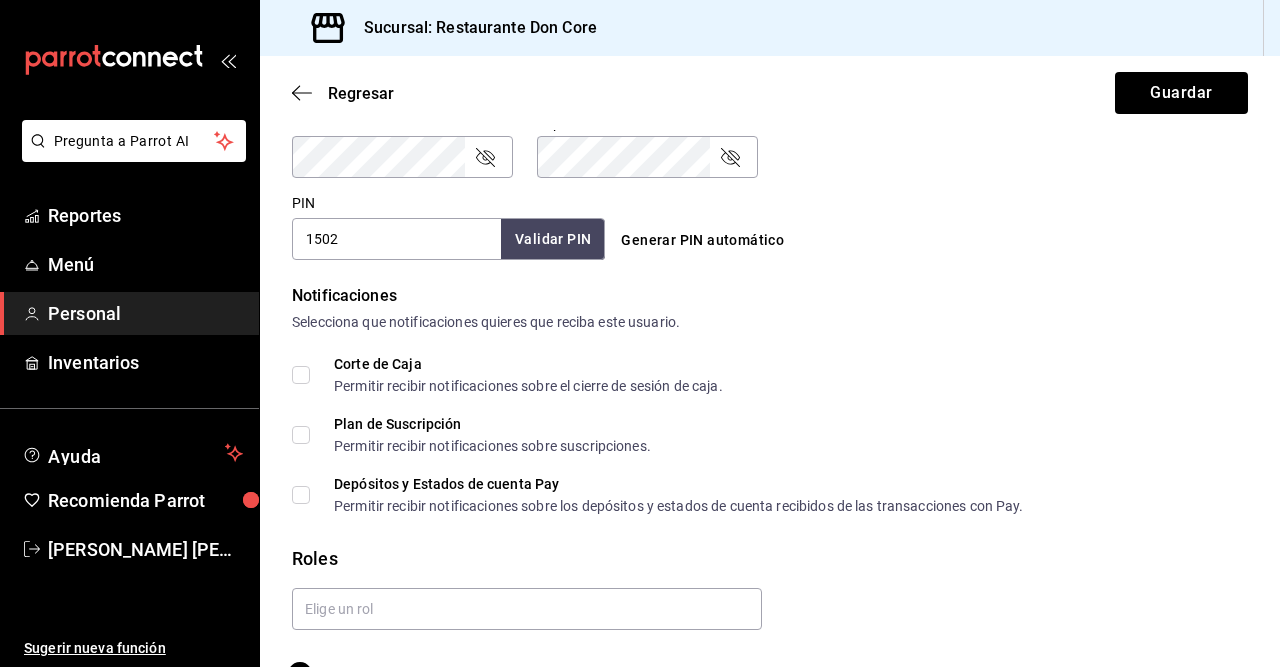click on "Generar PIN automático" at bounding box center [702, 240] 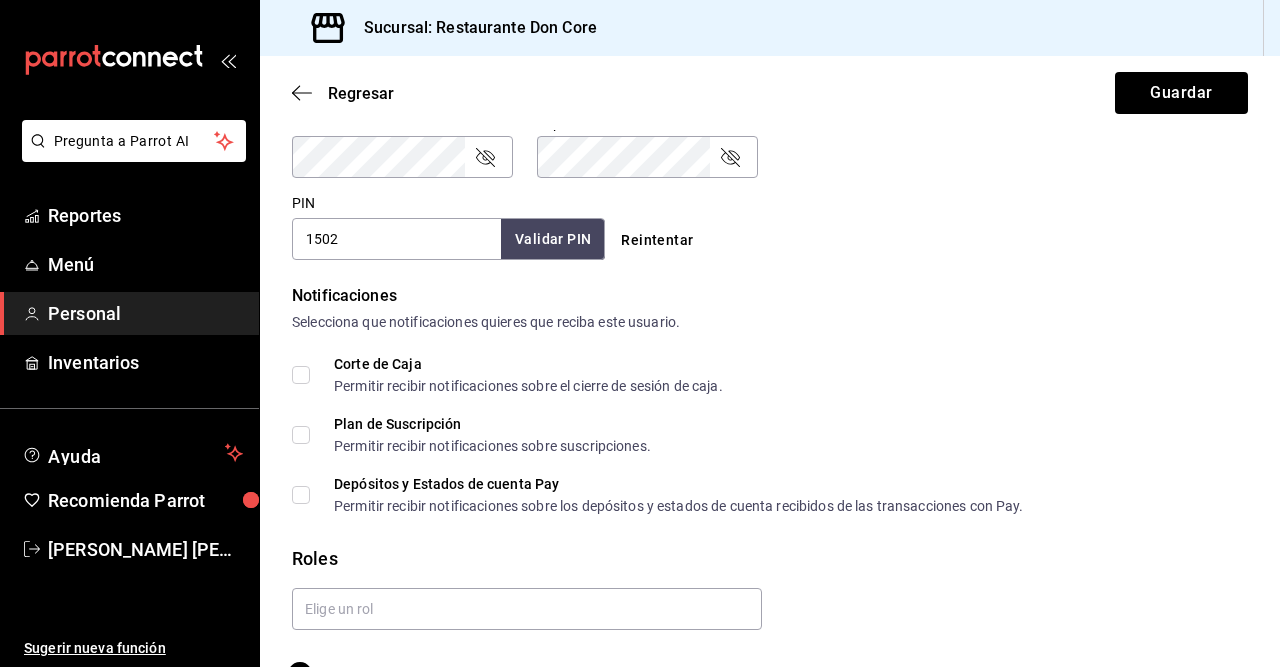 click on "PIN 1502 Validar PIN ​ Reintentar" at bounding box center (766, 223) 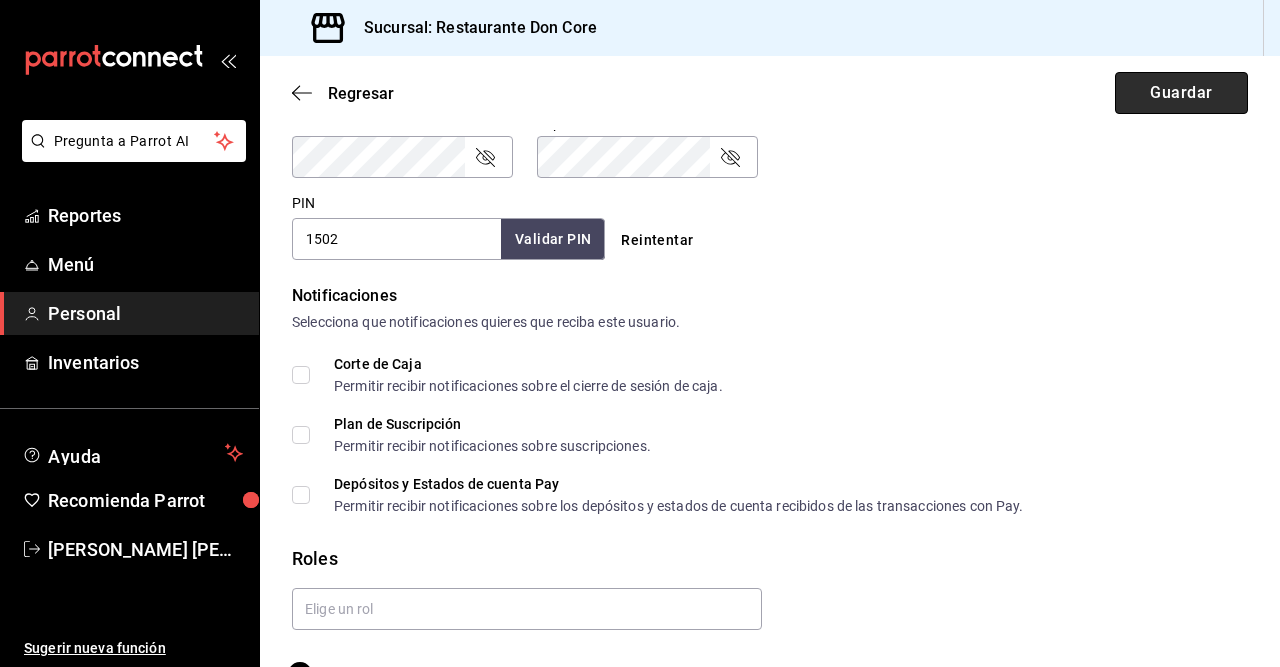 click on "Guardar" at bounding box center [1181, 93] 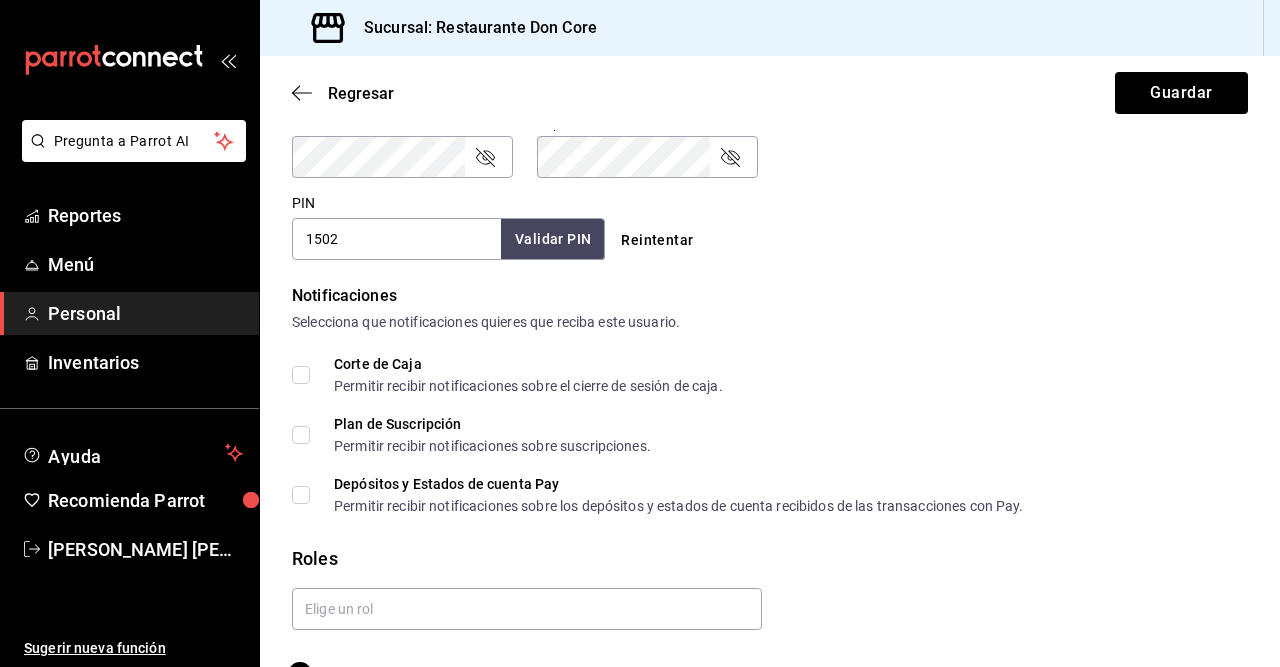 drag, startPoint x: 1179, startPoint y: 85, endPoint x: 1030, endPoint y: 34, distance: 157.48651 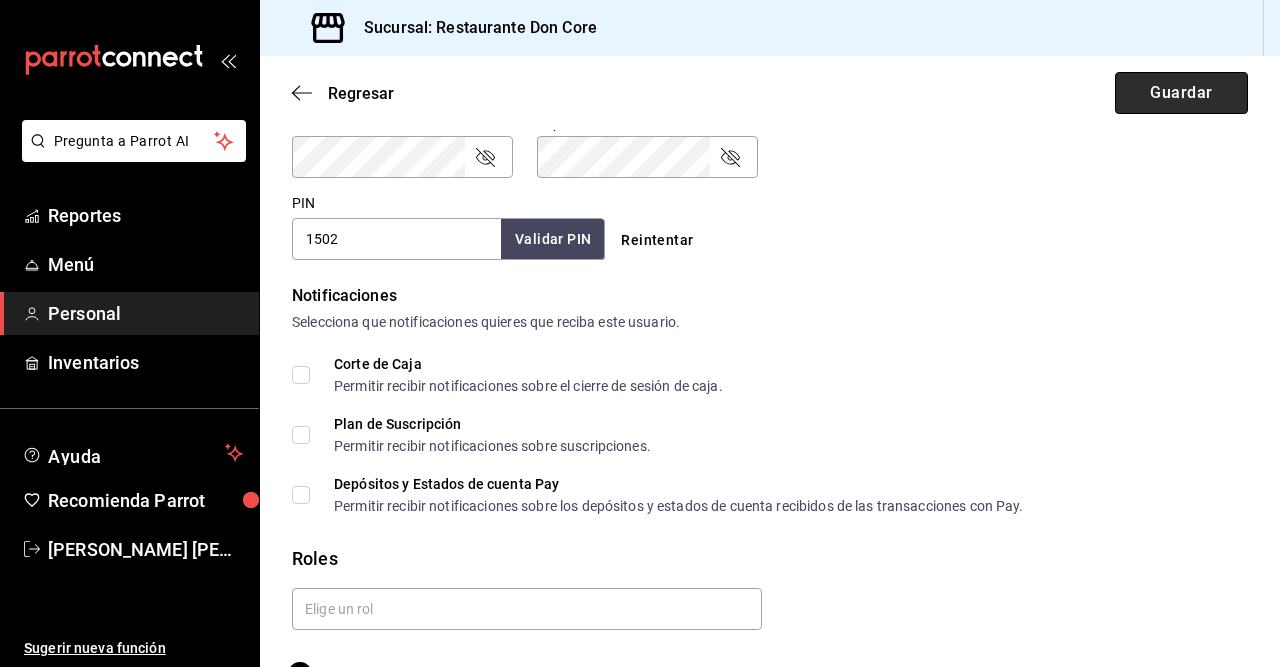 click on "Guardar" at bounding box center (1181, 93) 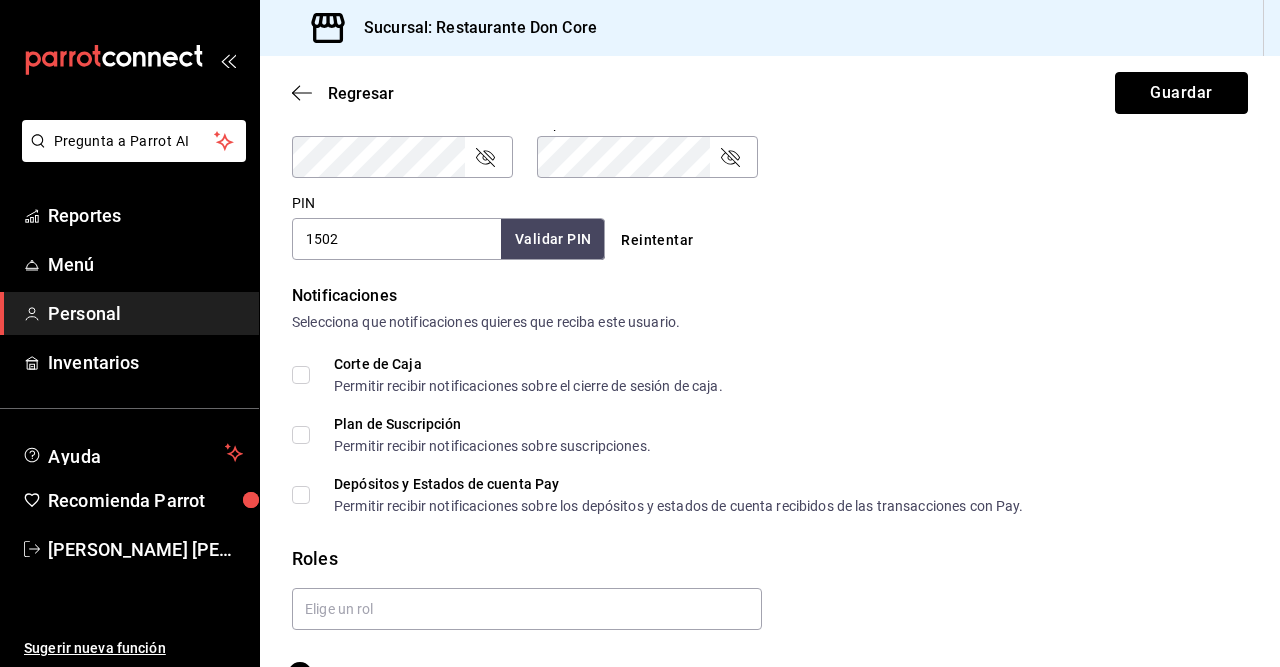 click 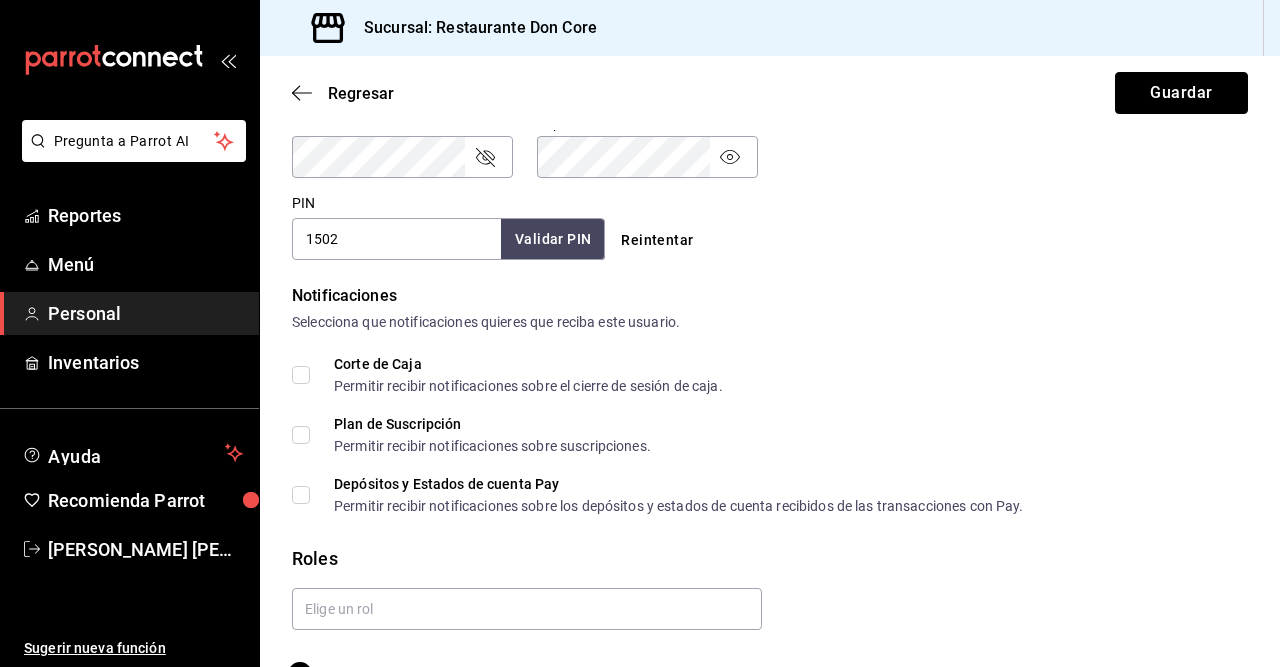 click 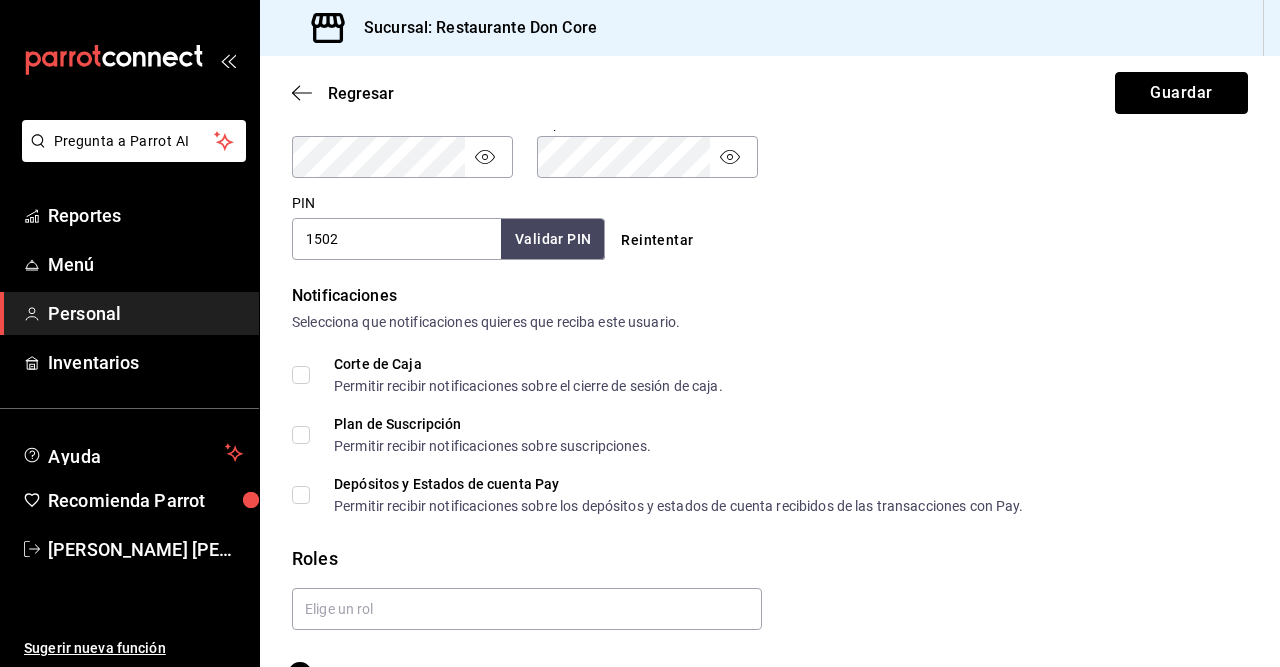 click 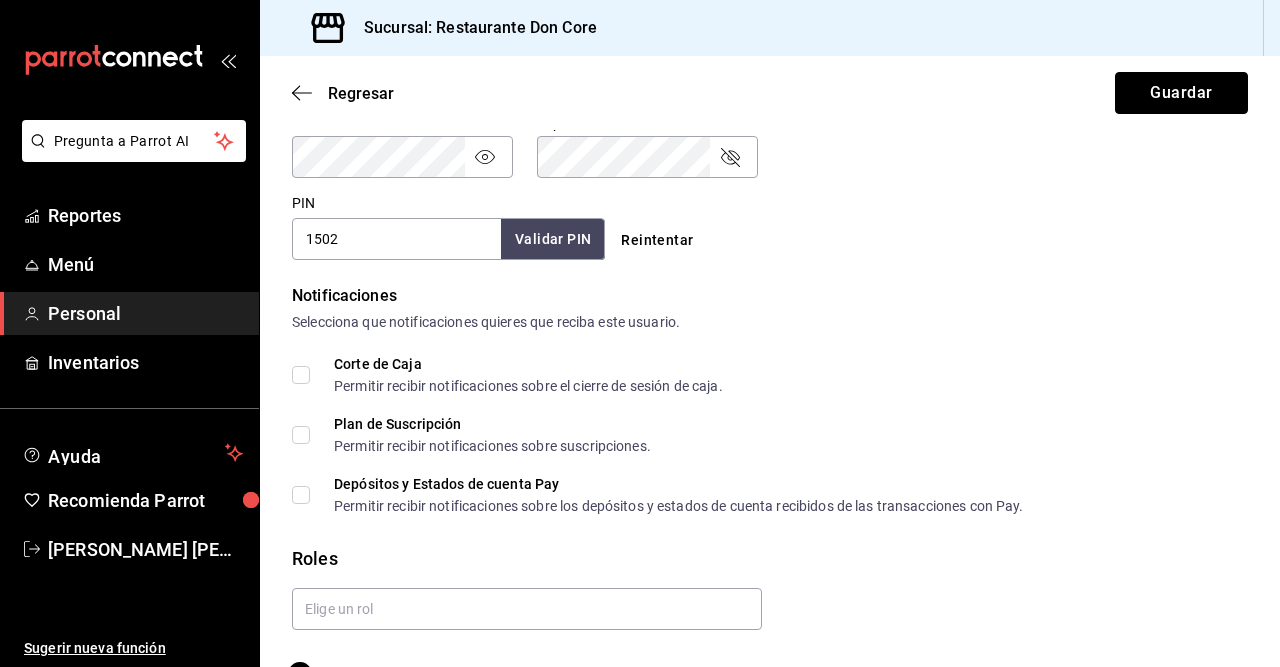click 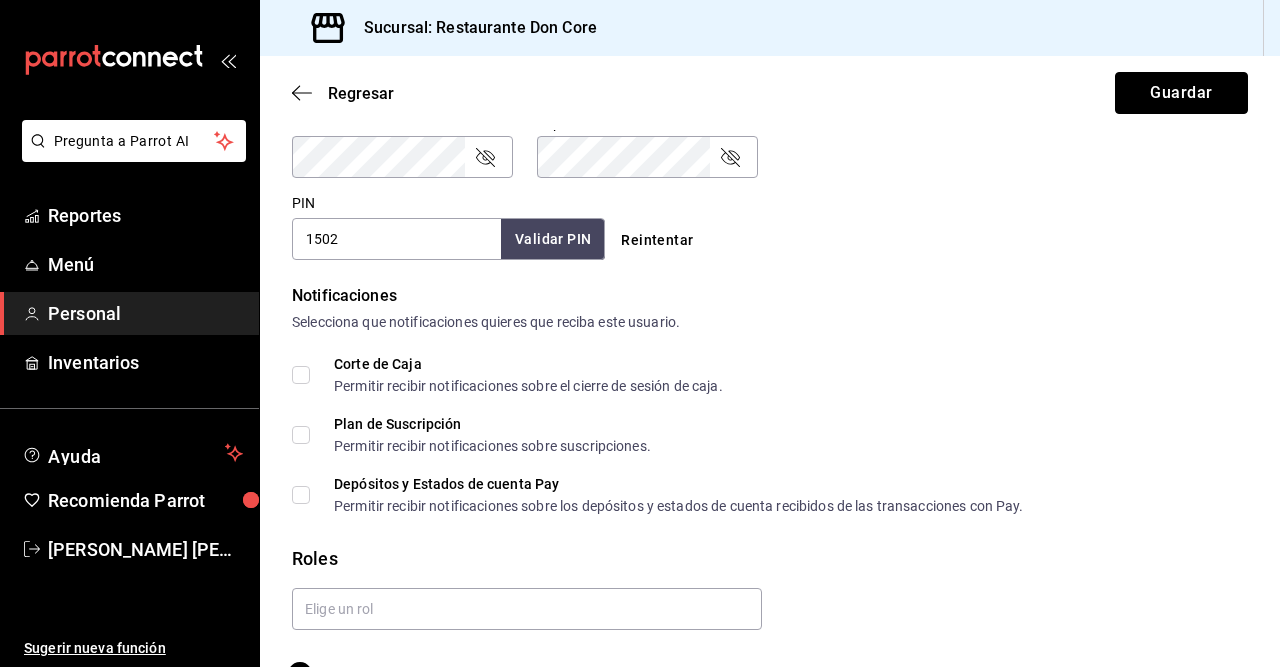 scroll, scrollTop: 345, scrollLeft: 0, axis: vertical 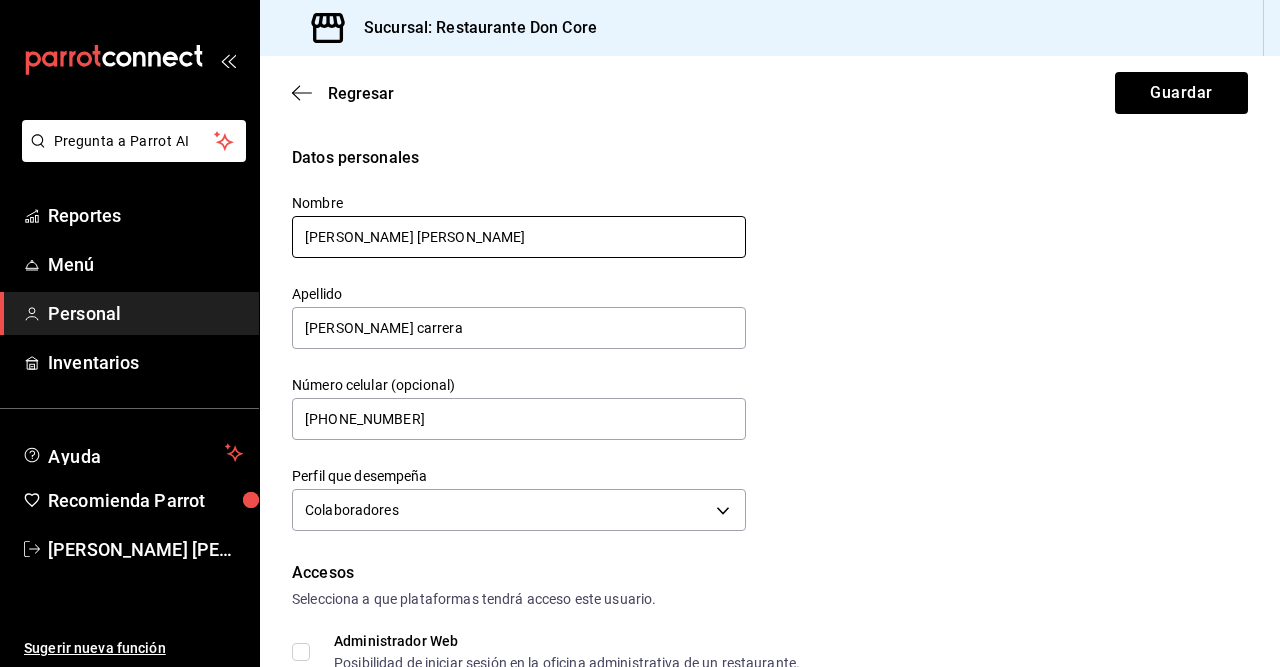 click on "rita fernanda" at bounding box center (519, 237) 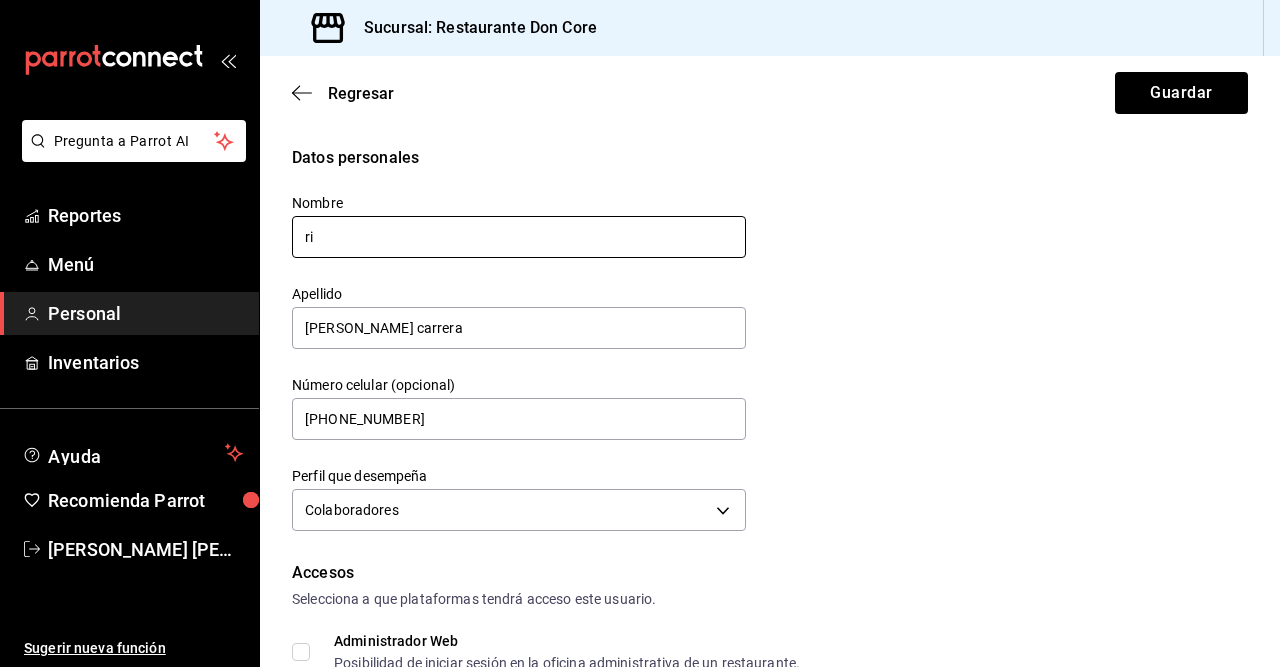 type on "r" 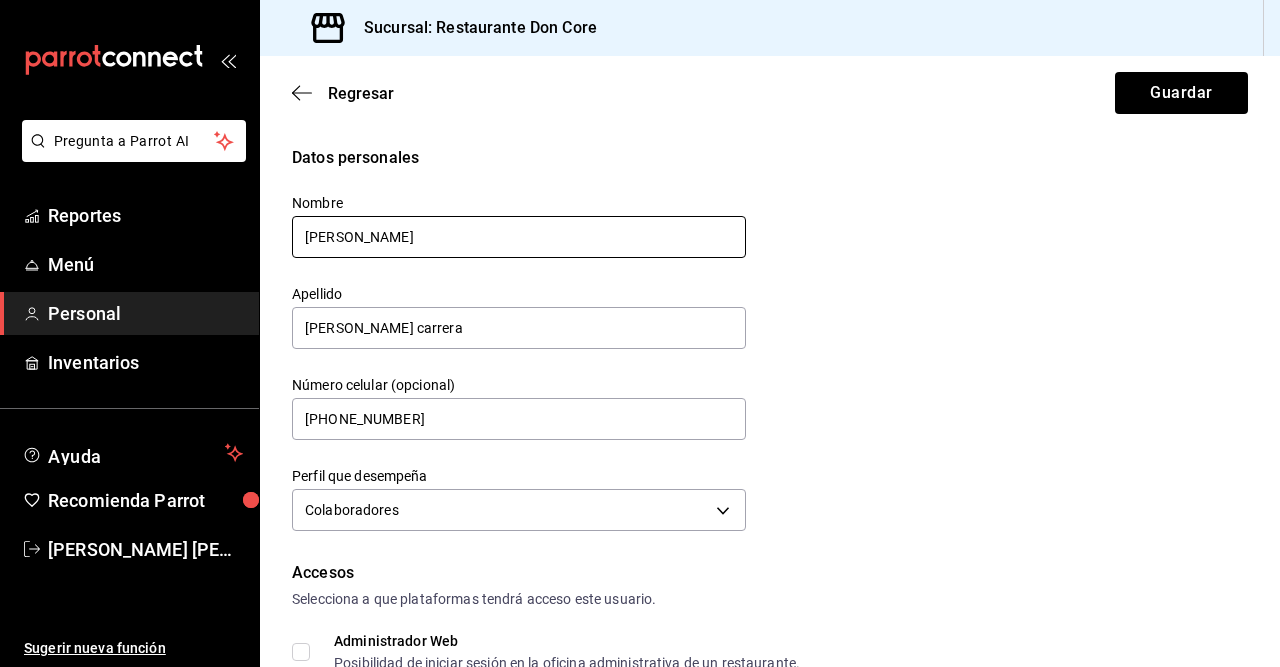 type on "rita fernanda" 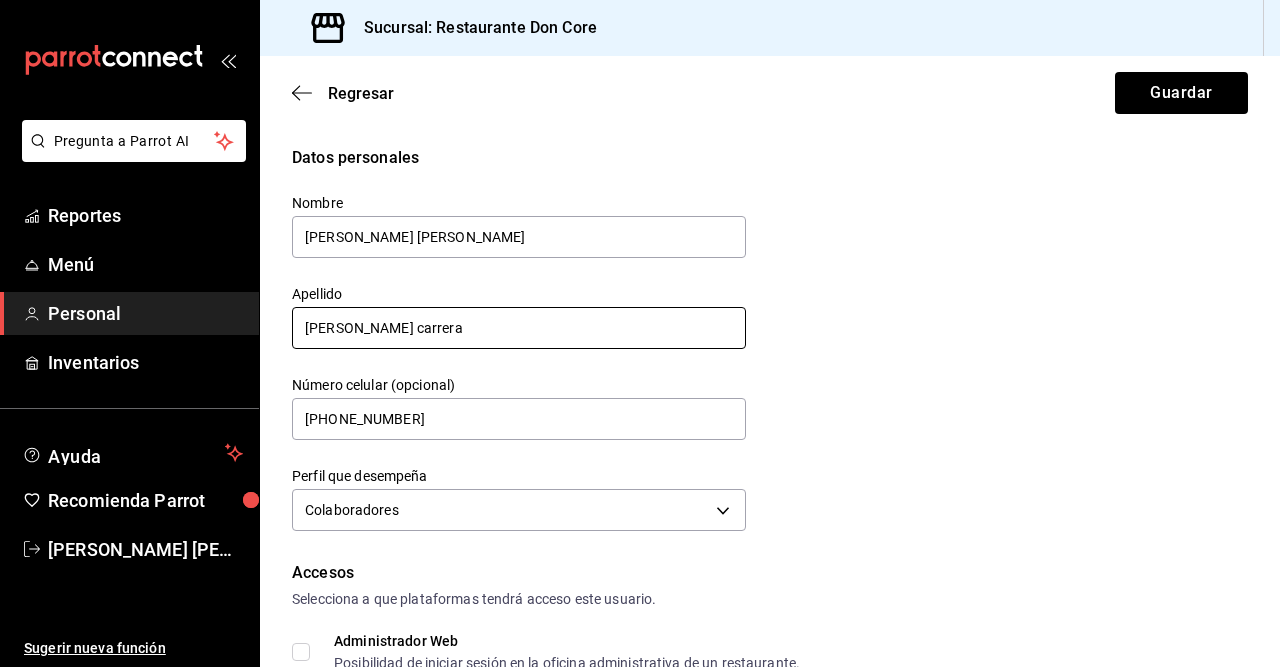 click on "fuentes carrera" at bounding box center [519, 328] 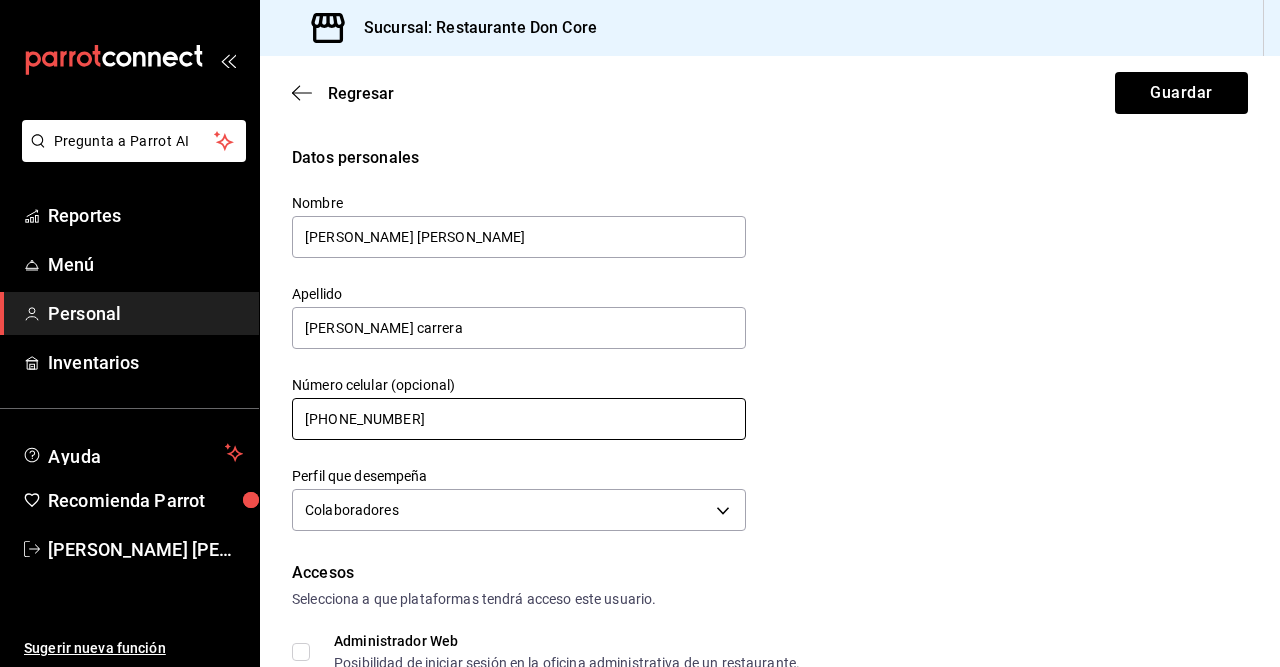 click on "+52 (56) 3713-6300" at bounding box center (519, 419) 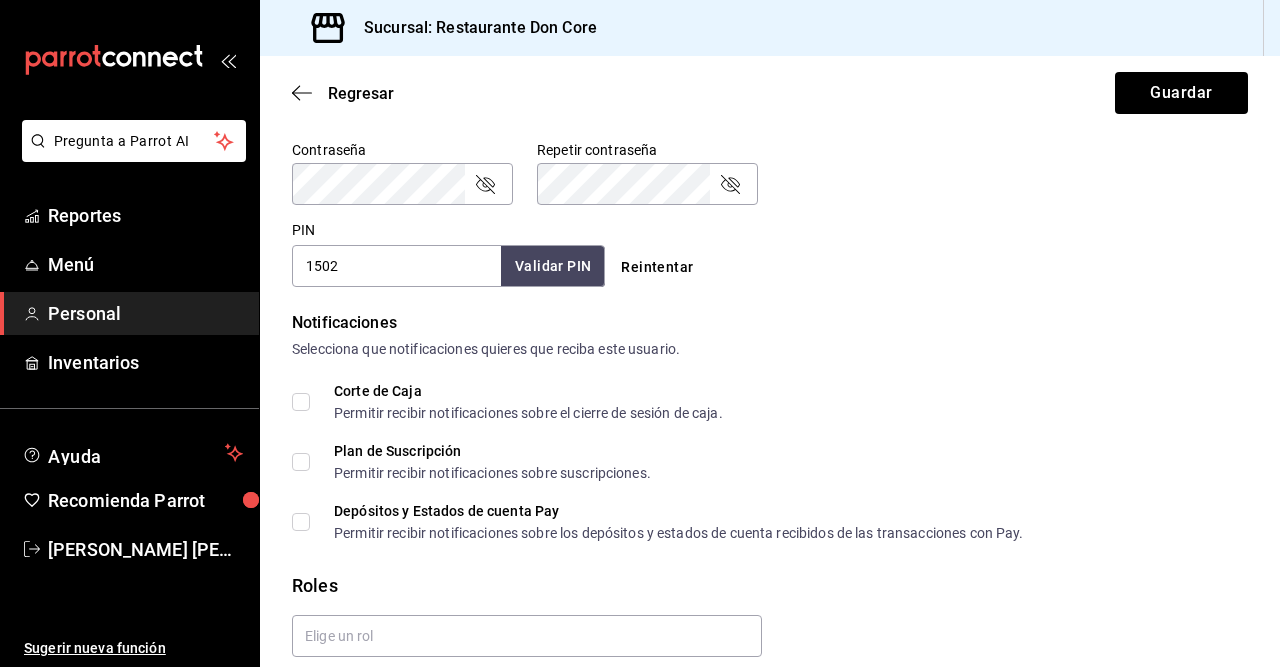 scroll, scrollTop: 931, scrollLeft: 0, axis: vertical 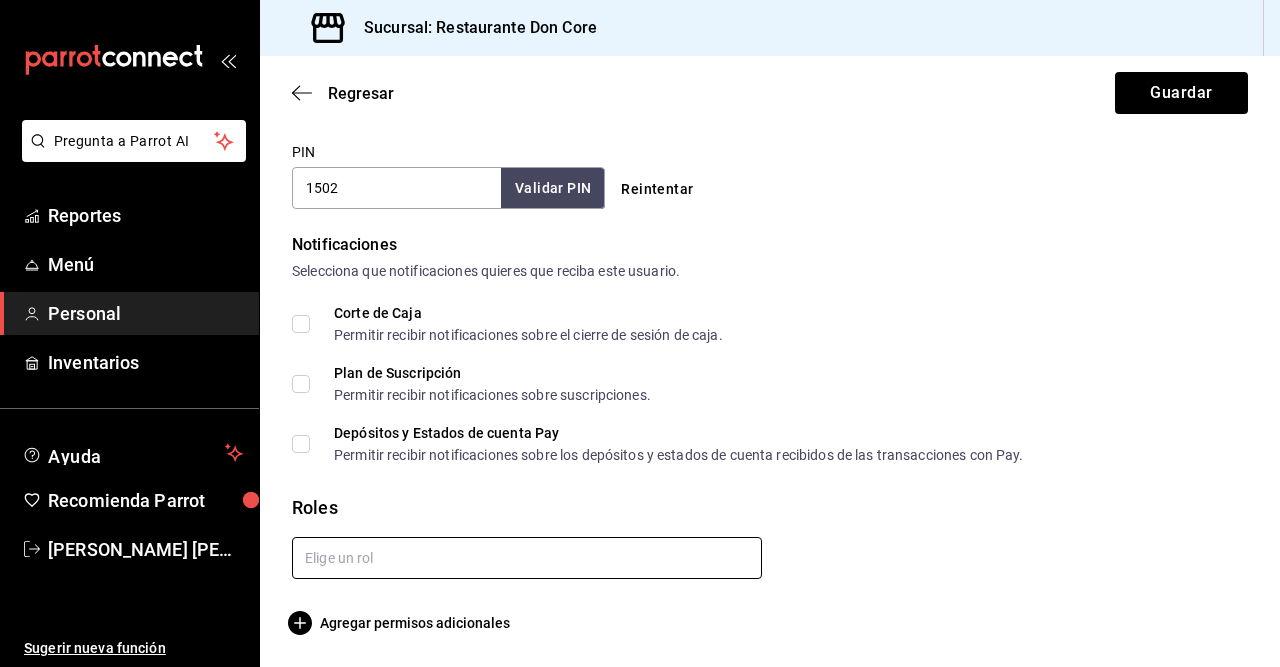 click at bounding box center [527, 558] 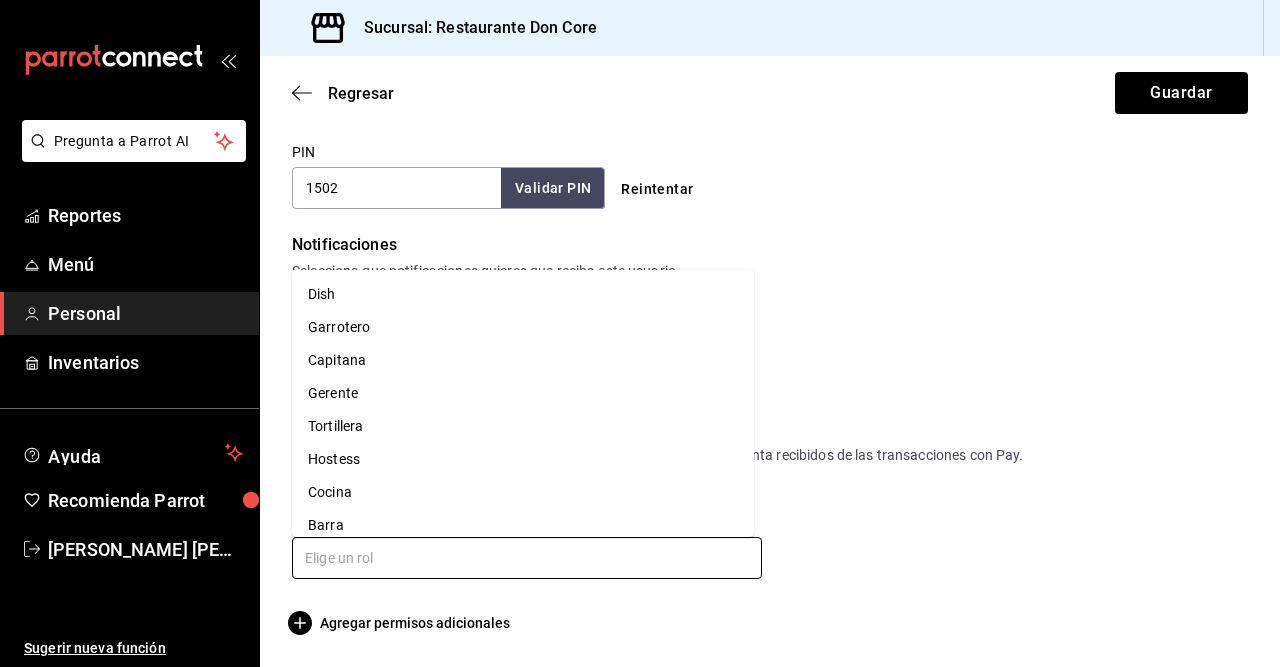 click on "Hostess" at bounding box center (523, 459) 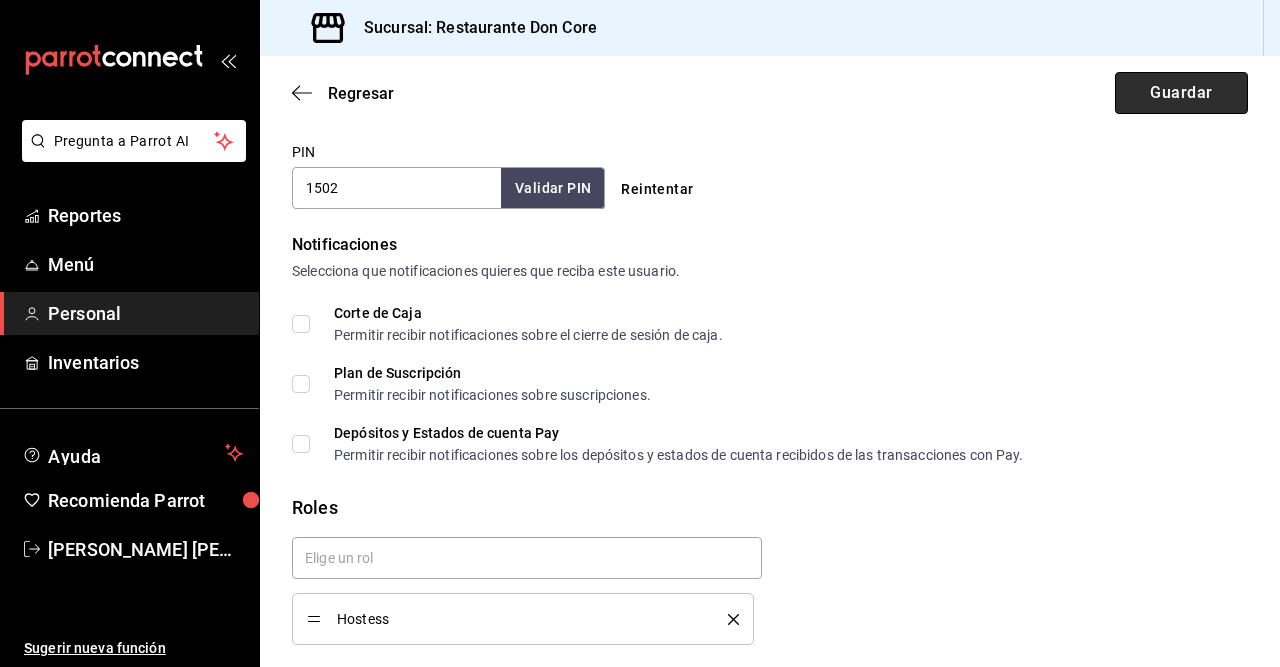 click on "Guardar" at bounding box center [1181, 93] 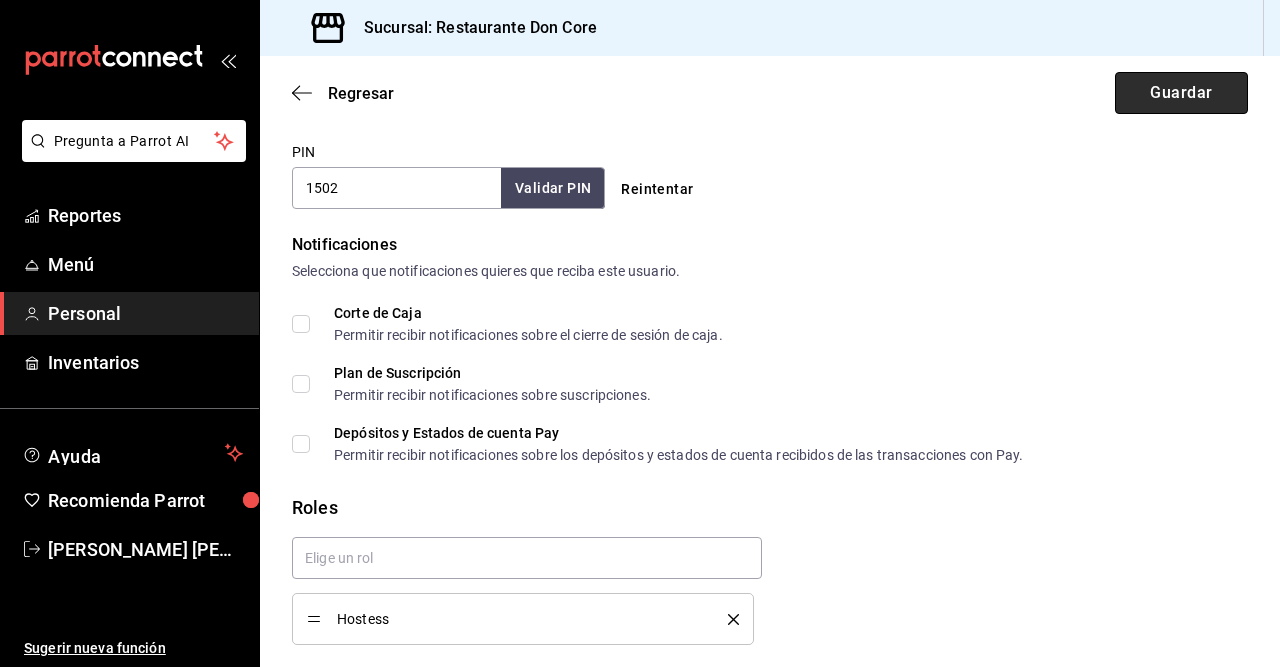 click on "Guardar" at bounding box center [1181, 93] 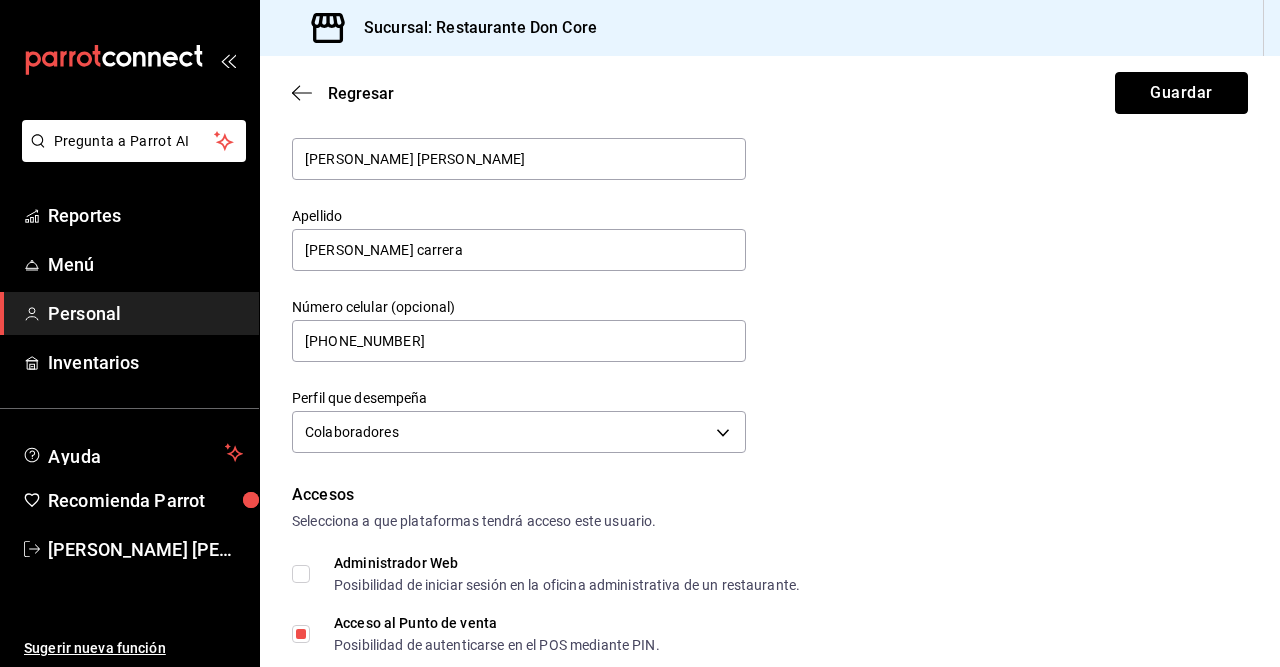 scroll, scrollTop: 0, scrollLeft: 0, axis: both 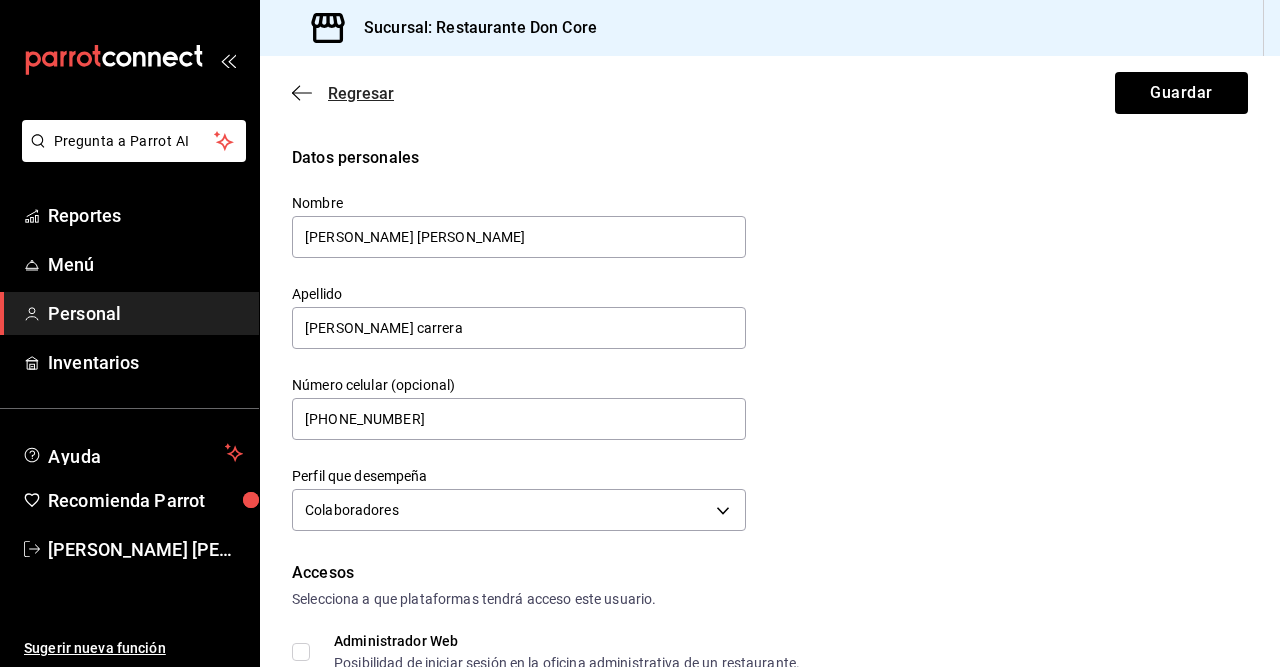 click 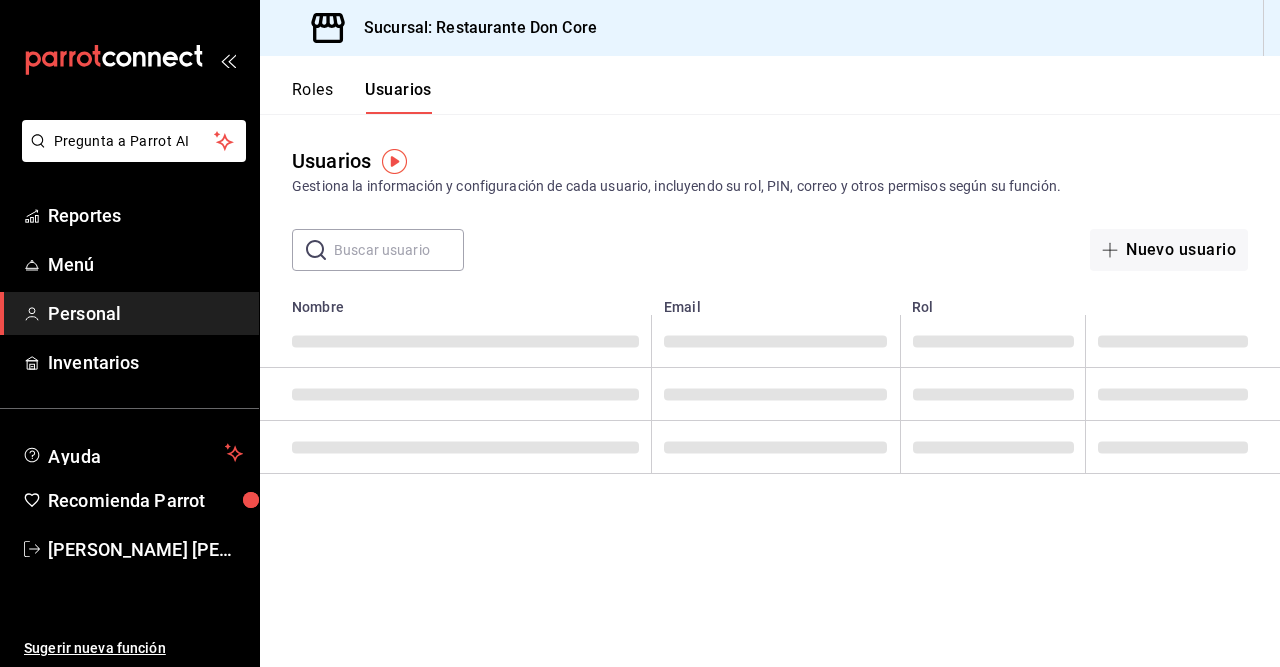 click on "Roles" at bounding box center (312, 97) 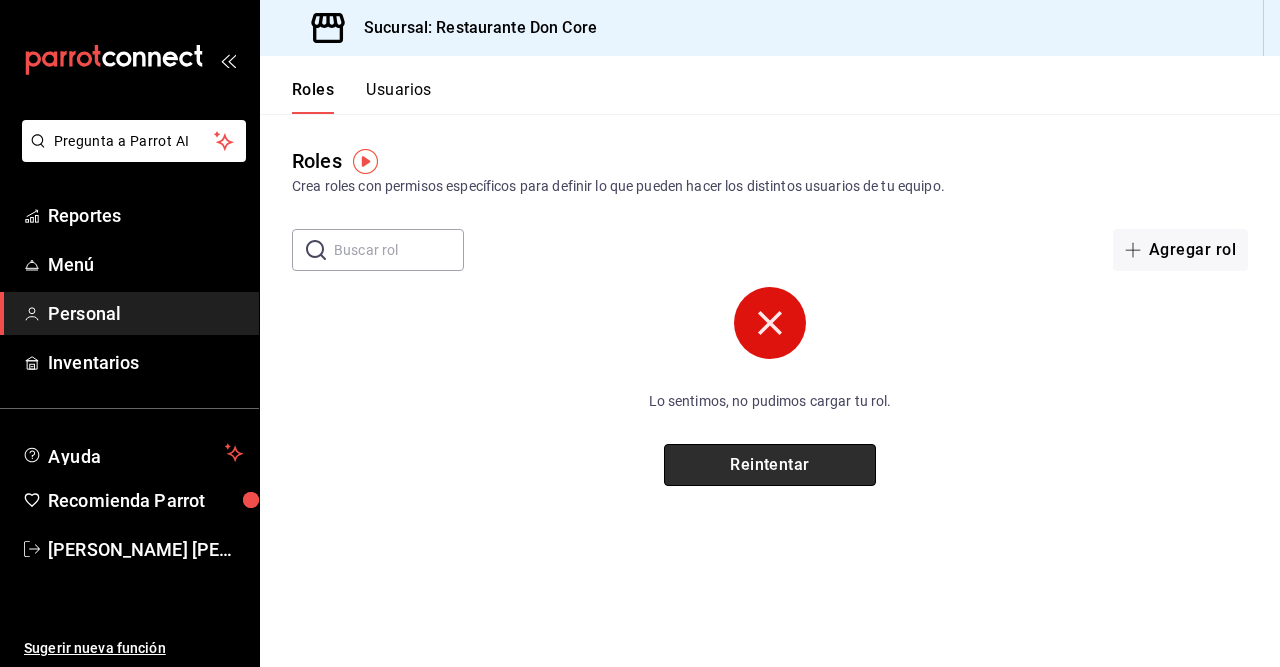 click on "Reintentar" at bounding box center [770, 465] 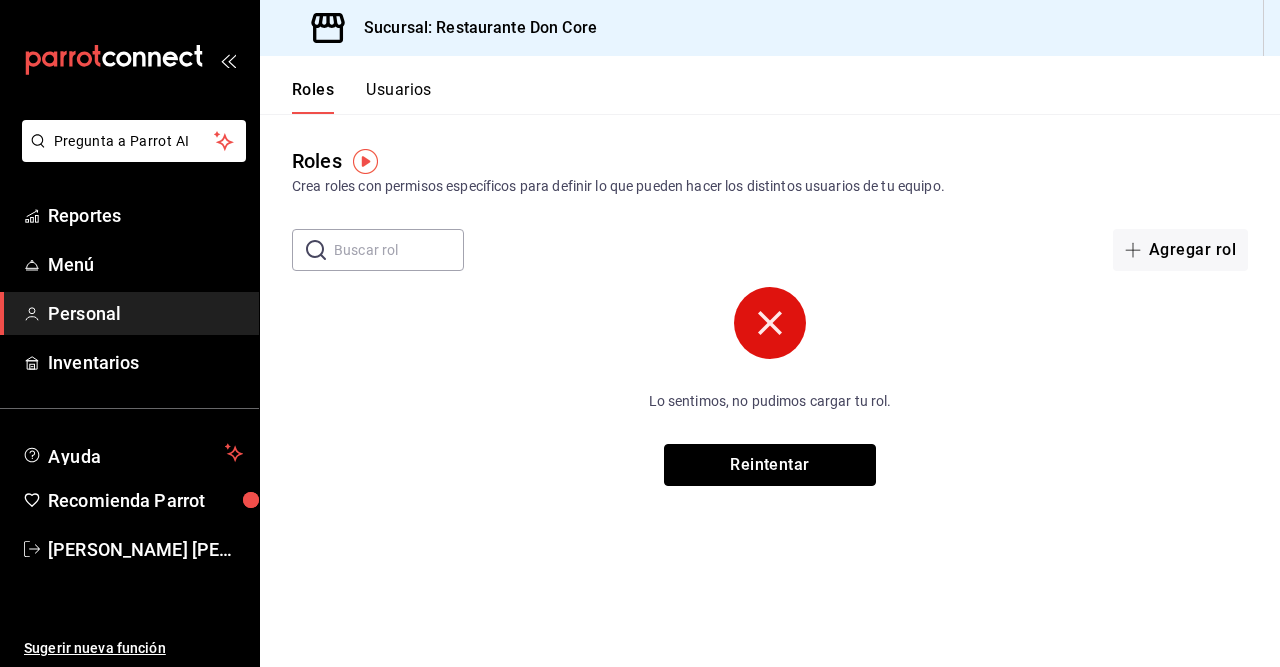 click on "Reintentar" at bounding box center [770, 465] 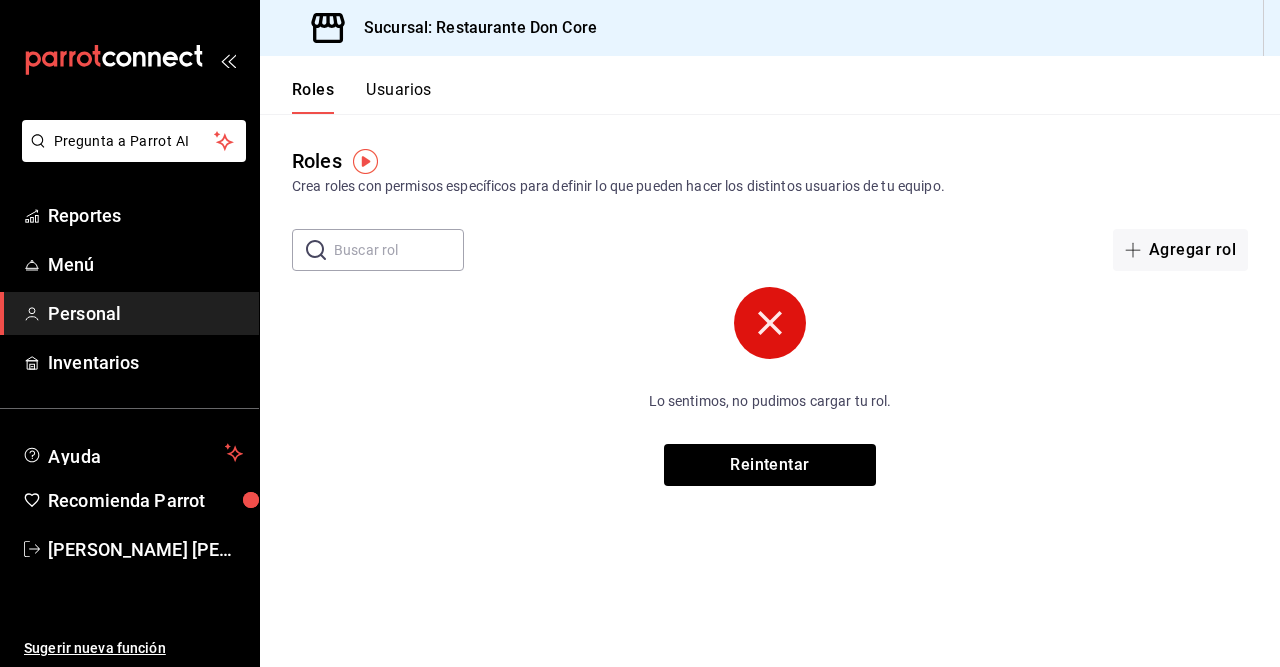 click on "Usuarios" at bounding box center (399, 97) 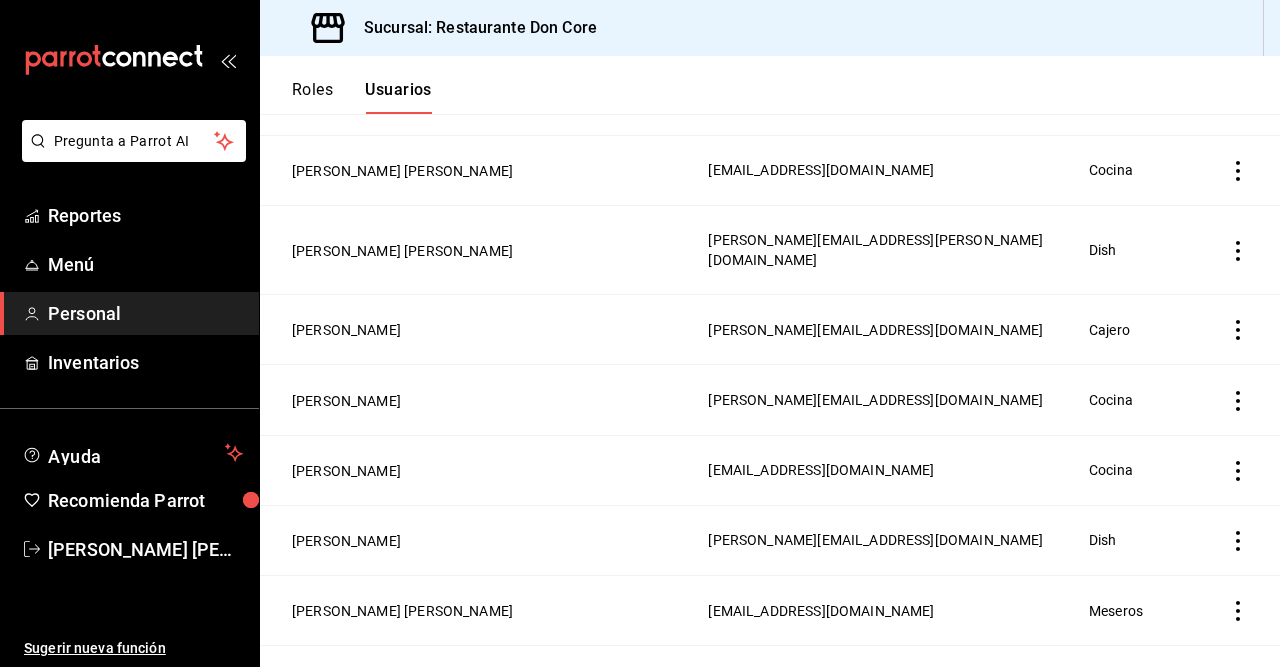 scroll, scrollTop: 360, scrollLeft: 0, axis: vertical 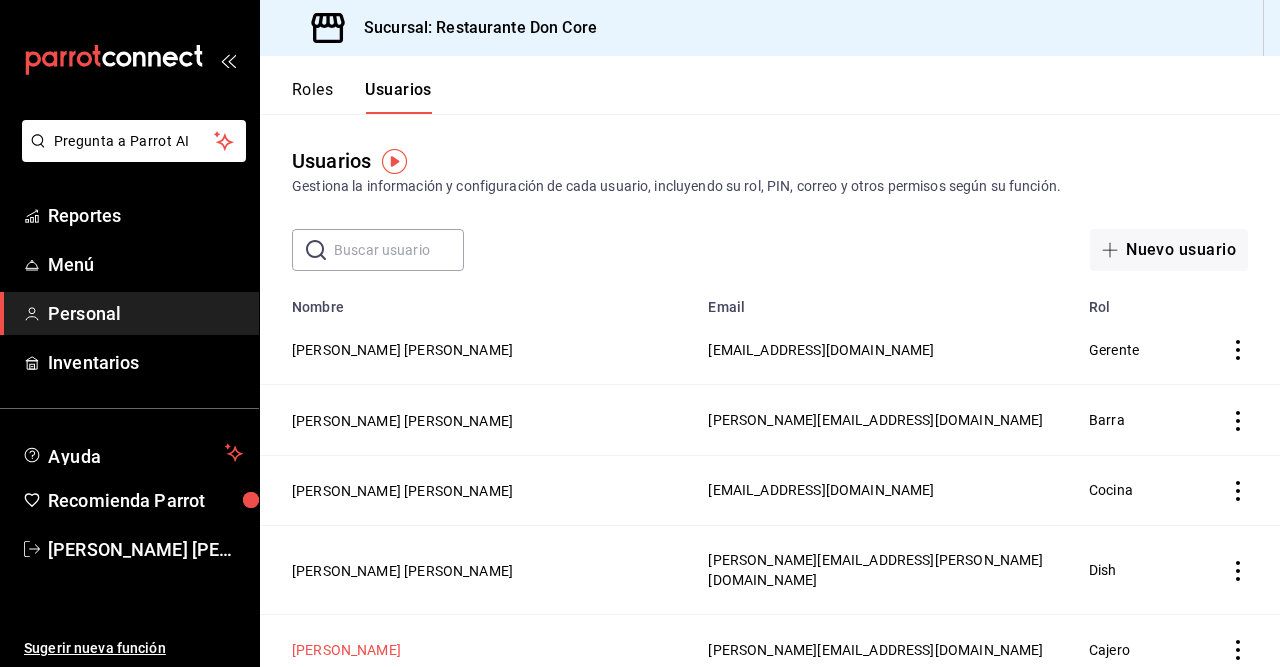click on "Susana Hernandez Escobar" at bounding box center (346, 650) 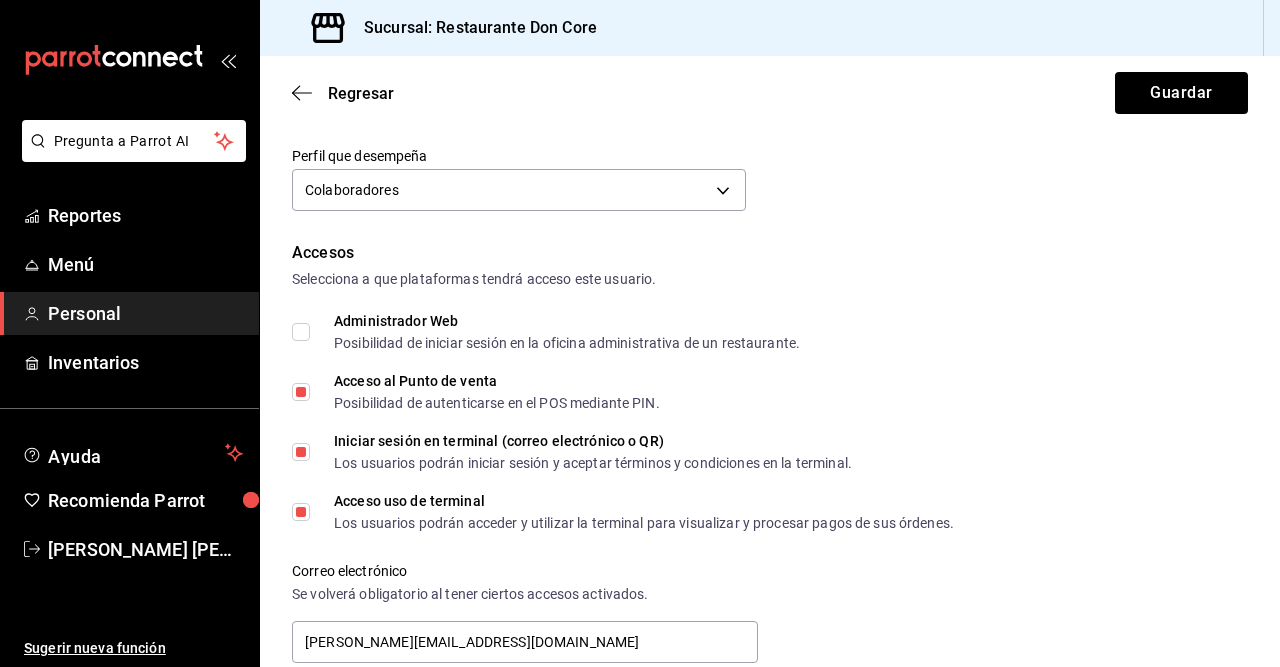 scroll, scrollTop: 360, scrollLeft: 0, axis: vertical 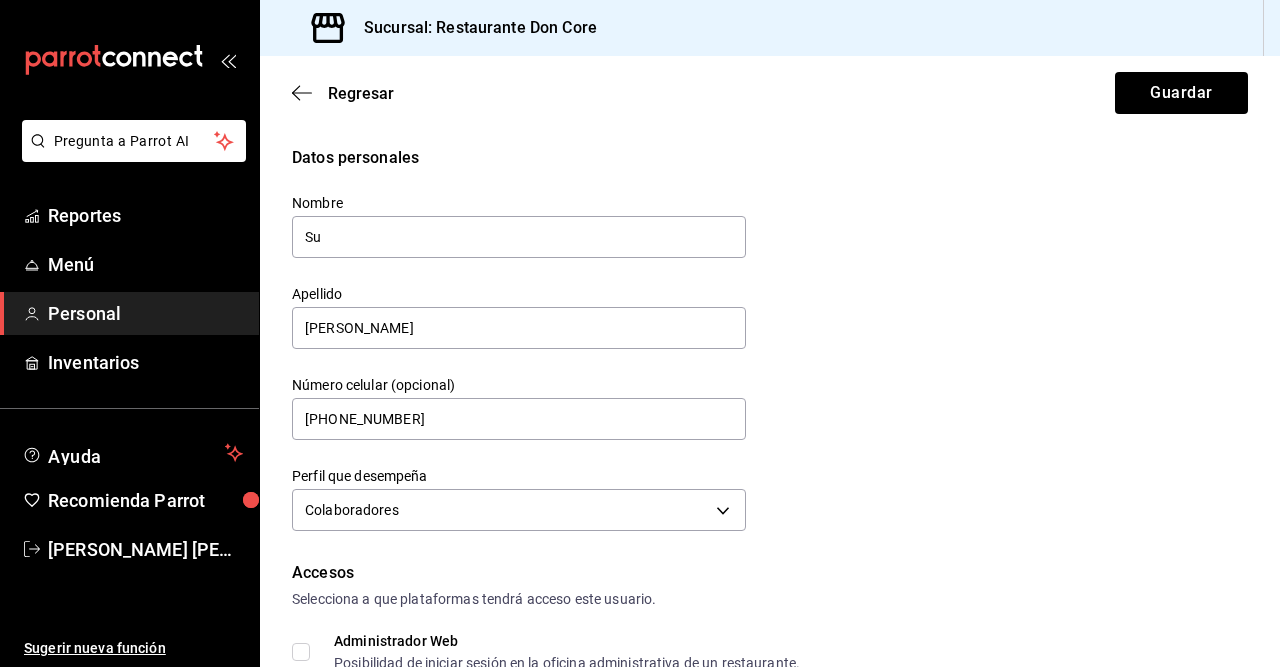type on "S" 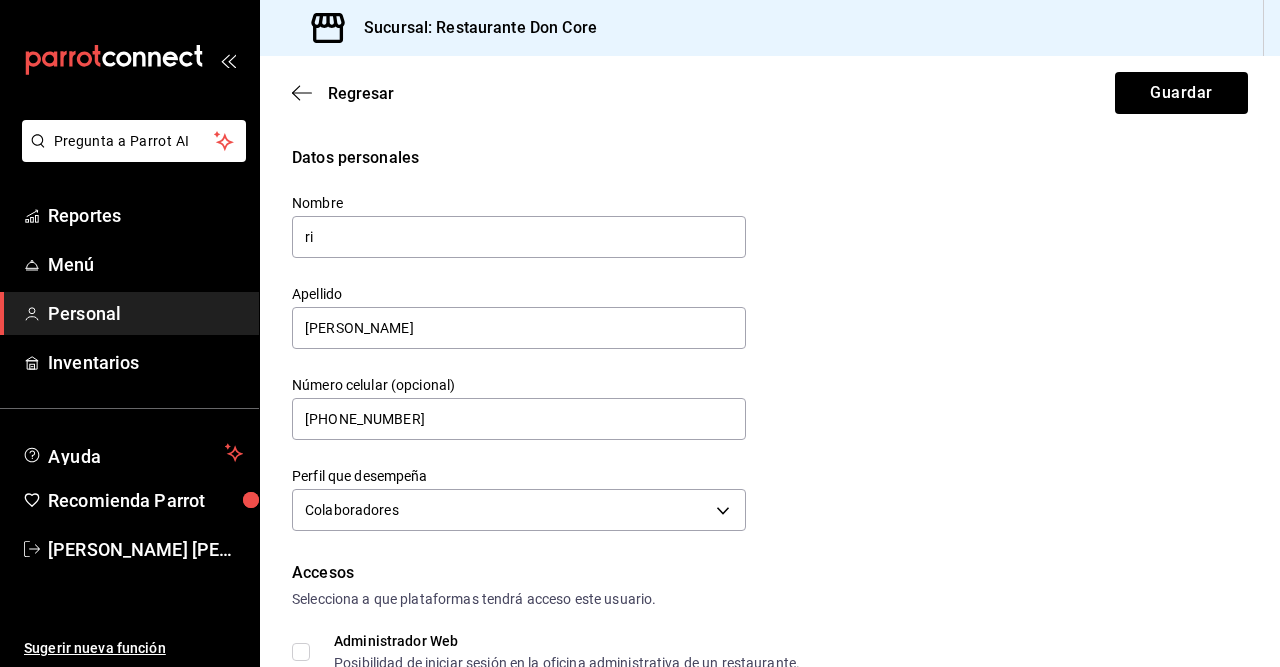 type on "r" 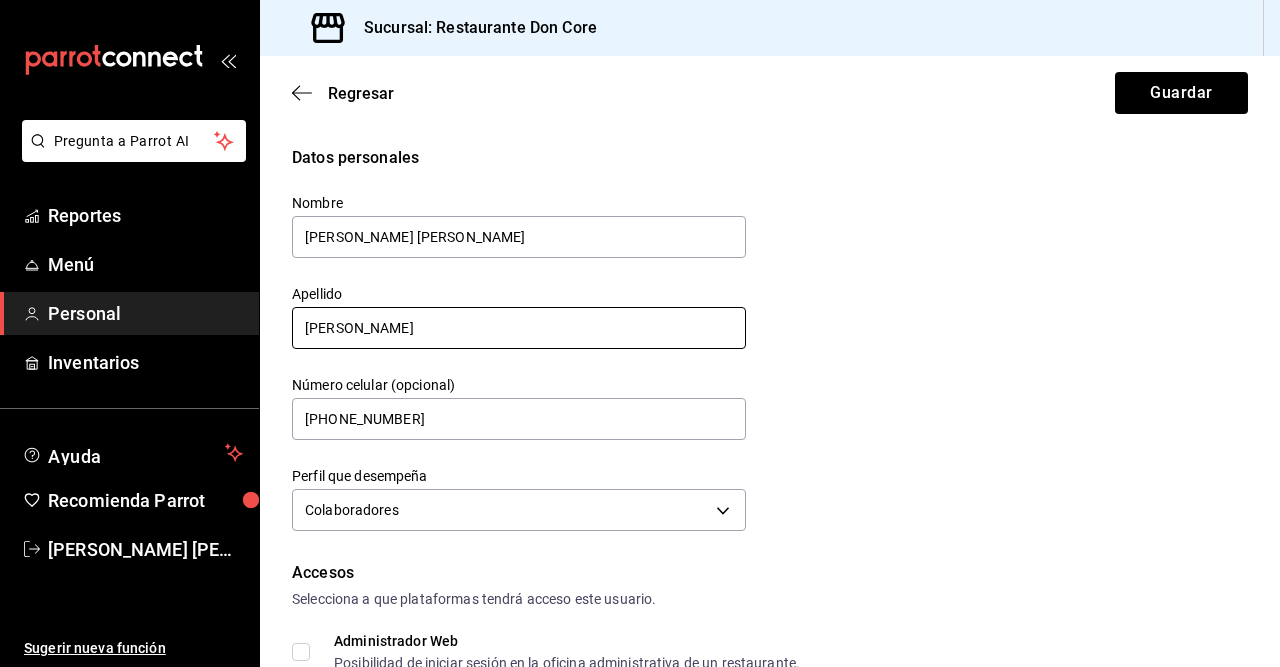 type on "RITA FERNANDA" 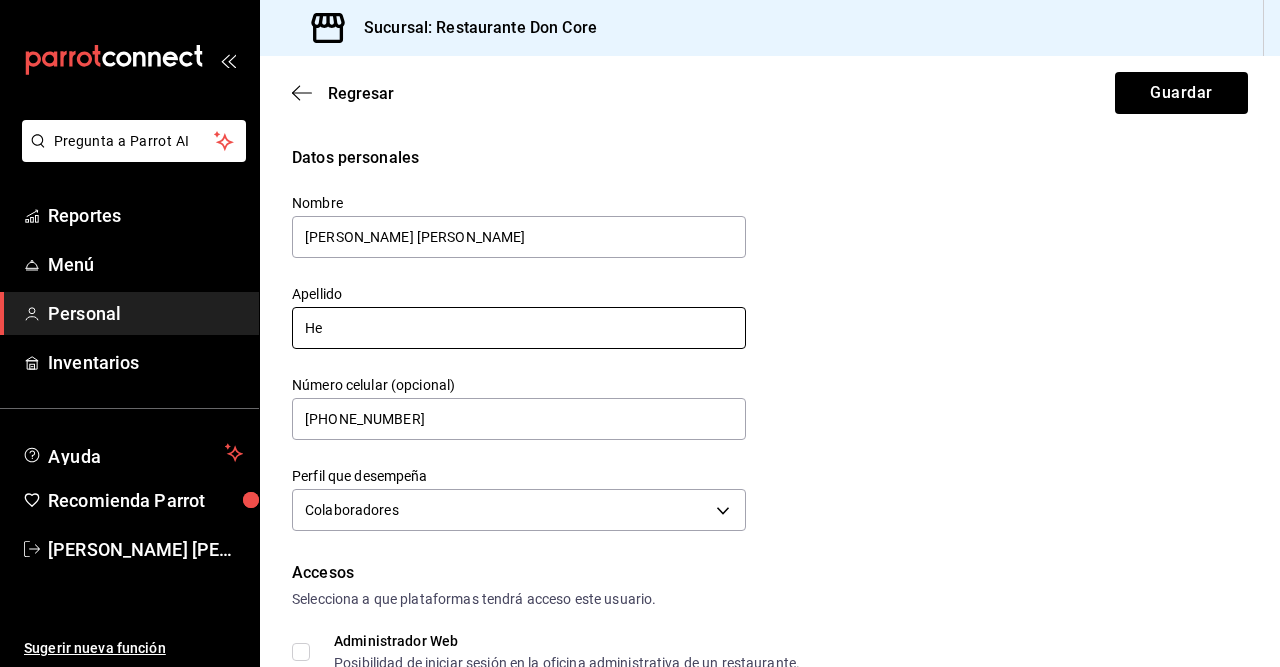 type on "H" 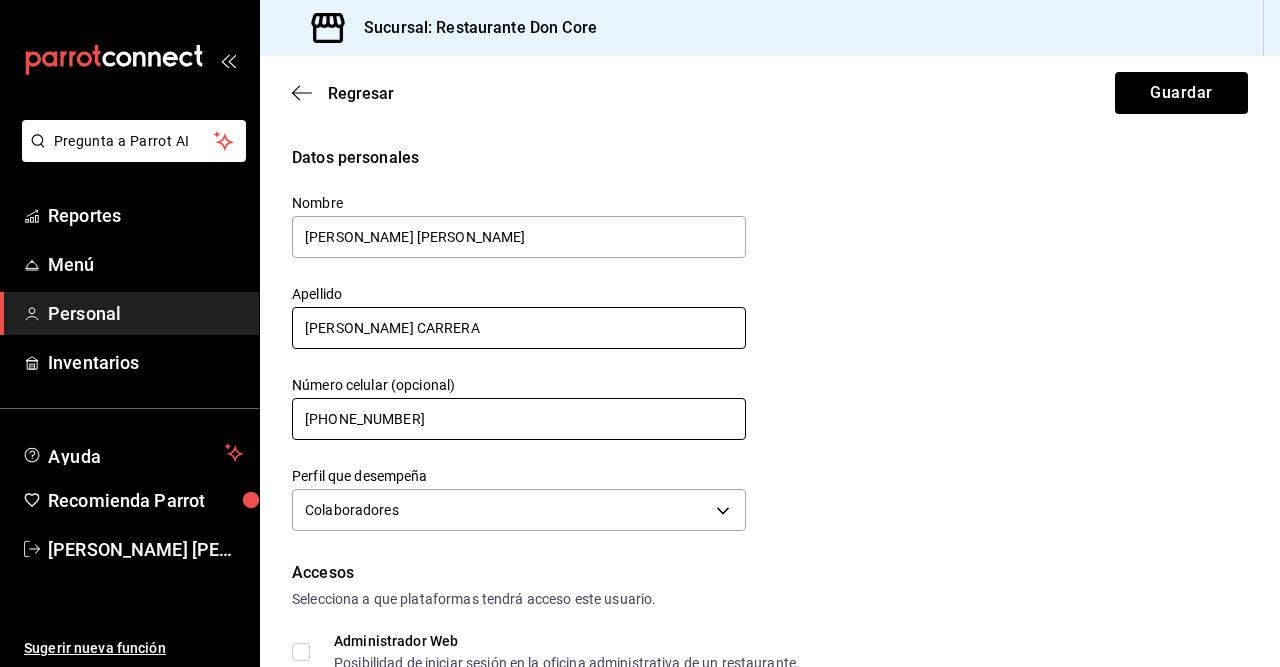 type on "FUENTES CARRERA" 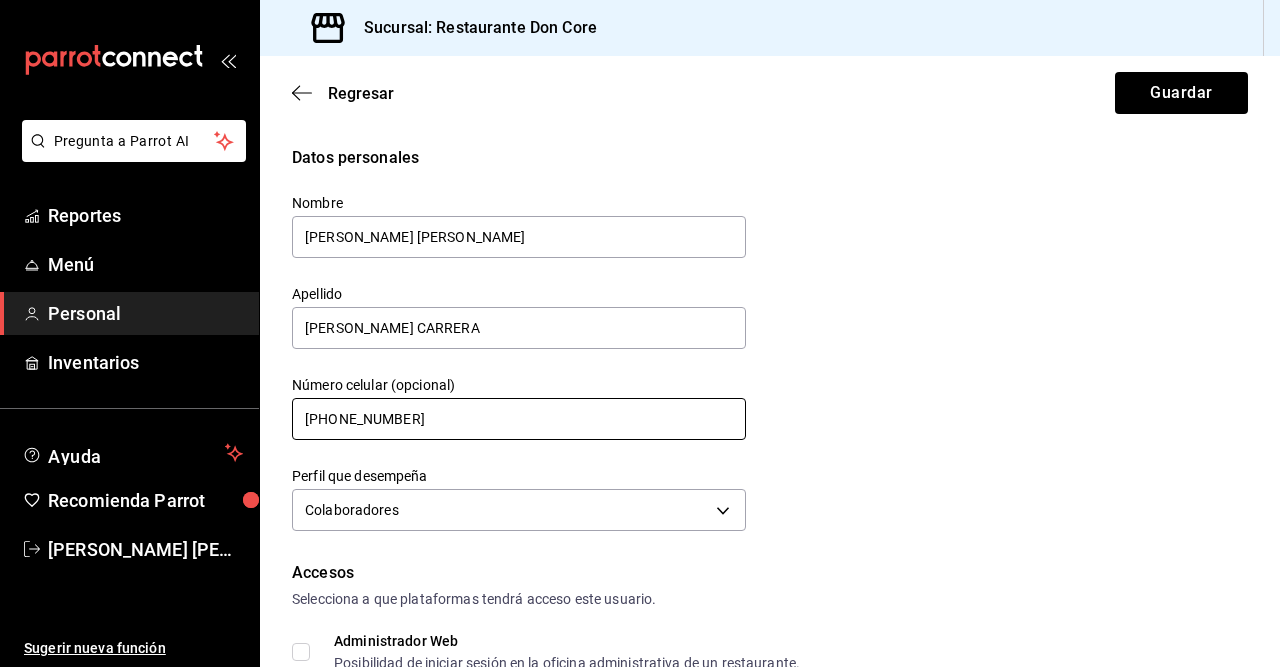 click on "+52 (52) 9621-3762" at bounding box center (519, 419) 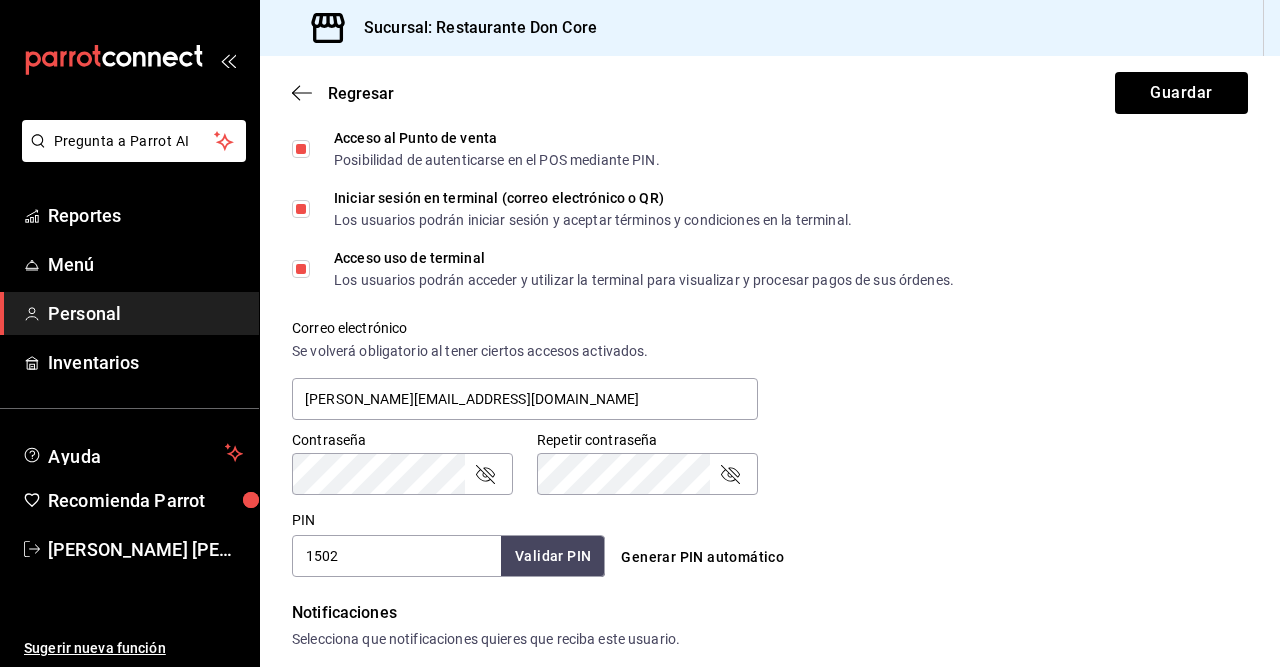 scroll, scrollTop: 600, scrollLeft: 0, axis: vertical 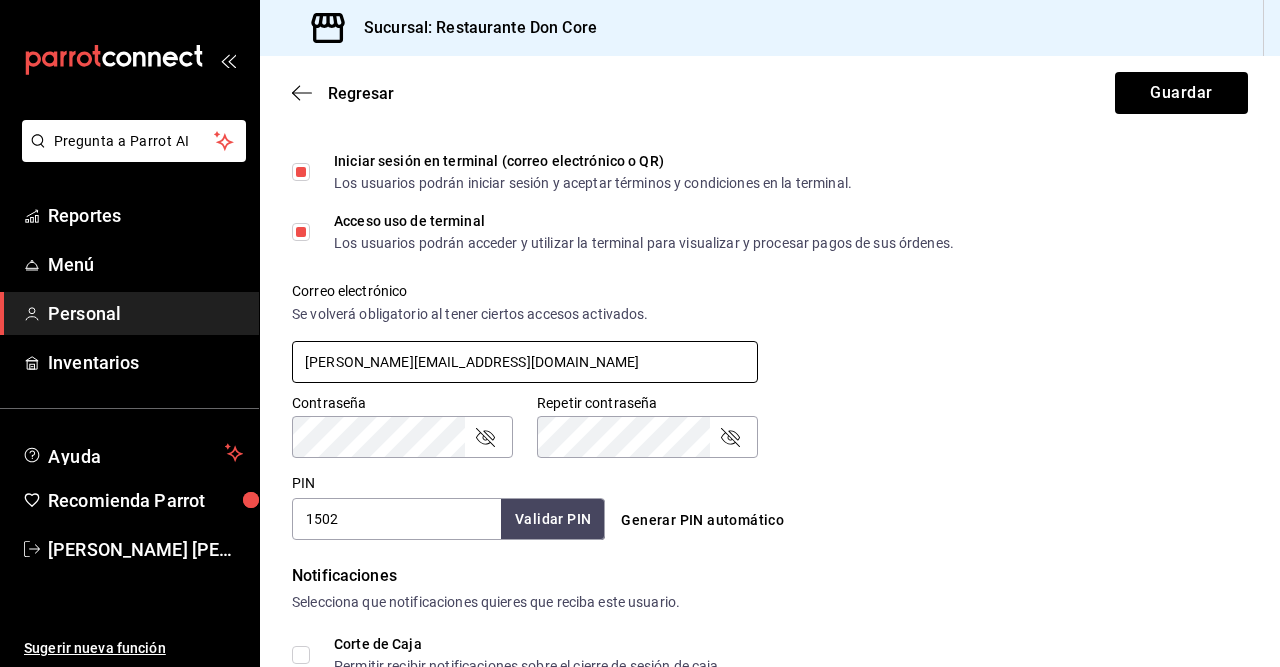 type on "+52 (__) ____-____" 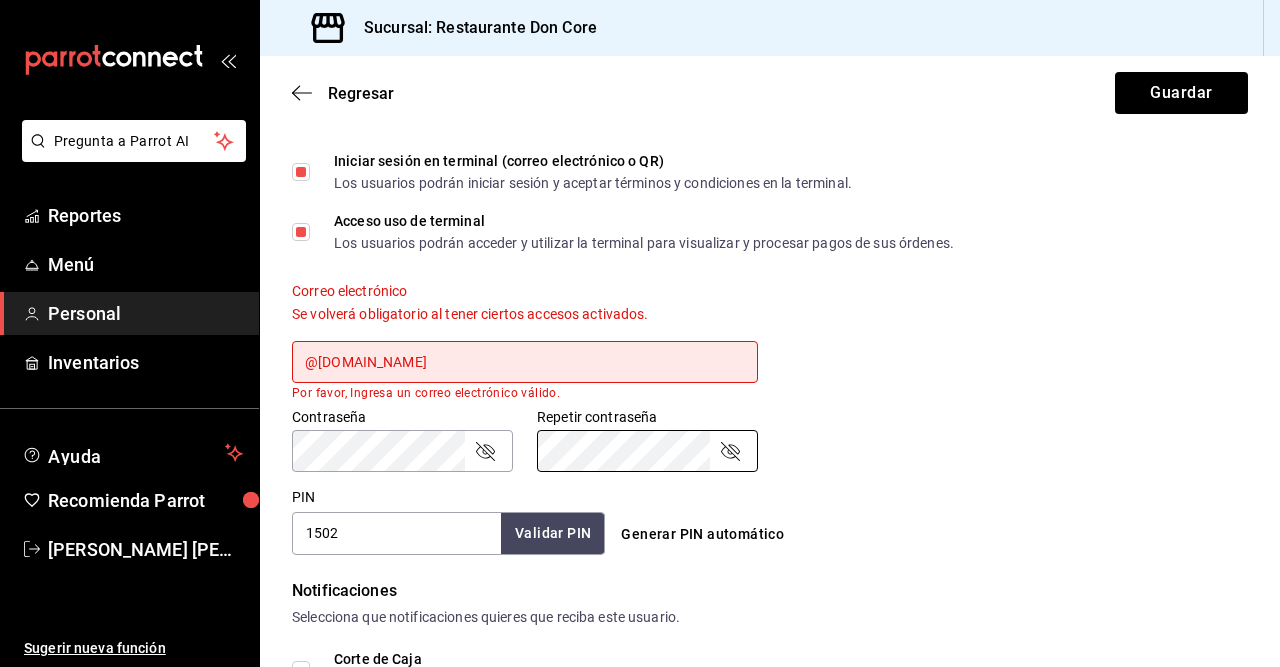 click on "@gmail.com" at bounding box center (525, 362) 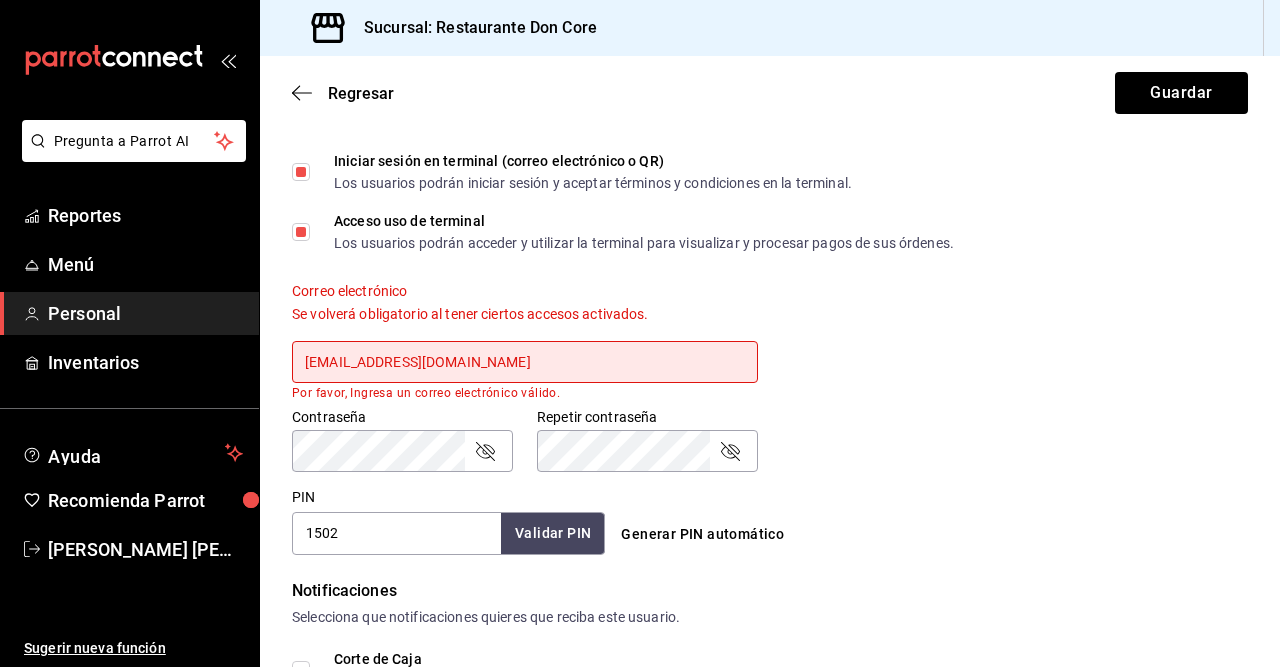 type on "feru04fuentes@gmail.com" 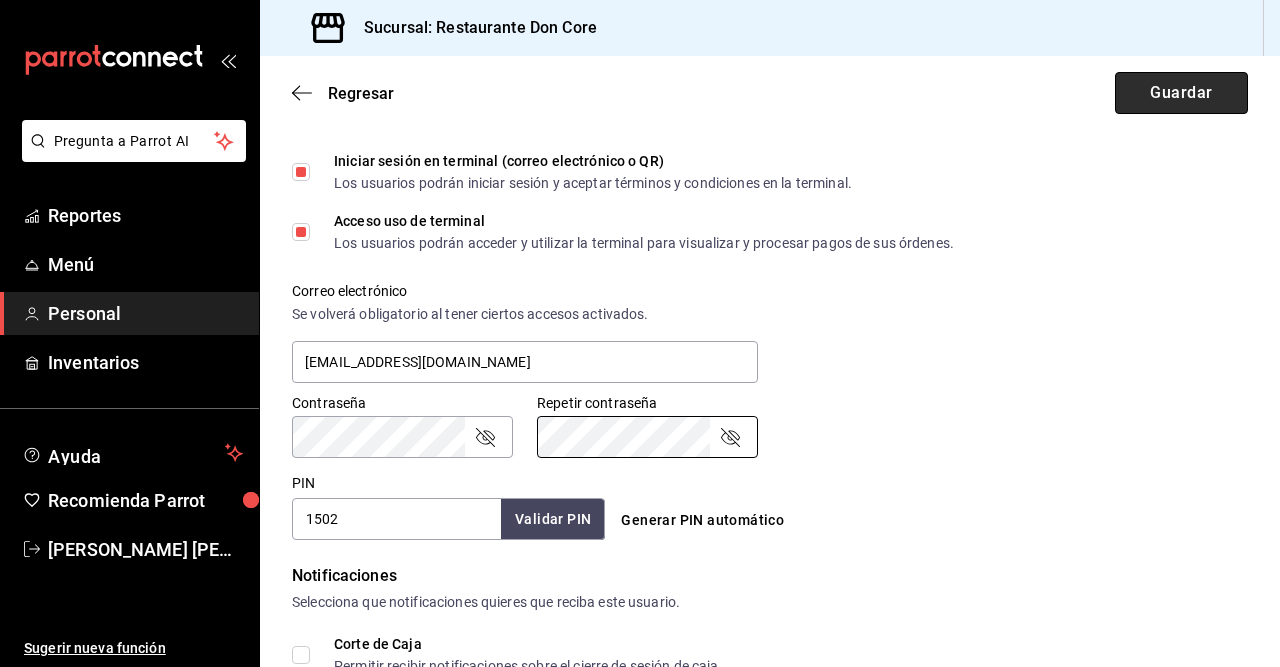click on "Guardar" at bounding box center [1181, 93] 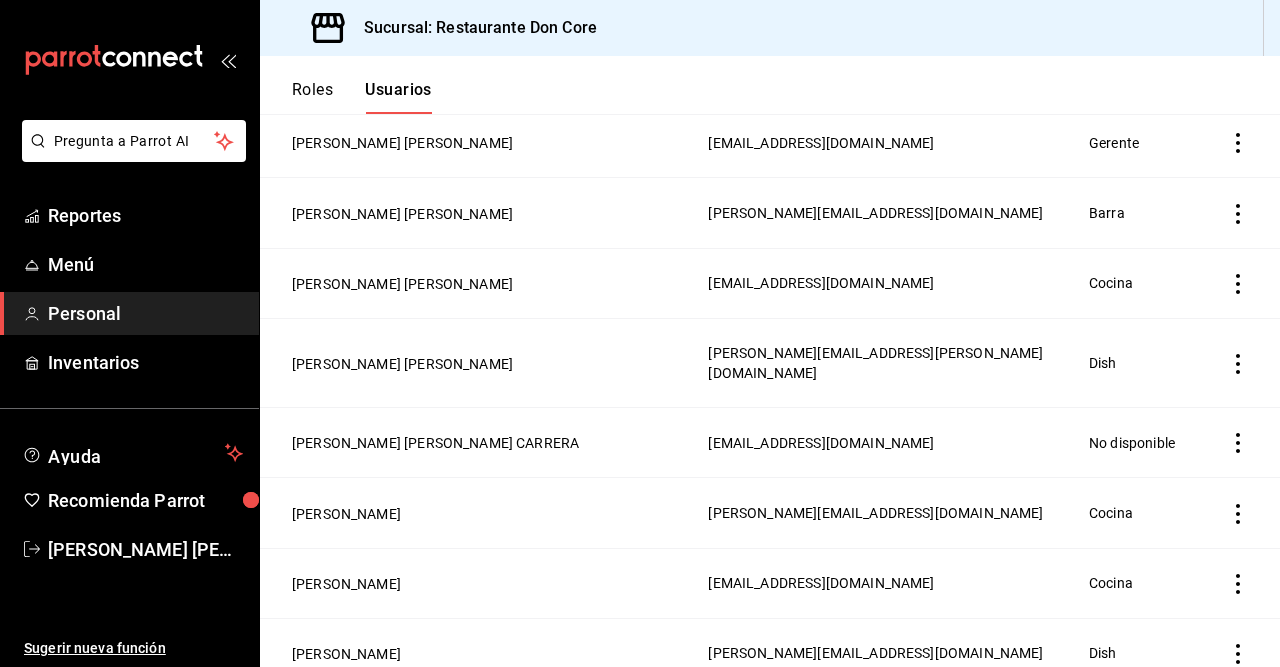 scroll, scrollTop: 222, scrollLeft: 0, axis: vertical 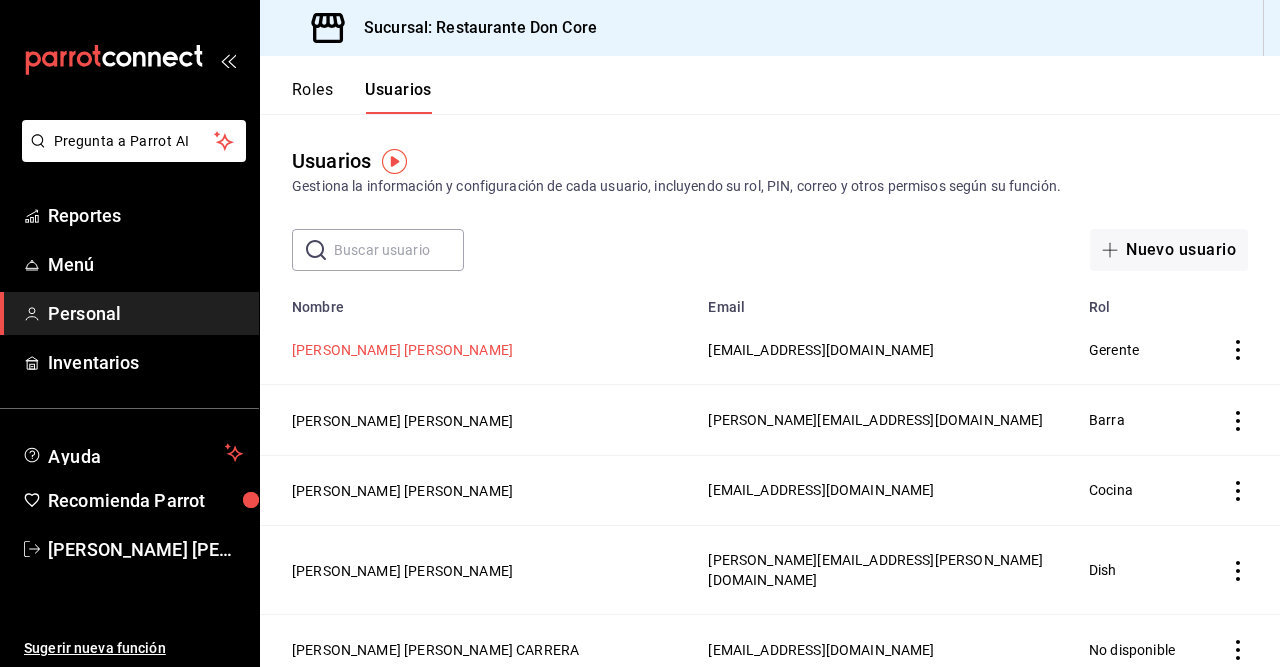 click on "Martin Flores Renteria" at bounding box center (402, 350) 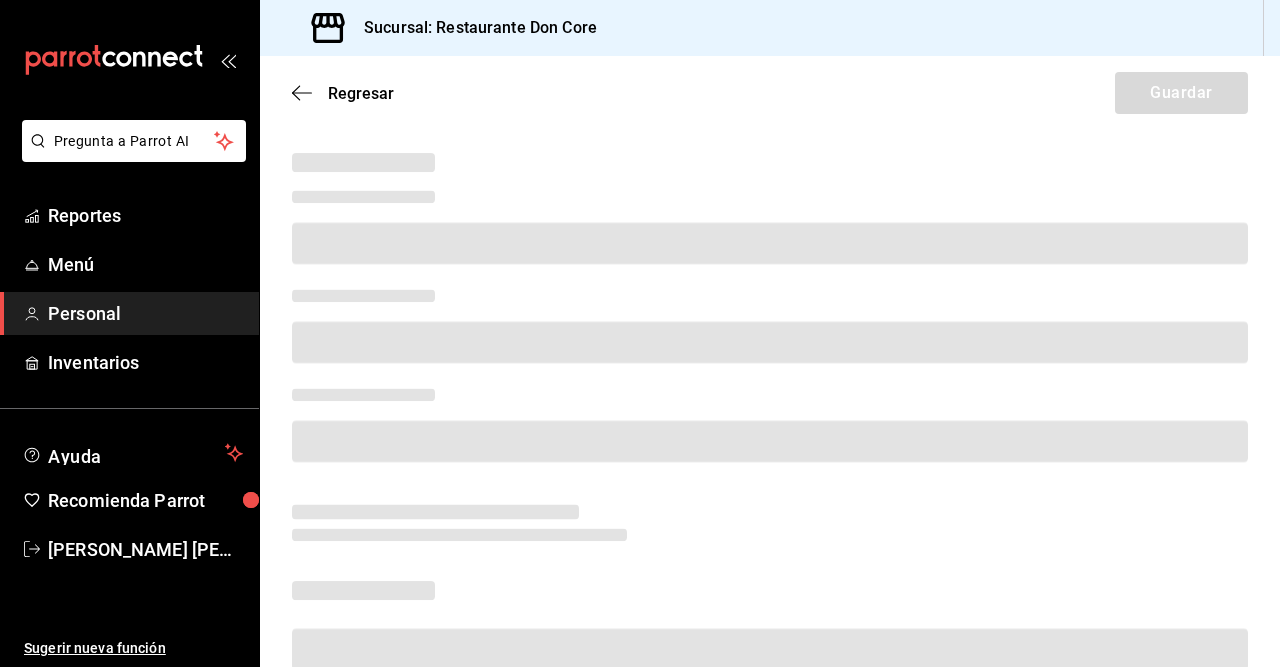scroll, scrollTop: 80, scrollLeft: 0, axis: vertical 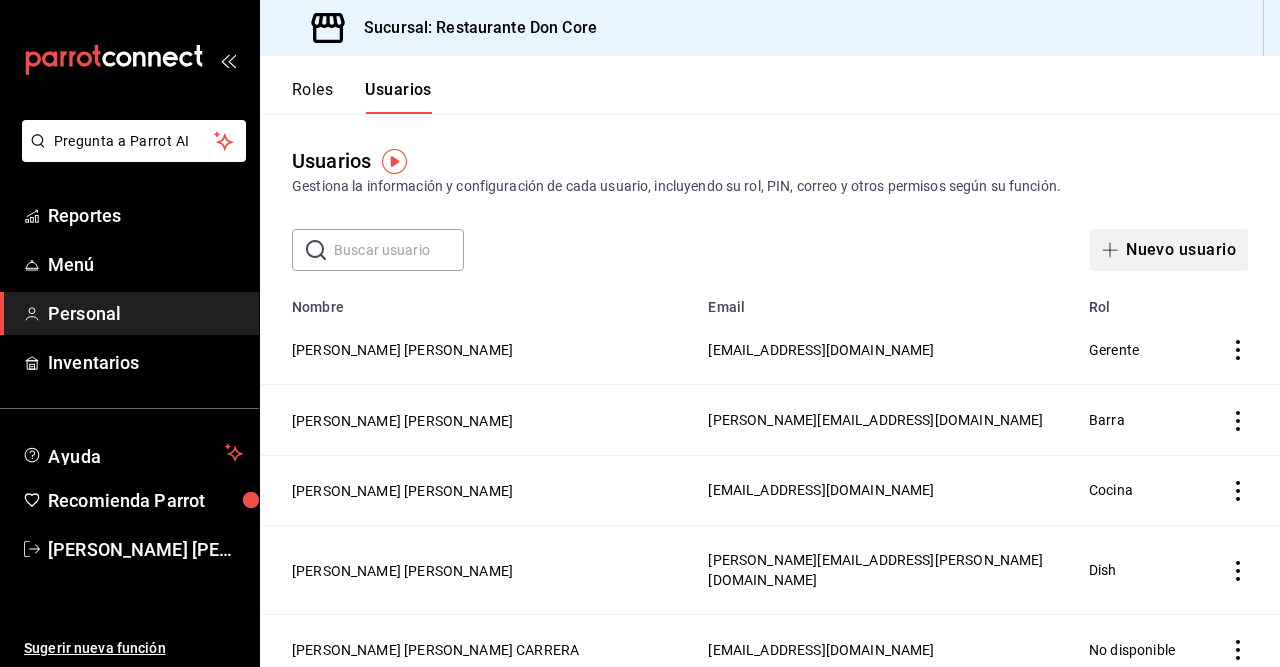 click on "Nuevo usuario" at bounding box center (1169, 250) 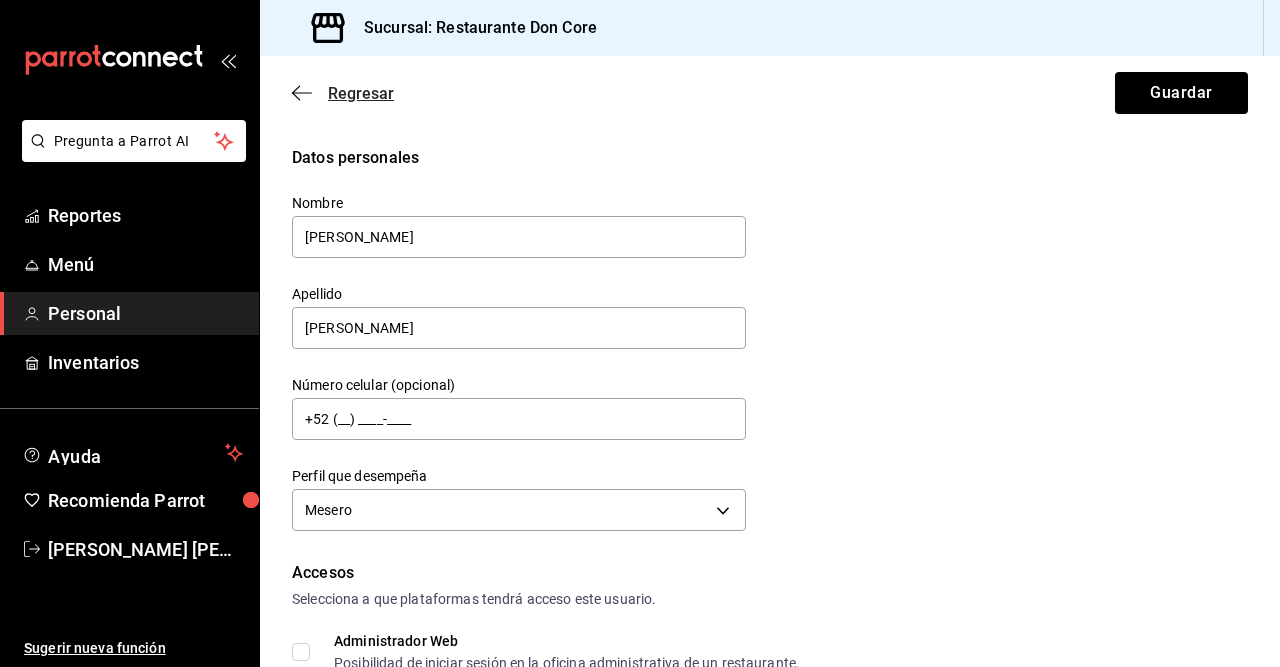 click 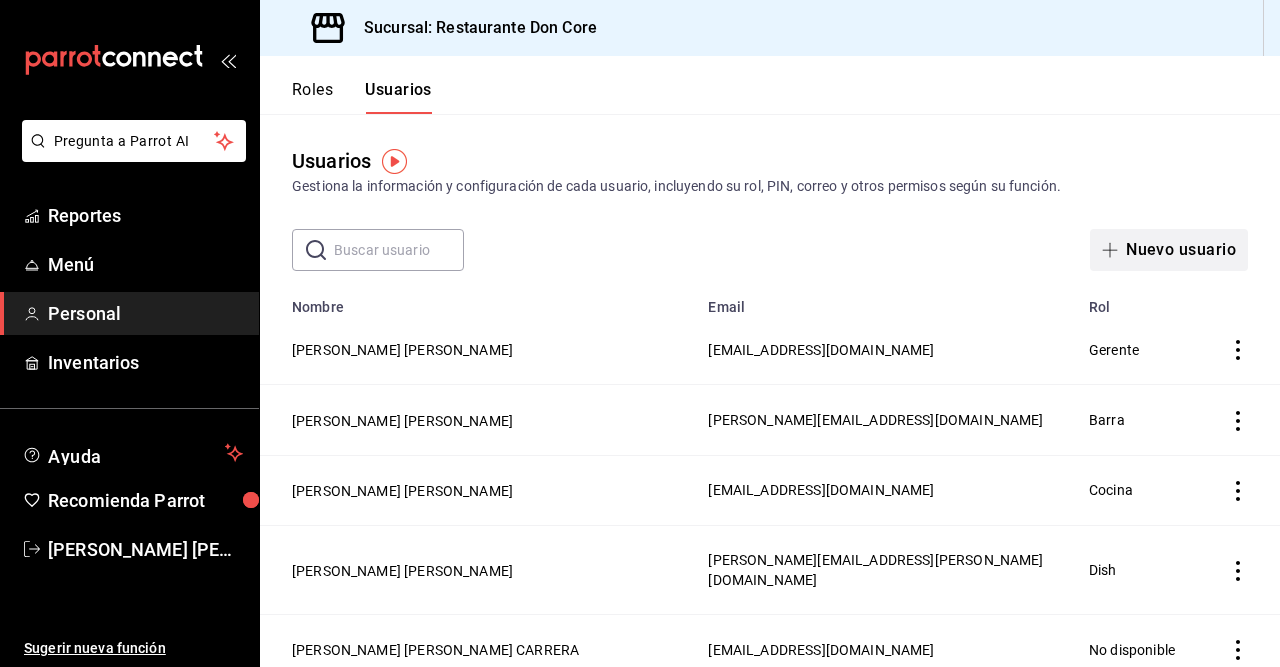 click on "Nuevo usuario" at bounding box center [1169, 250] 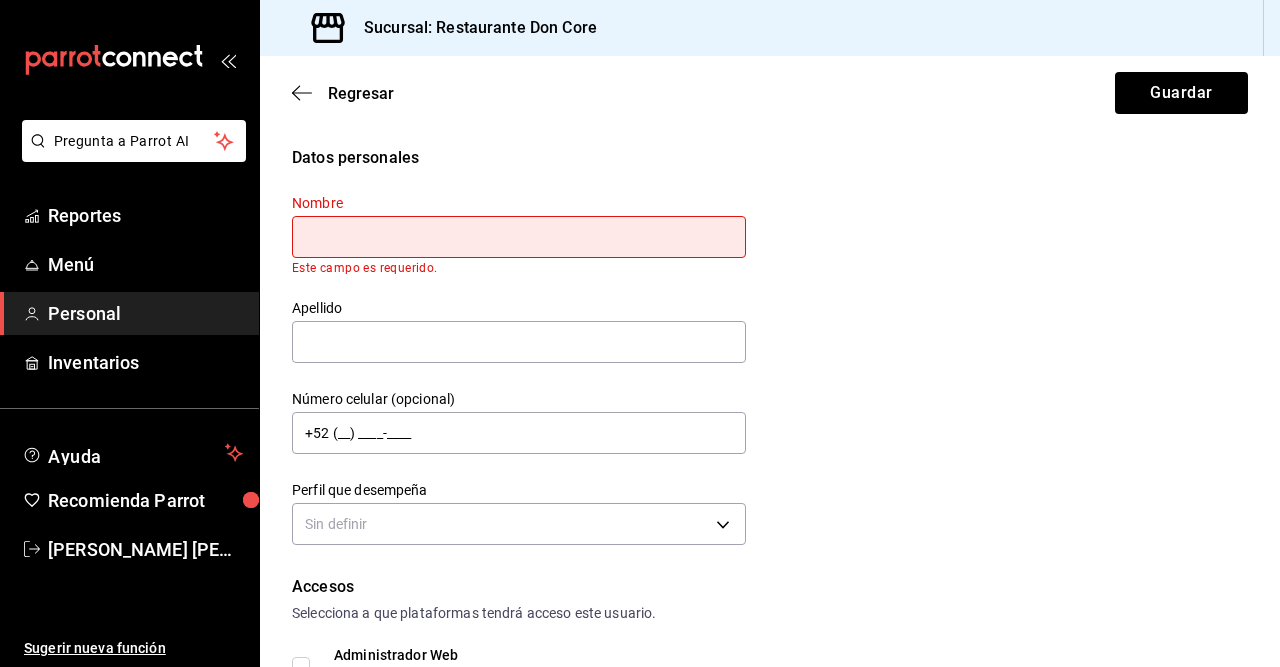 click at bounding box center [519, 237] 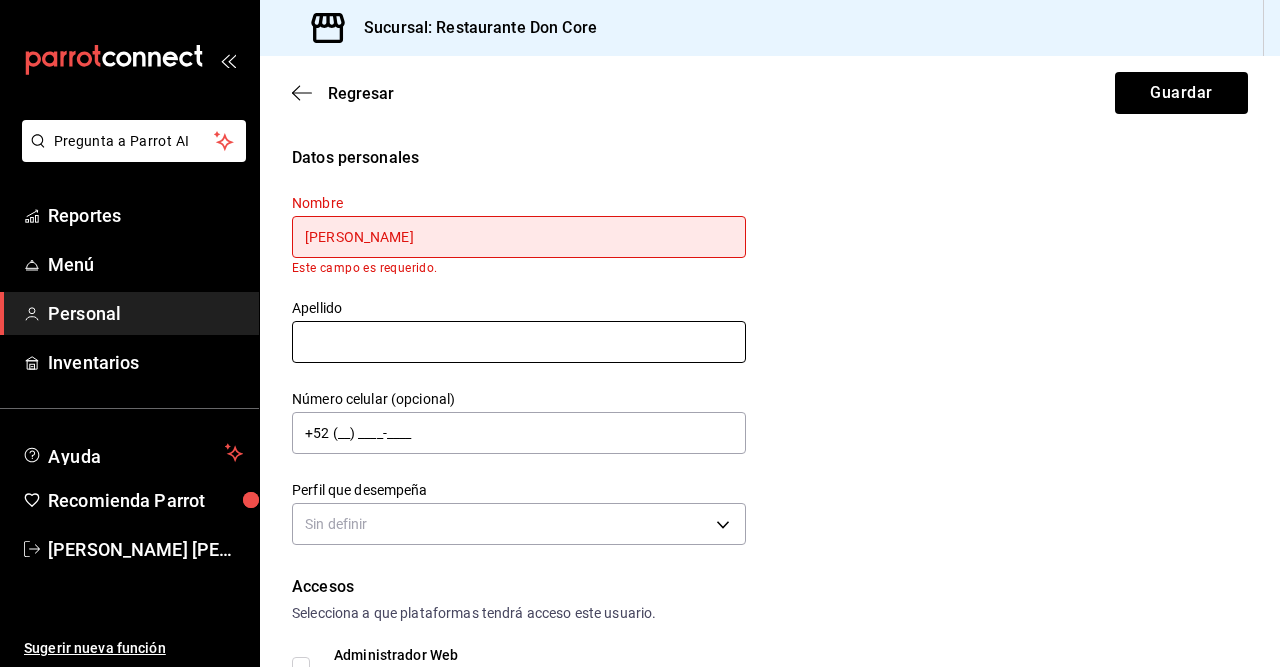 type on "MARICELA" 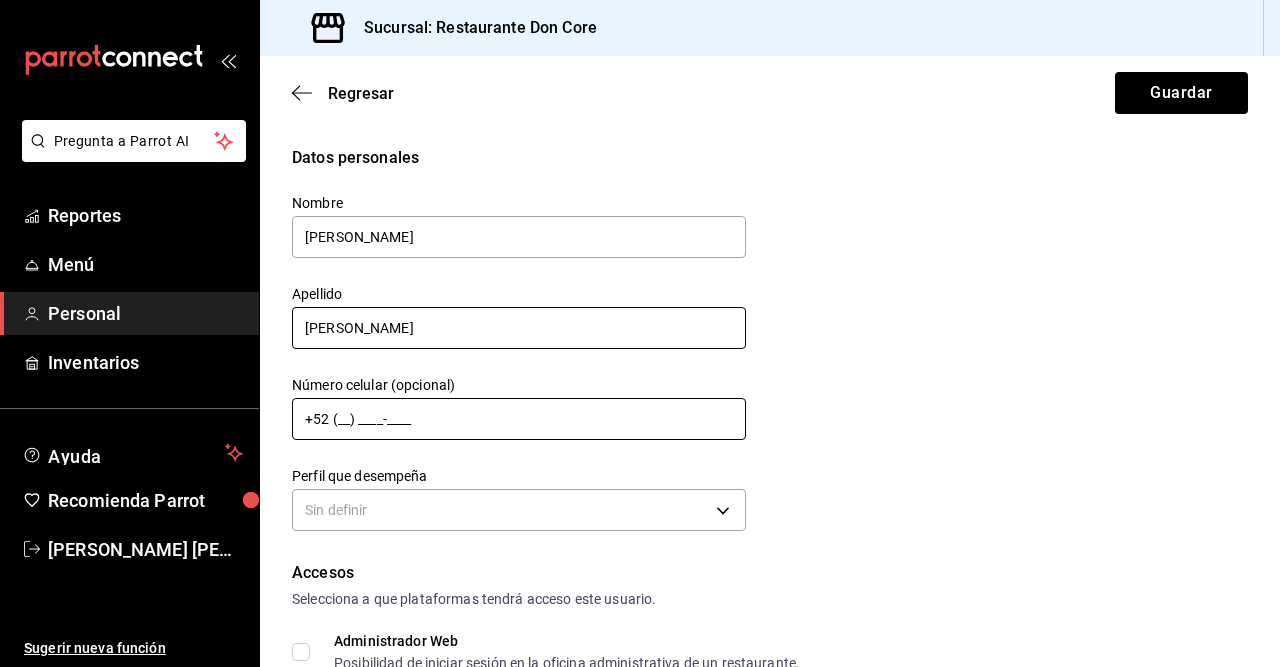 type on "BALTAZAR PANIAGUA" 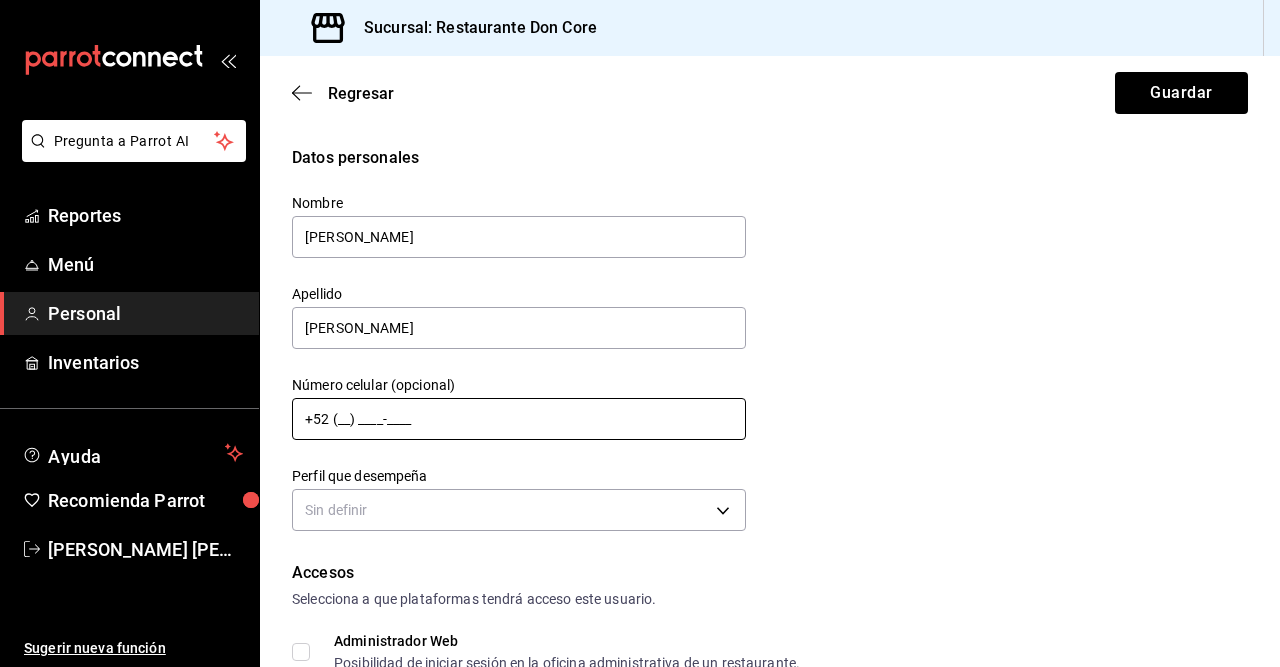 click on "+52 (__) ____-____" at bounding box center (519, 419) 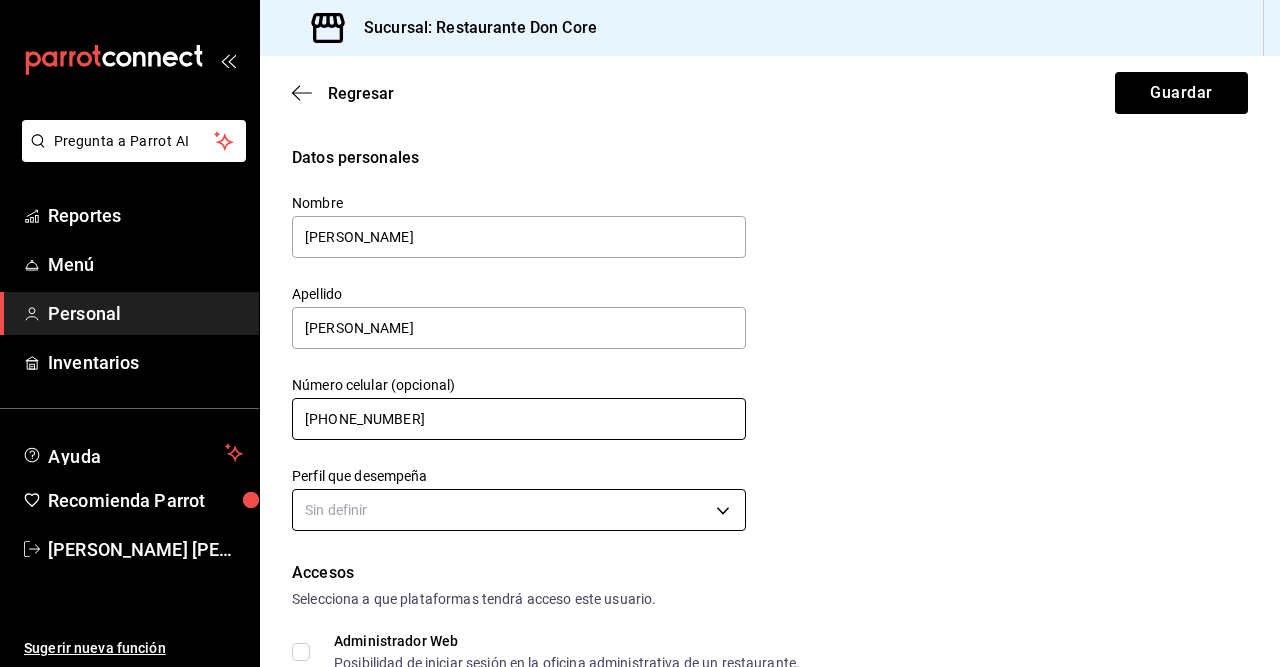 type on "+52 (55) 7417-7721" 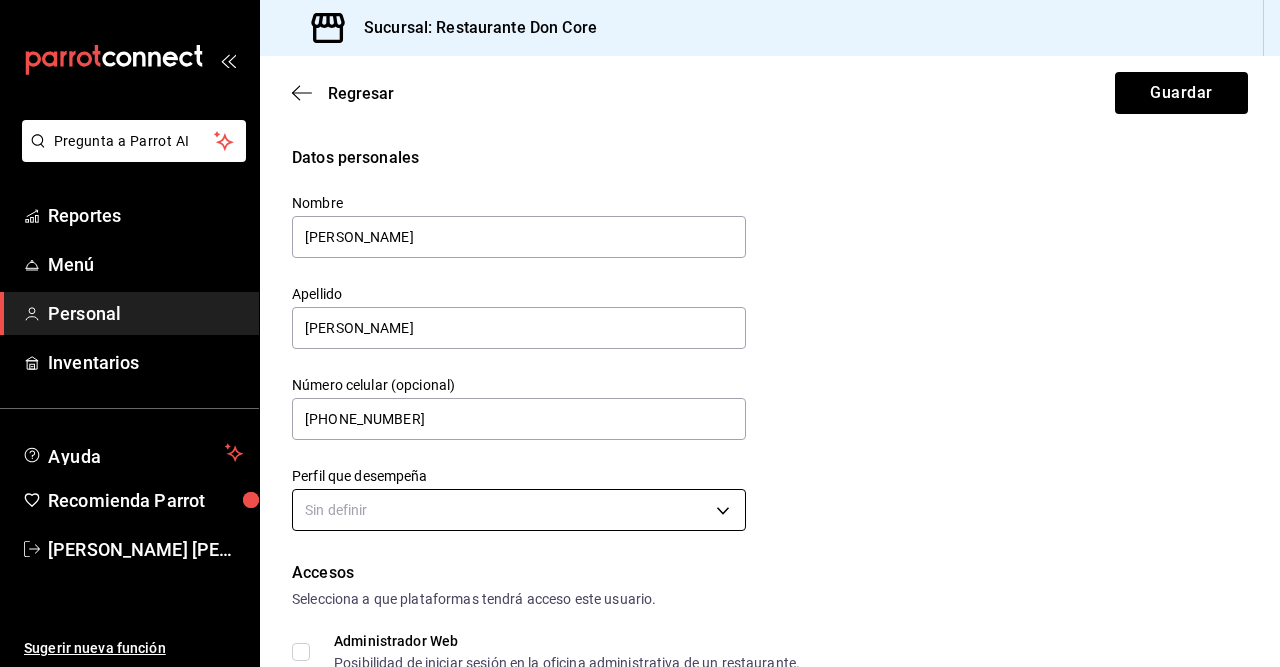 click on "Pregunta a Parrot AI Reportes   Menú   Personal   Inventarios   Ayuda Recomienda Parrot   Martin Flores Renteria   Sugerir nueva función   Sucursal: Restaurante Don Core Regresar Guardar Datos personales Nombre MARICELA Apellido BALTAZAR PANIAGUA Número celular (opcional) +52 (55) 7417-7721 Perfil que desempeña Sin definir Accesos Selecciona a que plataformas tendrá acceso este usuario. Administrador Web Posibilidad de iniciar sesión en la oficina administrativa de un restaurante.  Acceso al Punto de venta Posibilidad de autenticarse en el POS mediante PIN.  Iniciar sesión en terminal (correo electrónico o QR) Los usuarios podrán iniciar sesión y aceptar términos y condiciones en la terminal. Acceso uso de terminal Los usuarios podrán acceder y utilizar la terminal para visualizar y procesar pagos de sus órdenes. Correo electrónico Se volverá obligatorio al tener ciertos accesos activados. Contraseña Contraseña Repetir contraseña Repetir contraseña PIN Validar PIN ​ Notificaciones Roles" at bounding box center (640, 333) 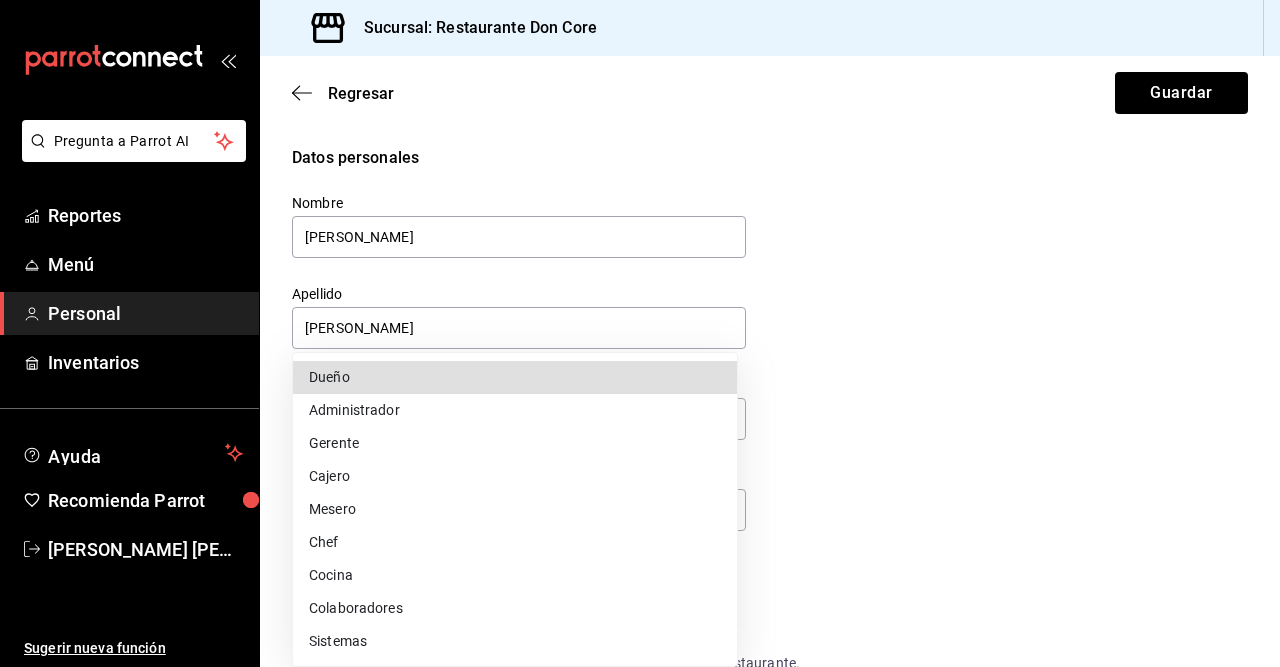 click on "Cocina" at bounding box center (515, 575) 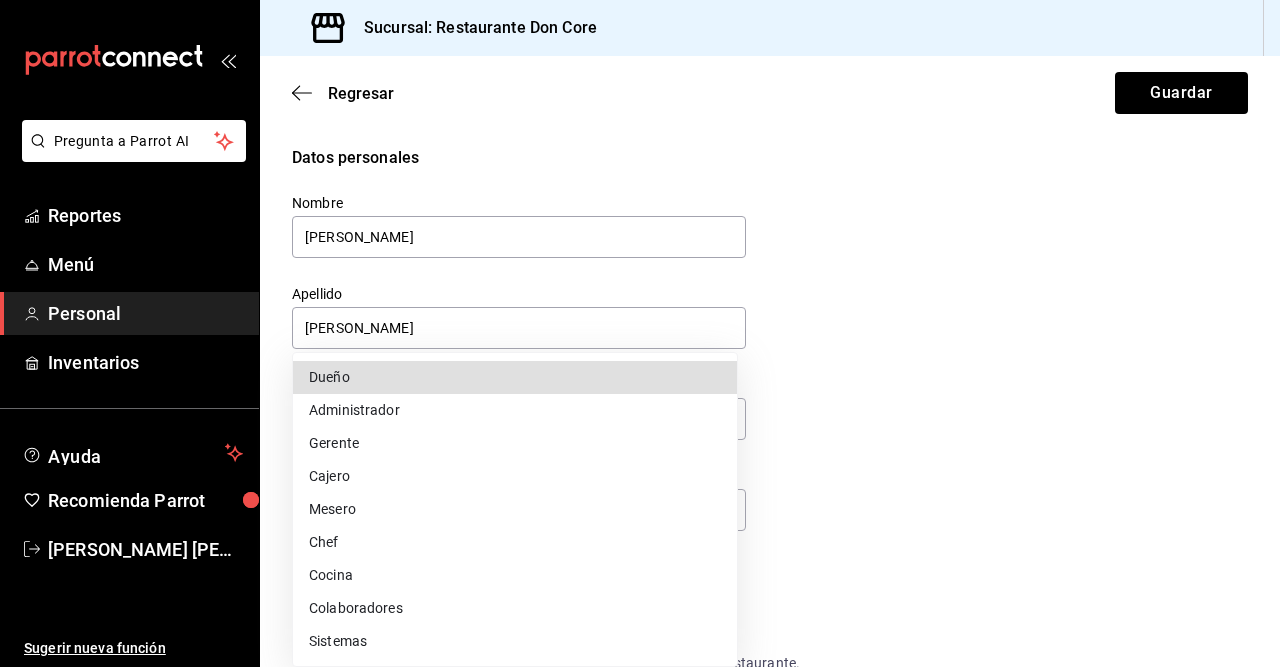 click on "Cocina" at bounding box center (515, 575) 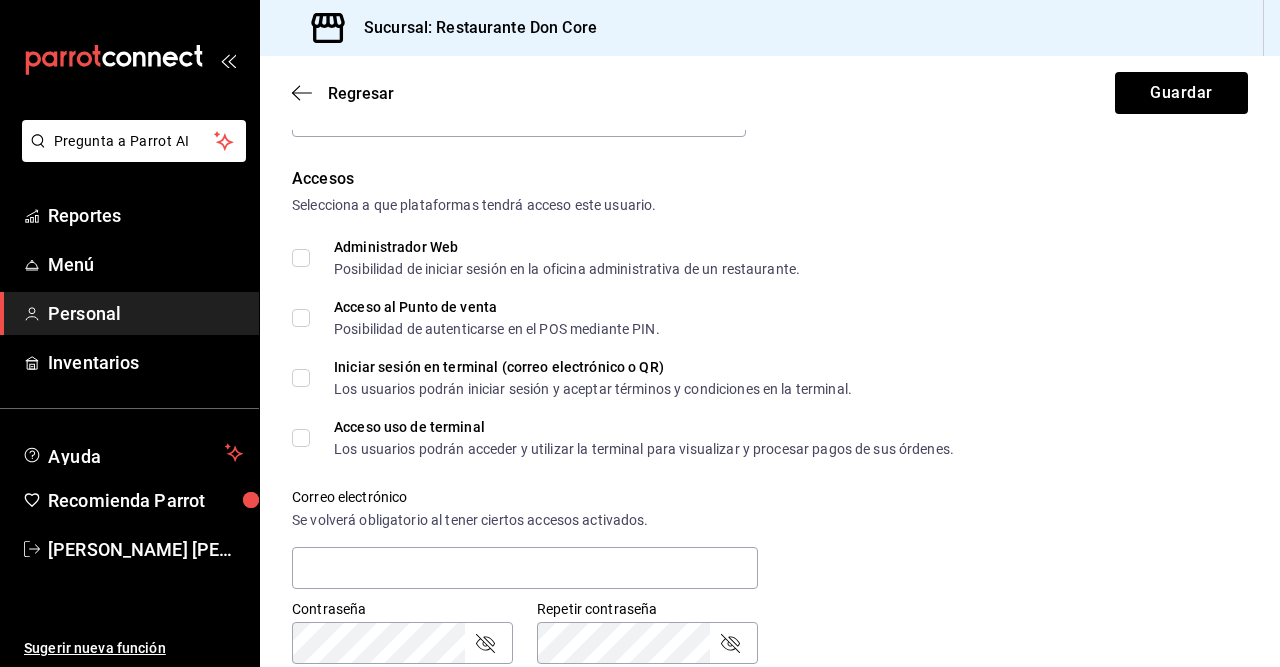 scroll, scrollTop: 480, scrollLeft: 0, axis: vertical 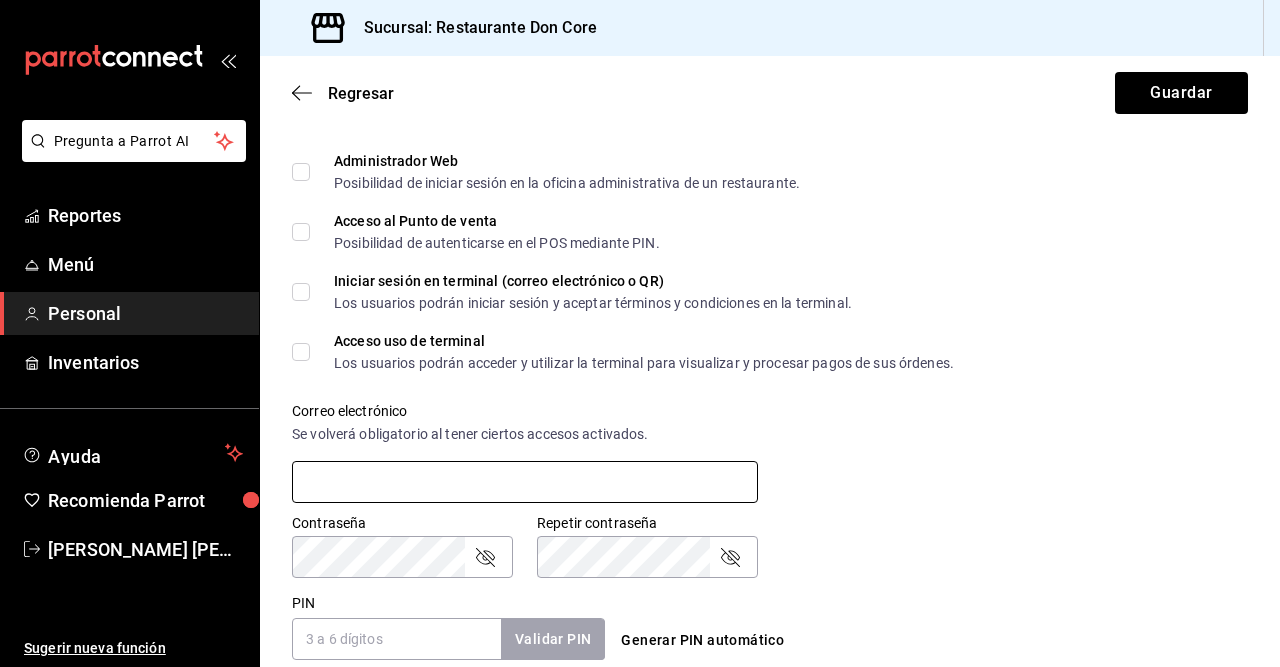 click at bounding box center [525, 482] 